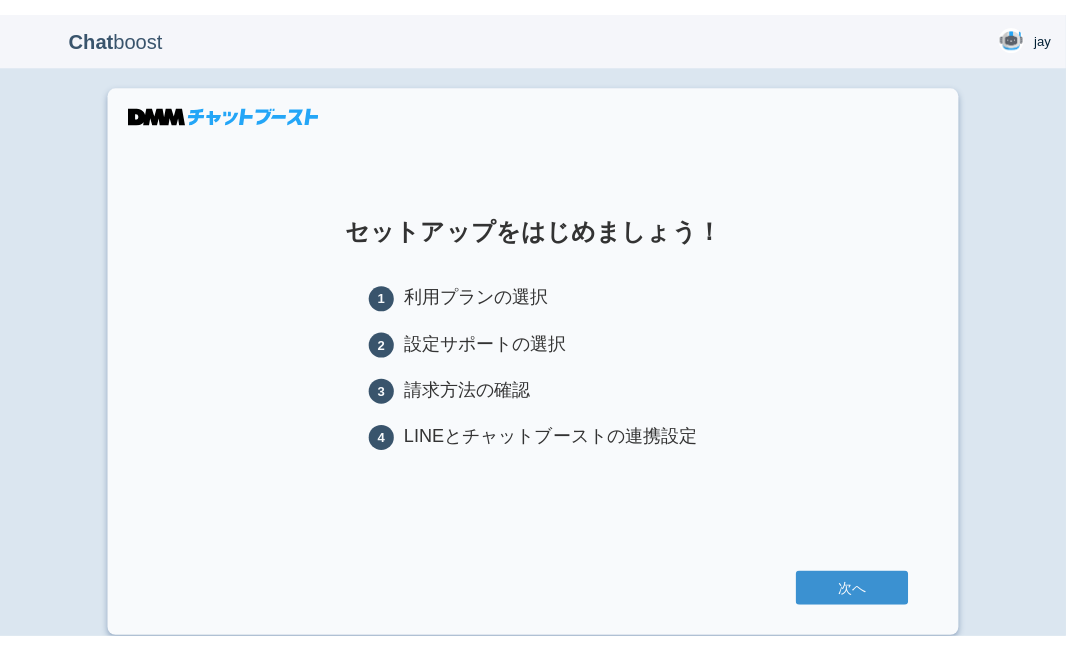 scroll, scrollTop: 0, scrollLeft: 0, axis: both 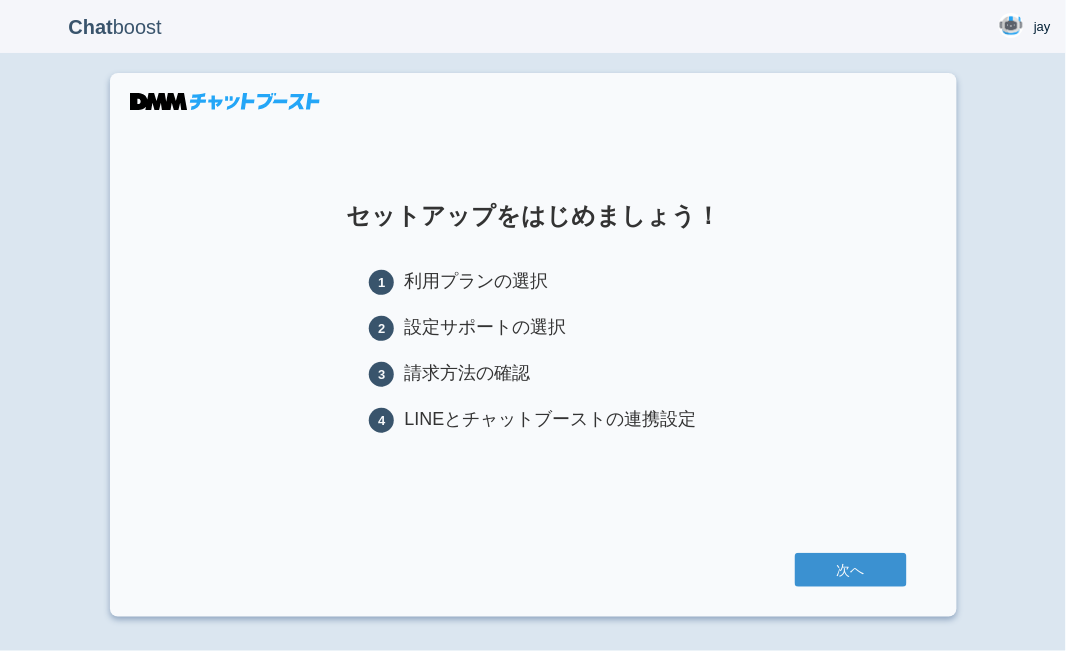 click on "Chat  boost
jay
jay
Member since admin 2025-08-02 09:31:03
ログアウト
セットアップをはじめましょう！
1 利用プランの選択
2 設定サポートの選択
3 請求方法の確認
4 LINEとチャットブーストの連携設定
次へ" at bounding box center (533, 325) 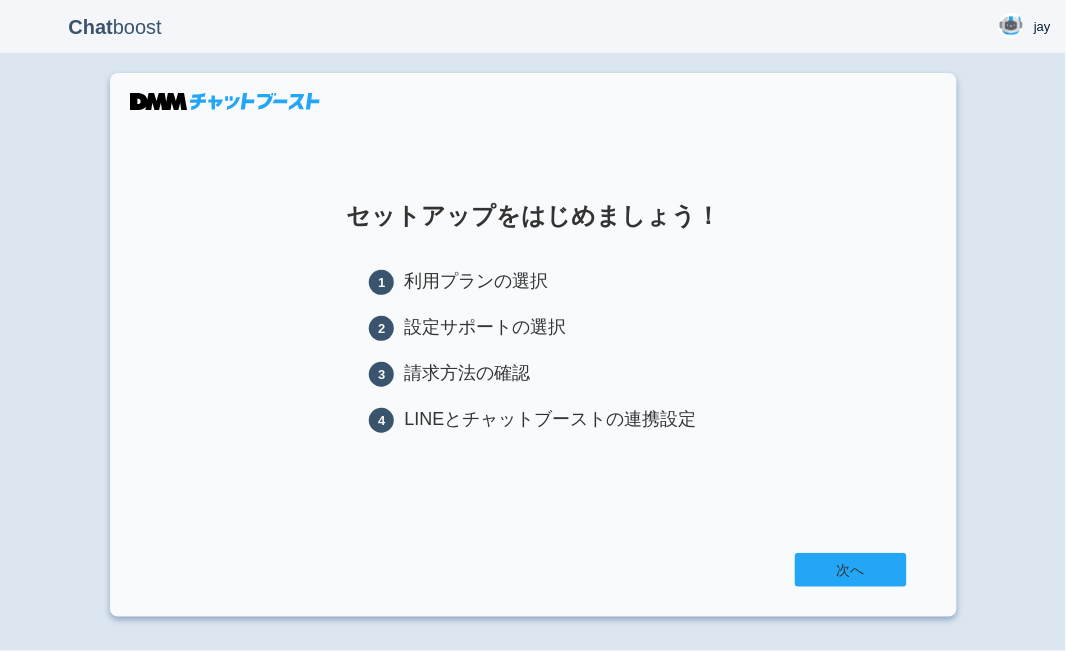 click on "次へ" at bounding box center (851, 570) 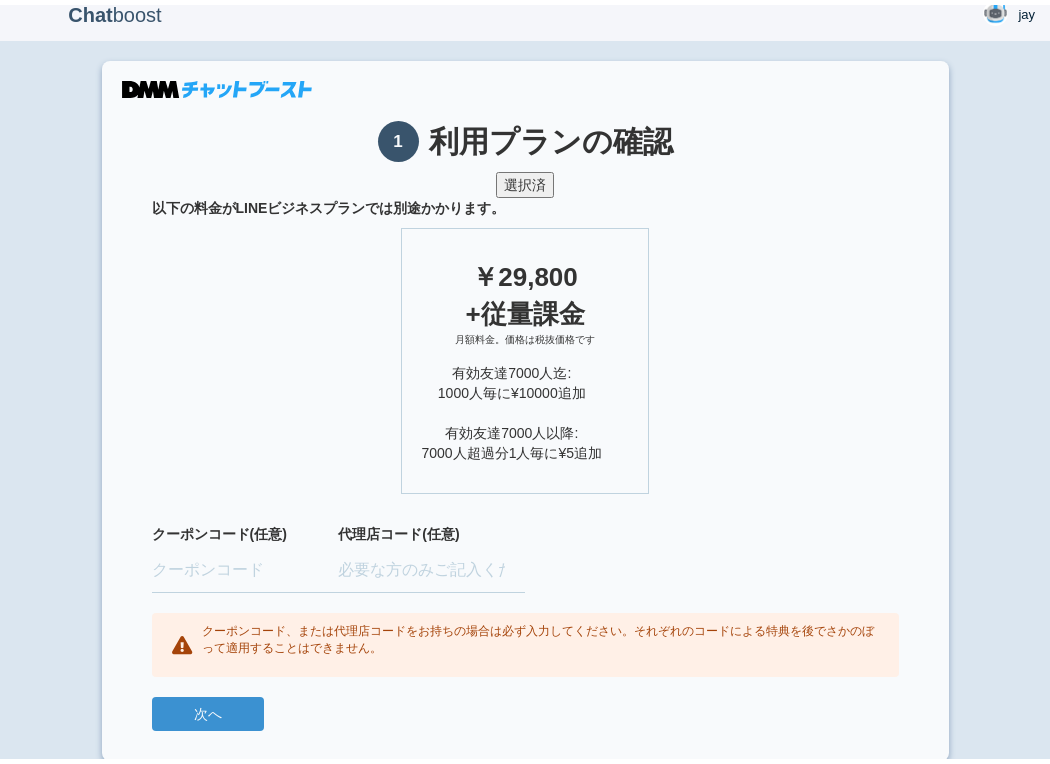 scroll, scrollTop: 4, scrollLeft: 0, axis: vertical 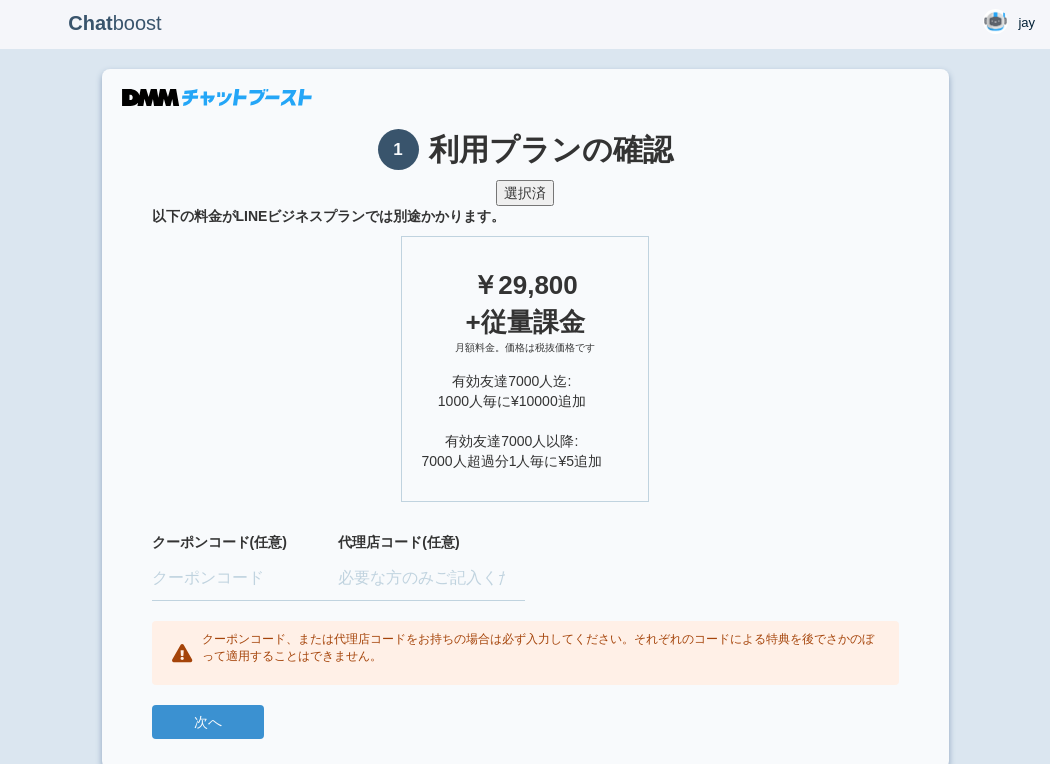 click on "Chat  boost
jay
jay
Member since admin 2025-08-02 09:31:03
ログアウト
1 利用プランの確認
選択済
以下の料金がLINEビジネスプランでは別途かかります。
￥29,800" at bounding box center [525, 378] 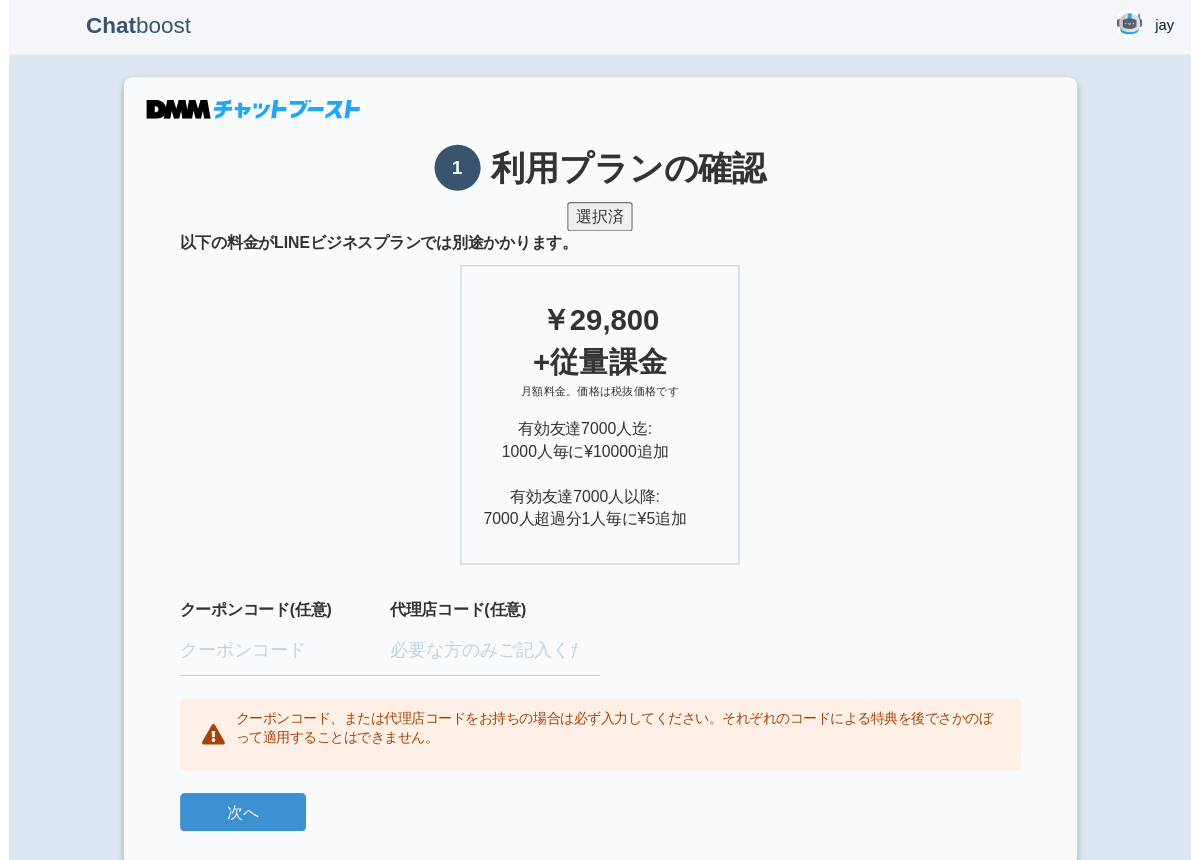 scroll, scrollTop: 0, scrollLeft: 0, axis: both 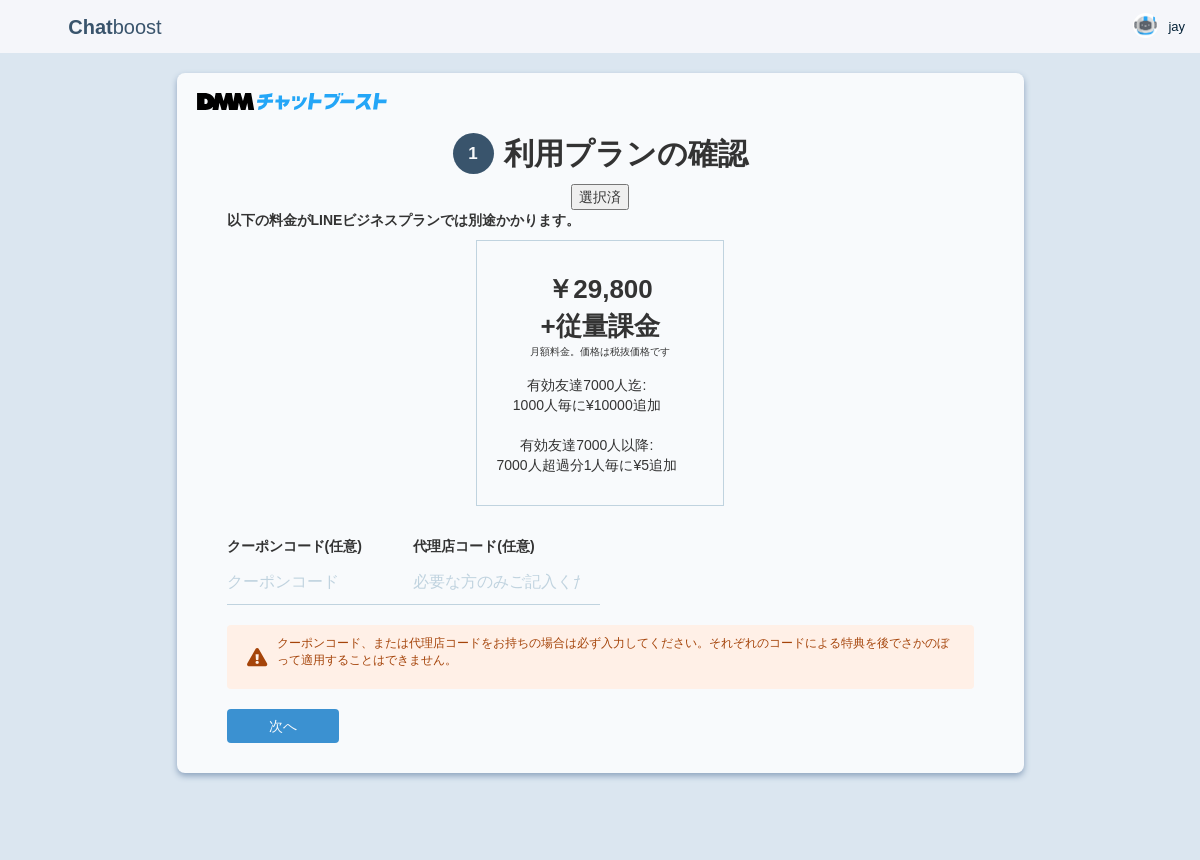click on "Chat  boost
jay
jay
Member since admin 2025-08-02 09:31:03
ログアウト
1 利用プランの確認
選択済
以下の料金がLINEビジネスプランでは別途かかります。
￥29,800" at bounding box center (600, 430) 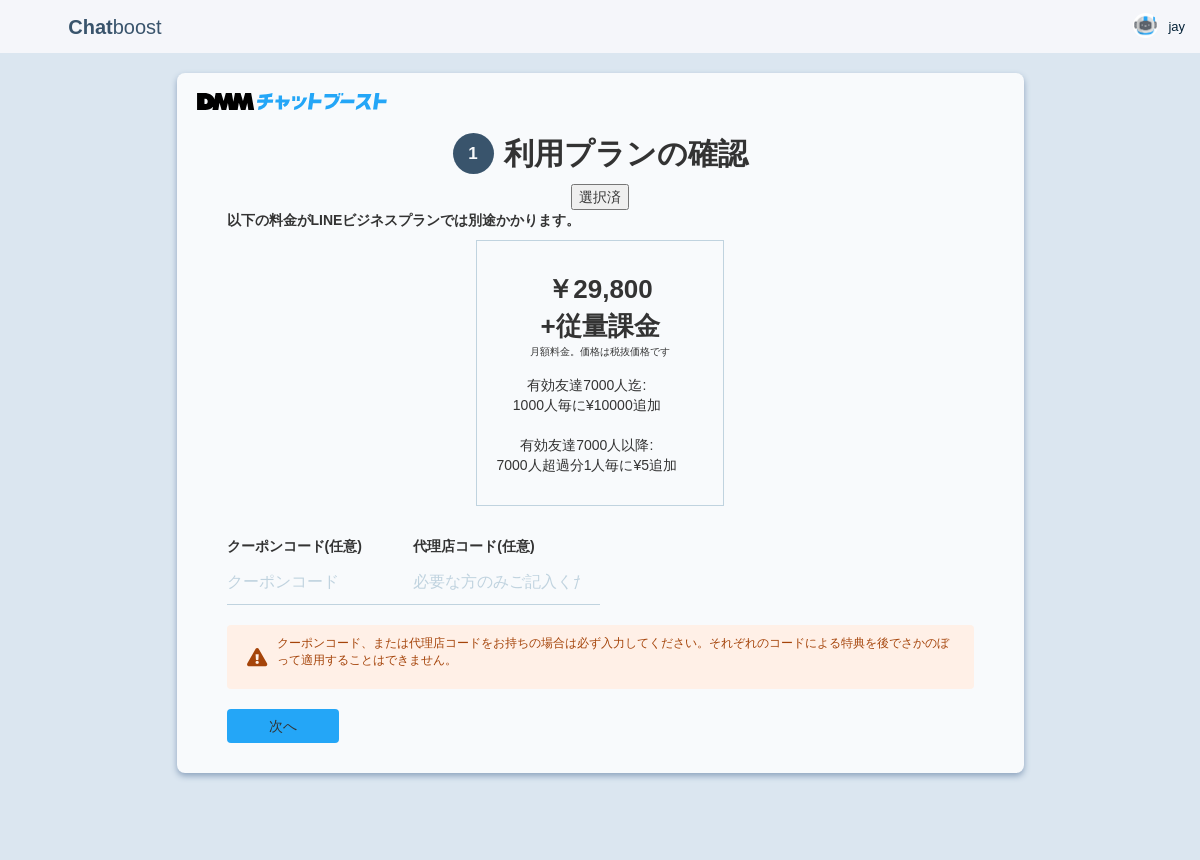 click on "次へ" at bounding box center (283, 726) 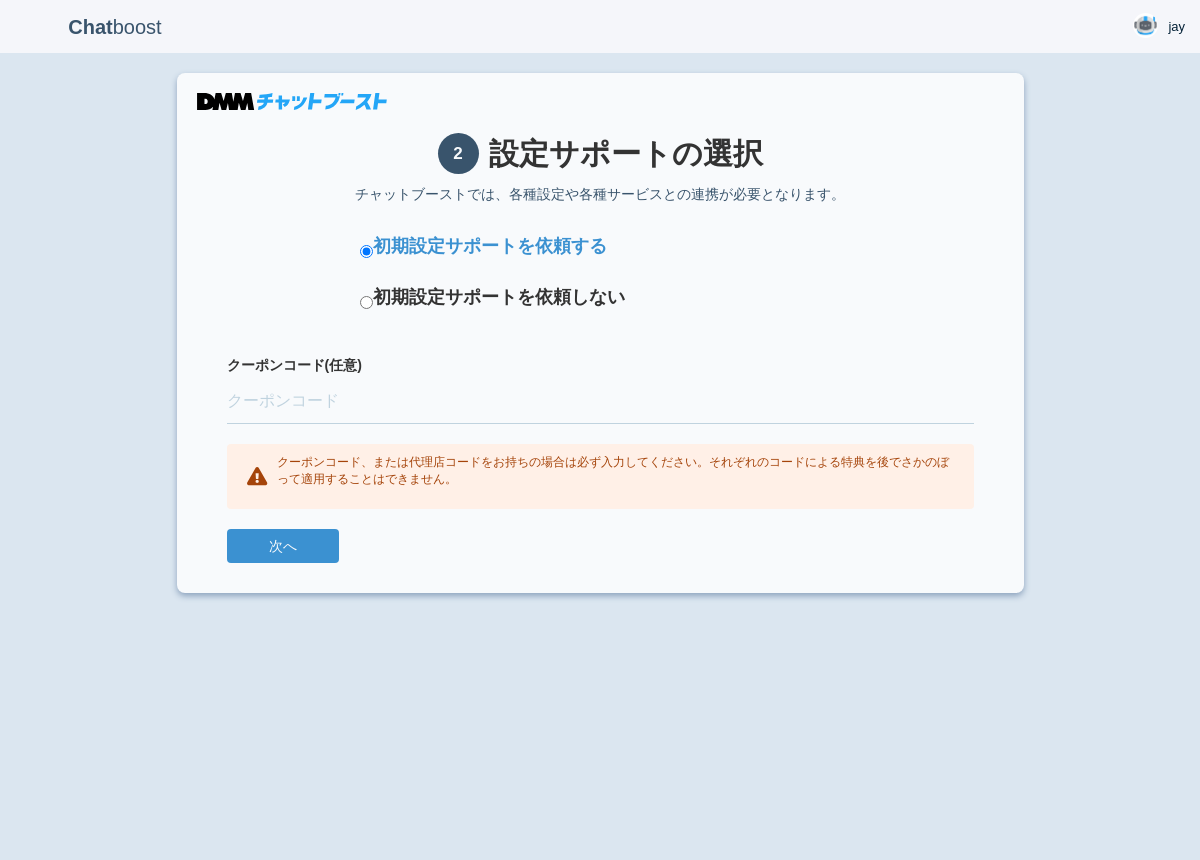 scroll, scrollTop: 0, scrollLeft: 0, axis: both 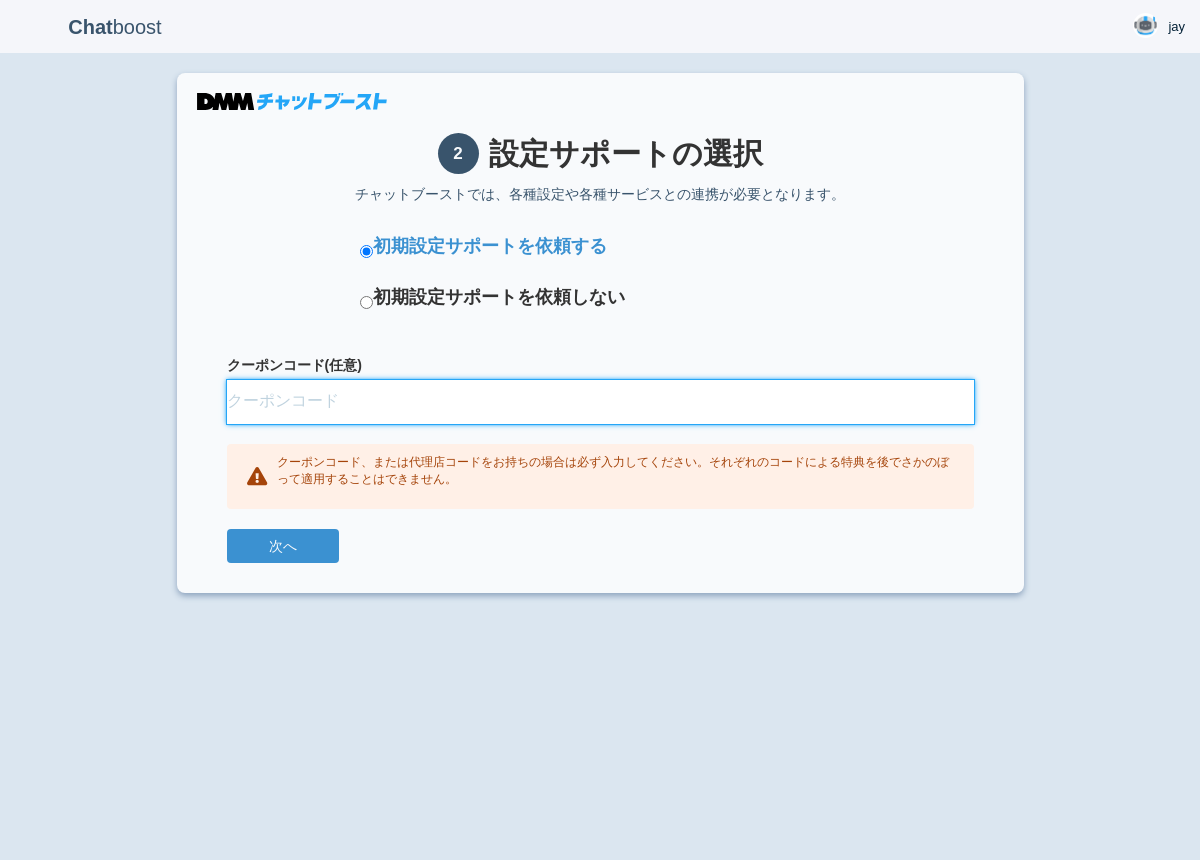 click on "クーポンコード(任意)" at bounding box center [600, 402] 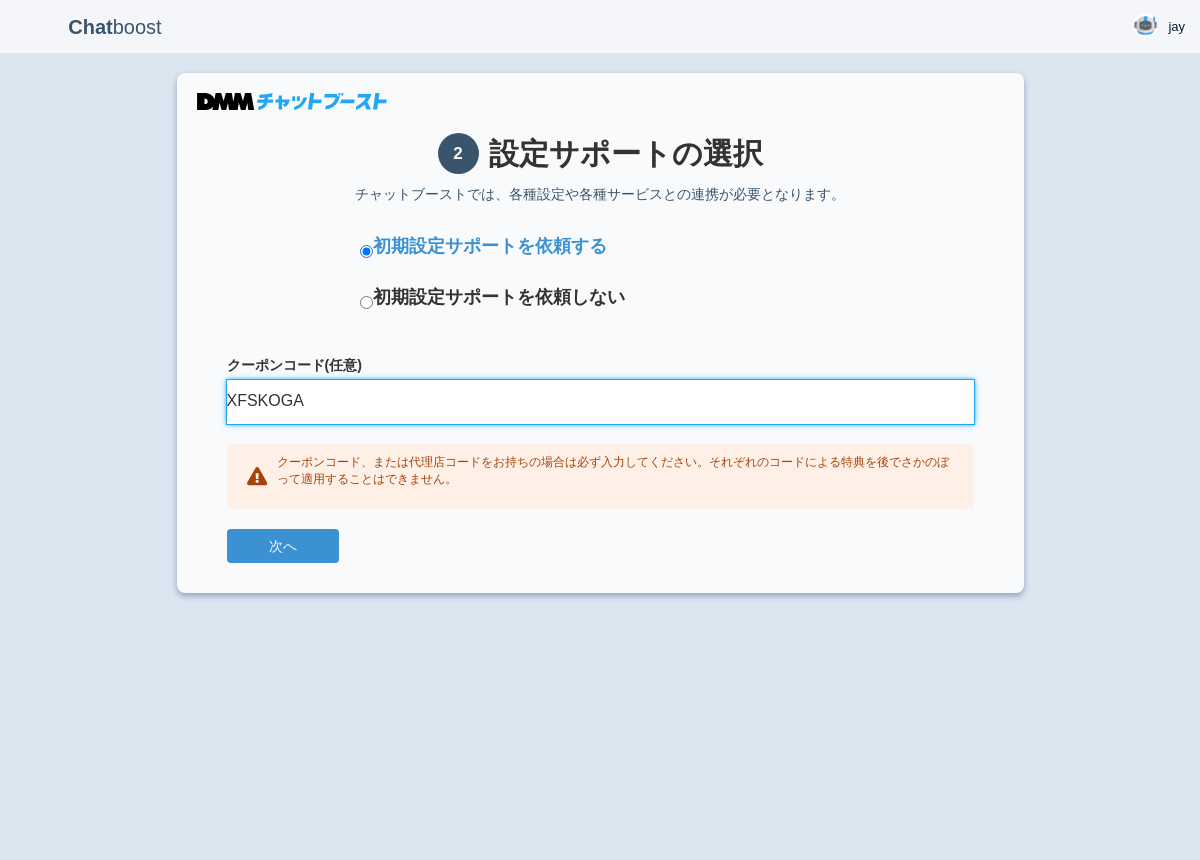 type on "XFSKOGA" 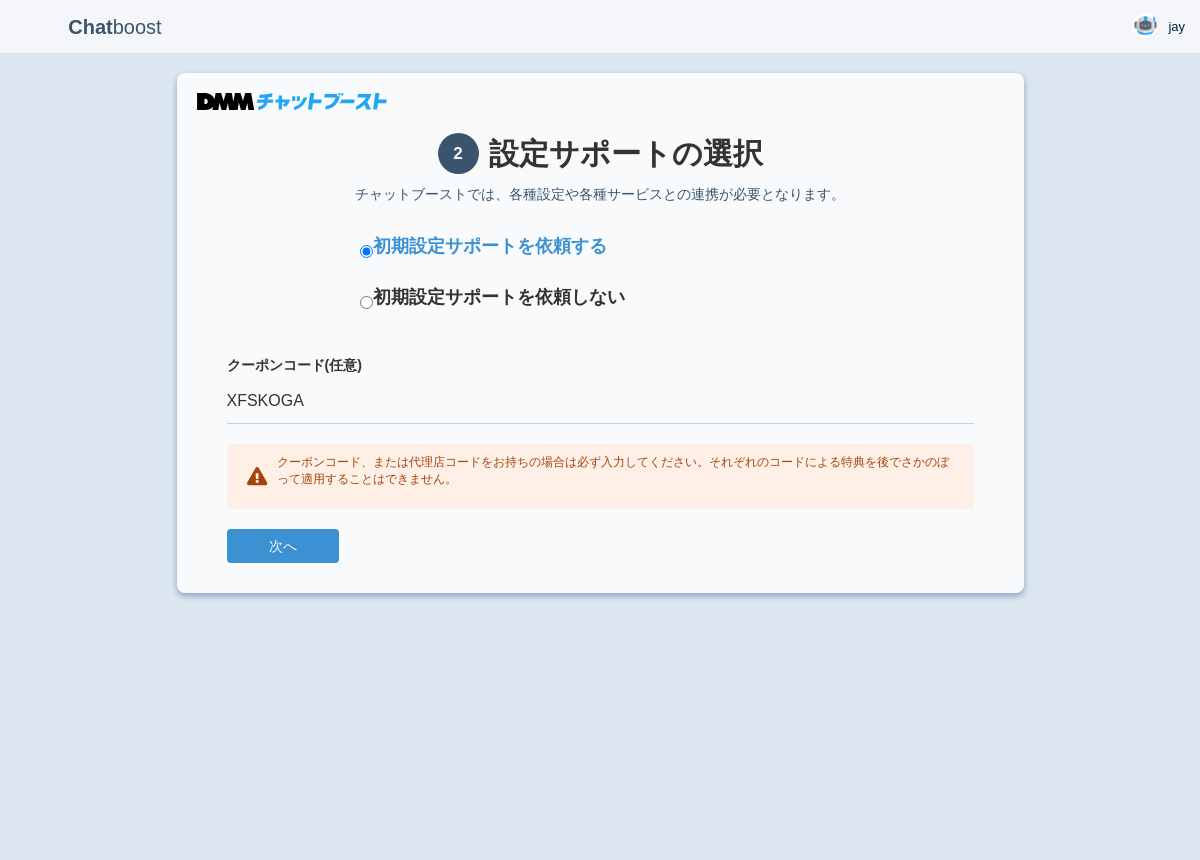 click on "2 設定サポートの選択
チャットブーストでは、各種設定や各種サービスとの連携が必要となります。
初期設定サポートを依頼する
初期設定サポートを依頼しない
クーポンコード(任意)
XFSKOGA
クーポンコード、または代理店コードをお持ちの場合は必ず入力してください。それぞれのコードによる特典を後でさかのぼって適用することはできません。
次へ" at bounding box center (600, 333) 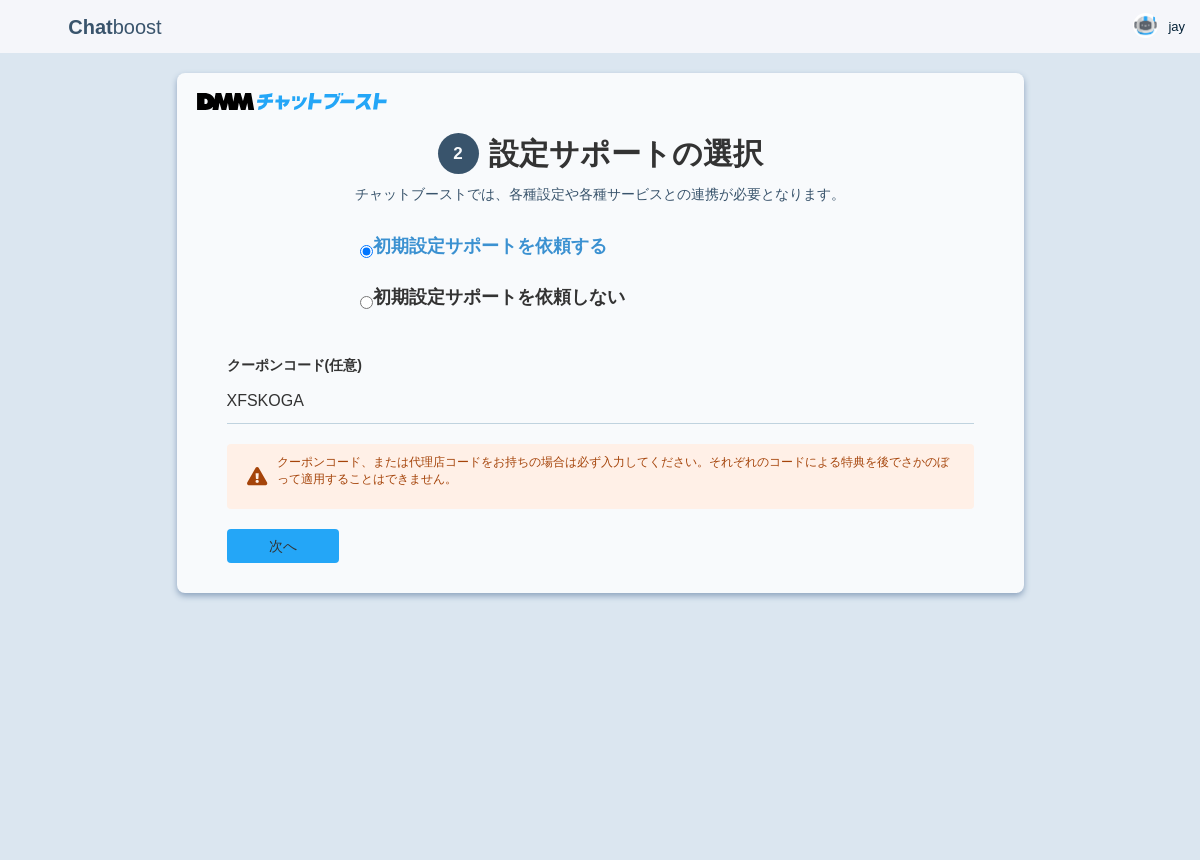 click on "次へ" at bounding box center (283, 546) 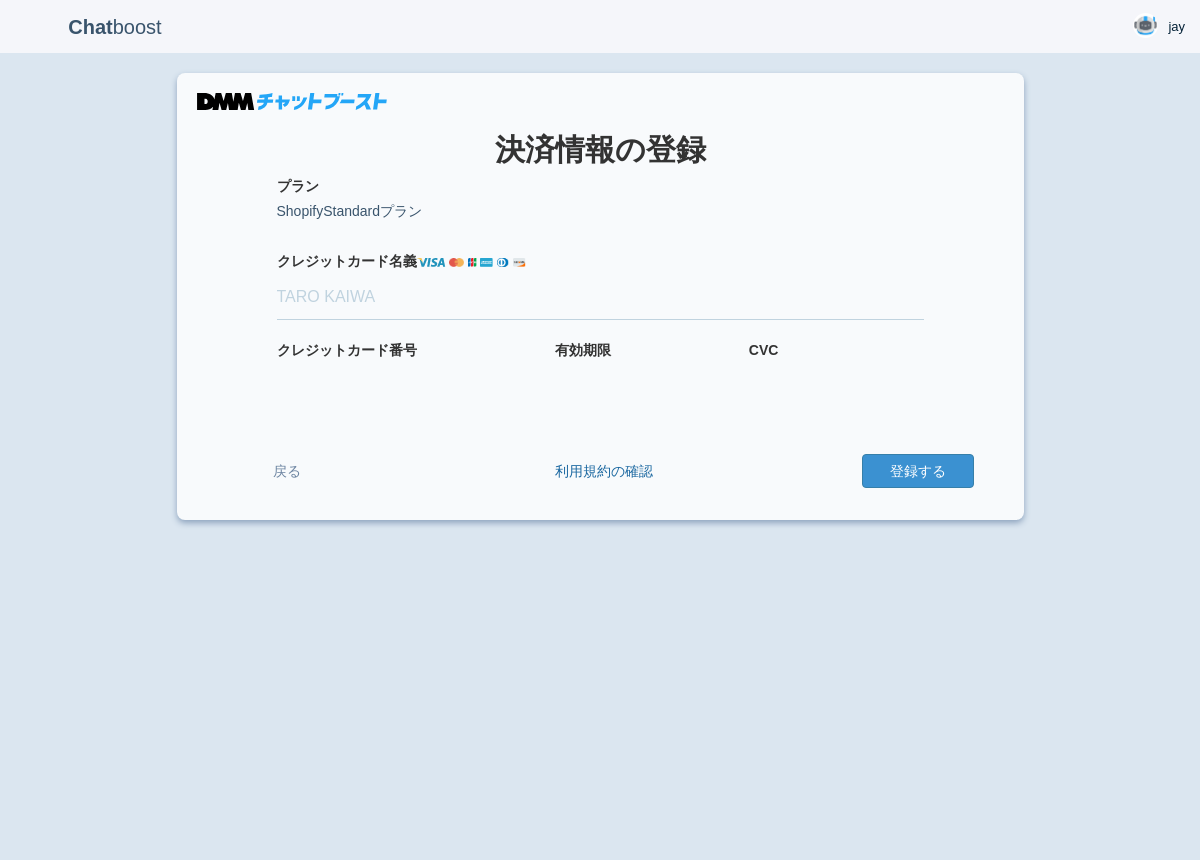 scroll, scrollTop: 0, scrollLeft: 0, axis: both 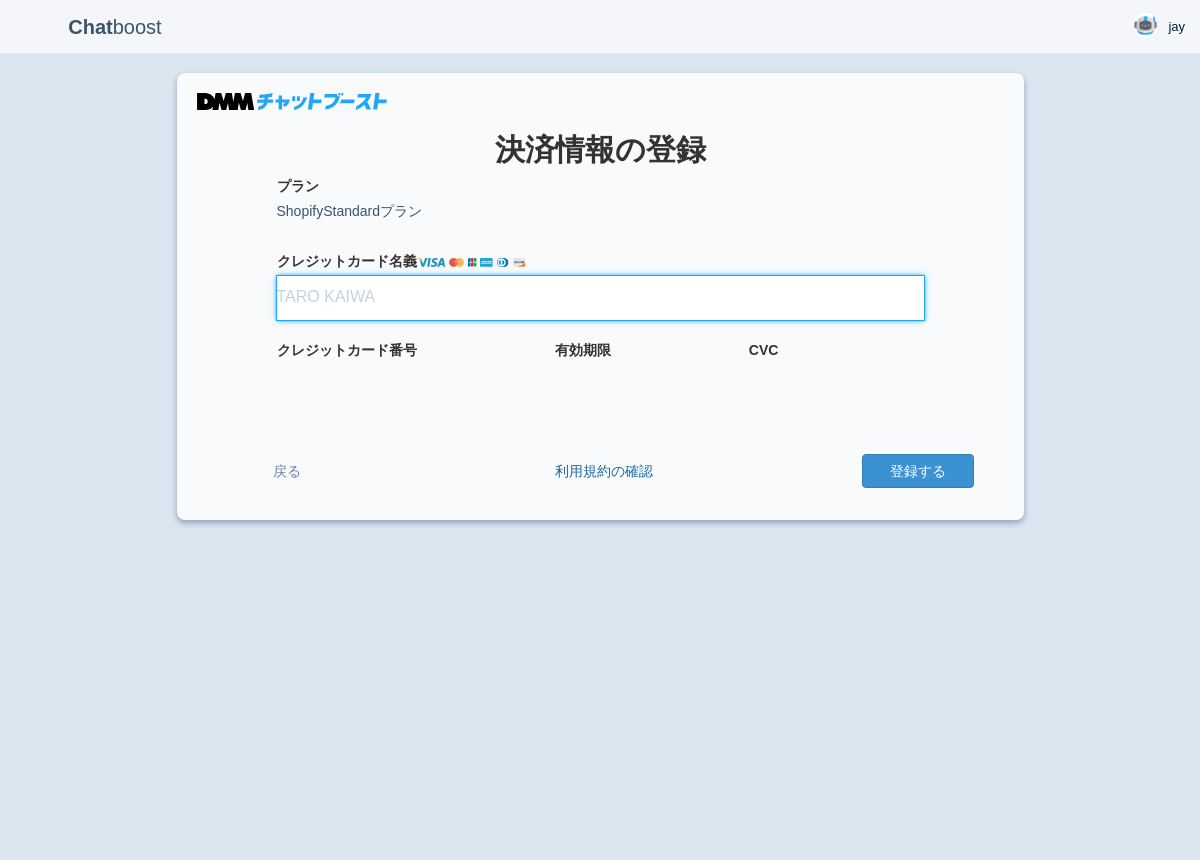 click on "クレジット カード名義" at bounding box center [600, 298] 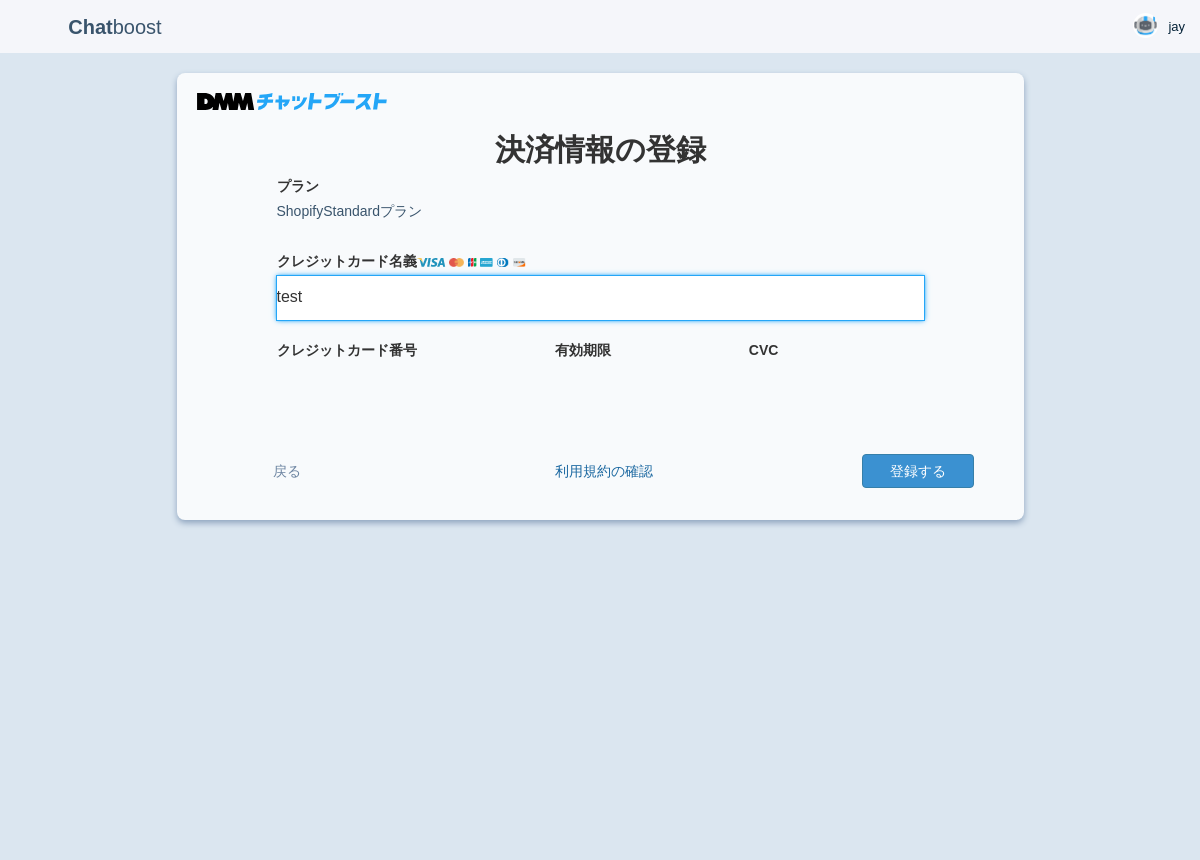 type on "test" 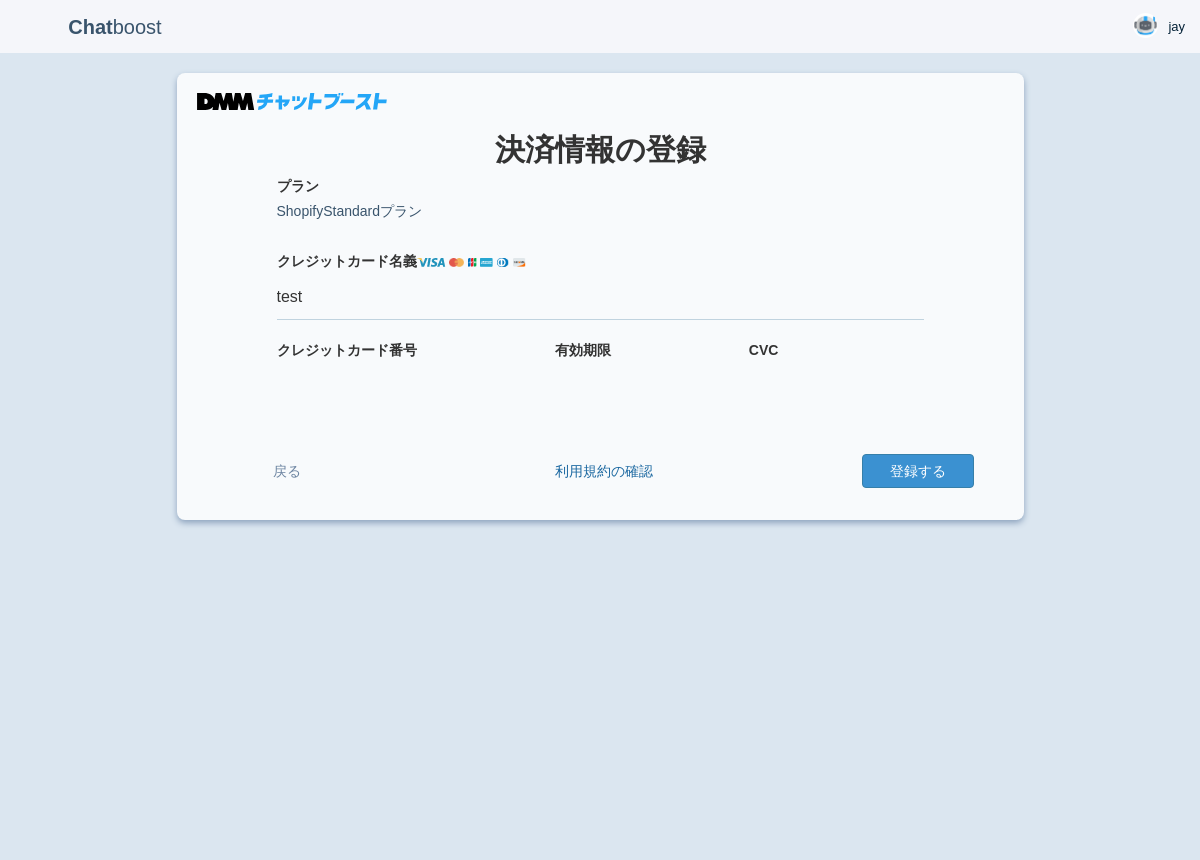 click on "Chat  boost
jay
jay
Member since admin 2025-08-02 09:31:03
ログアウト
×
決済情報の登録
プラン
ShopifyStandardプラン" at bounding box center [600, 430] 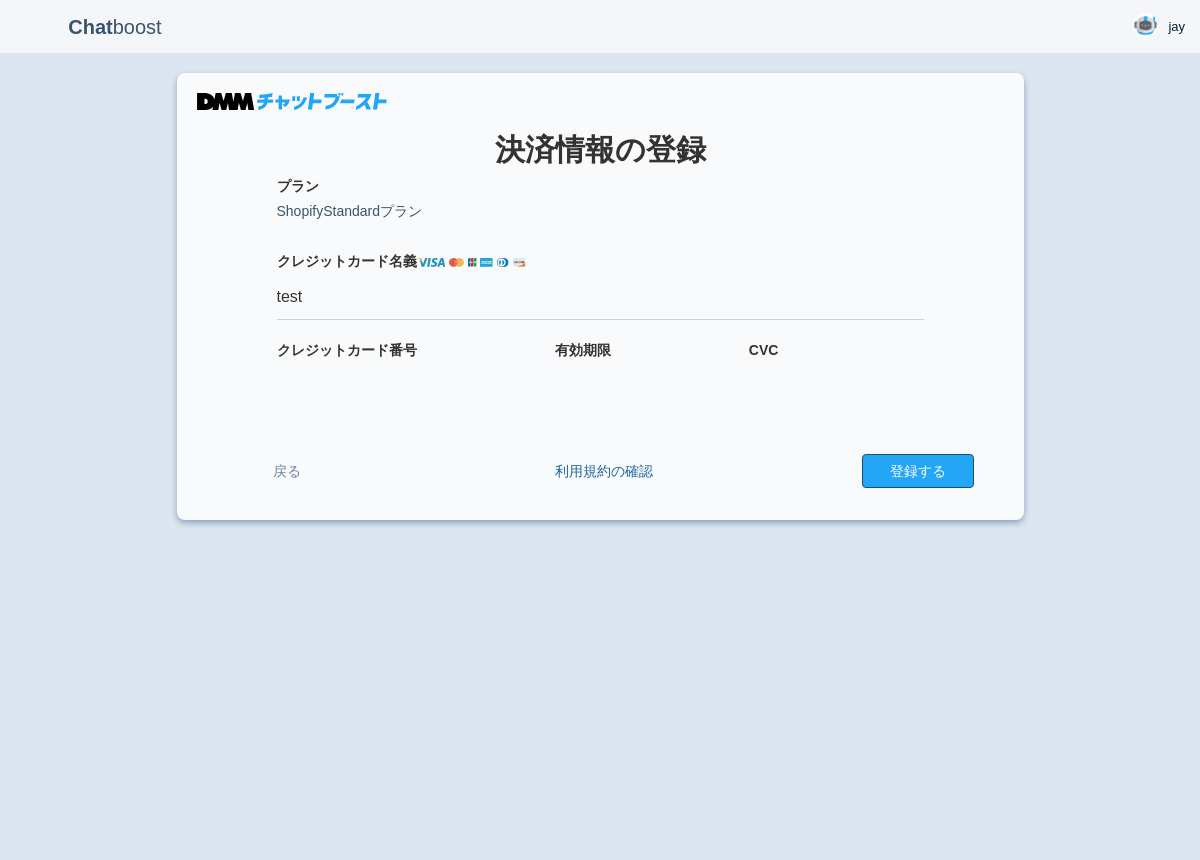 click on "登録する" at bounding box center (918, 471) 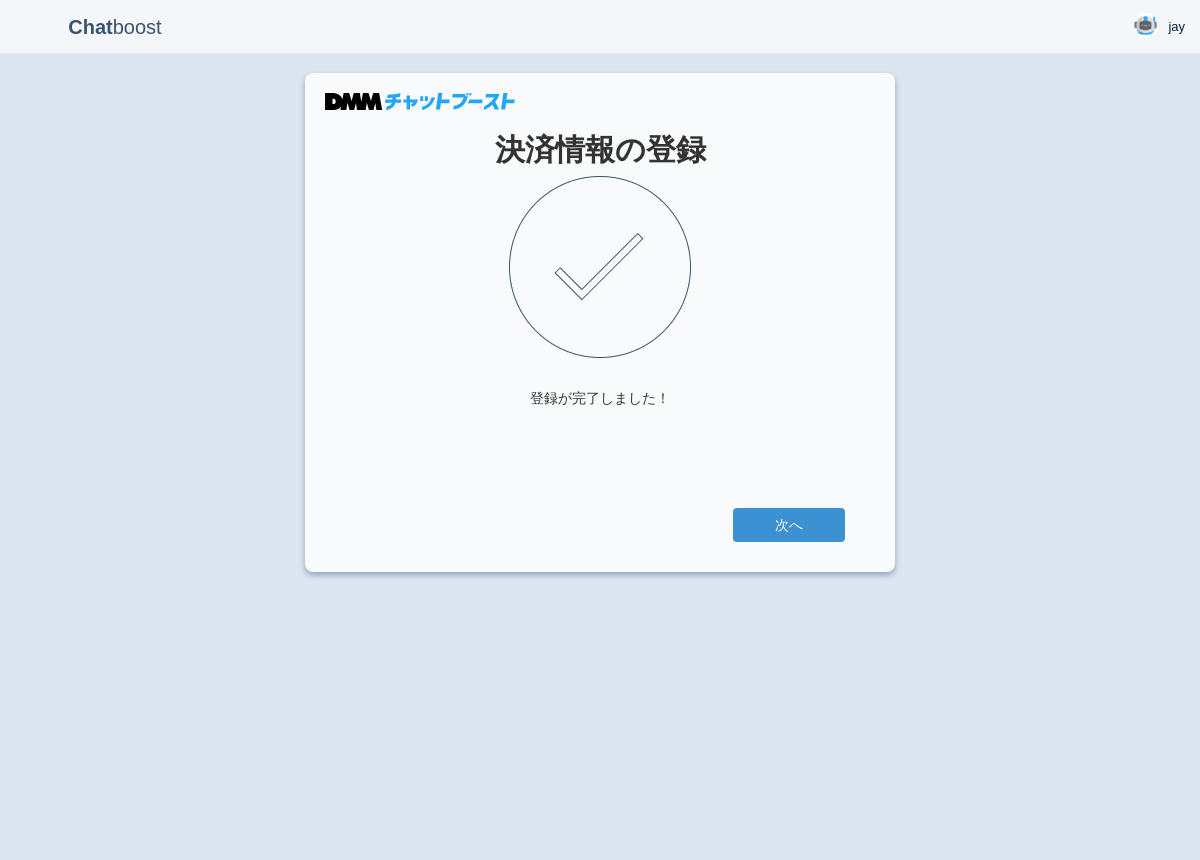 scroll, scrollTop: 0, scrollLeft: 0, axis: both 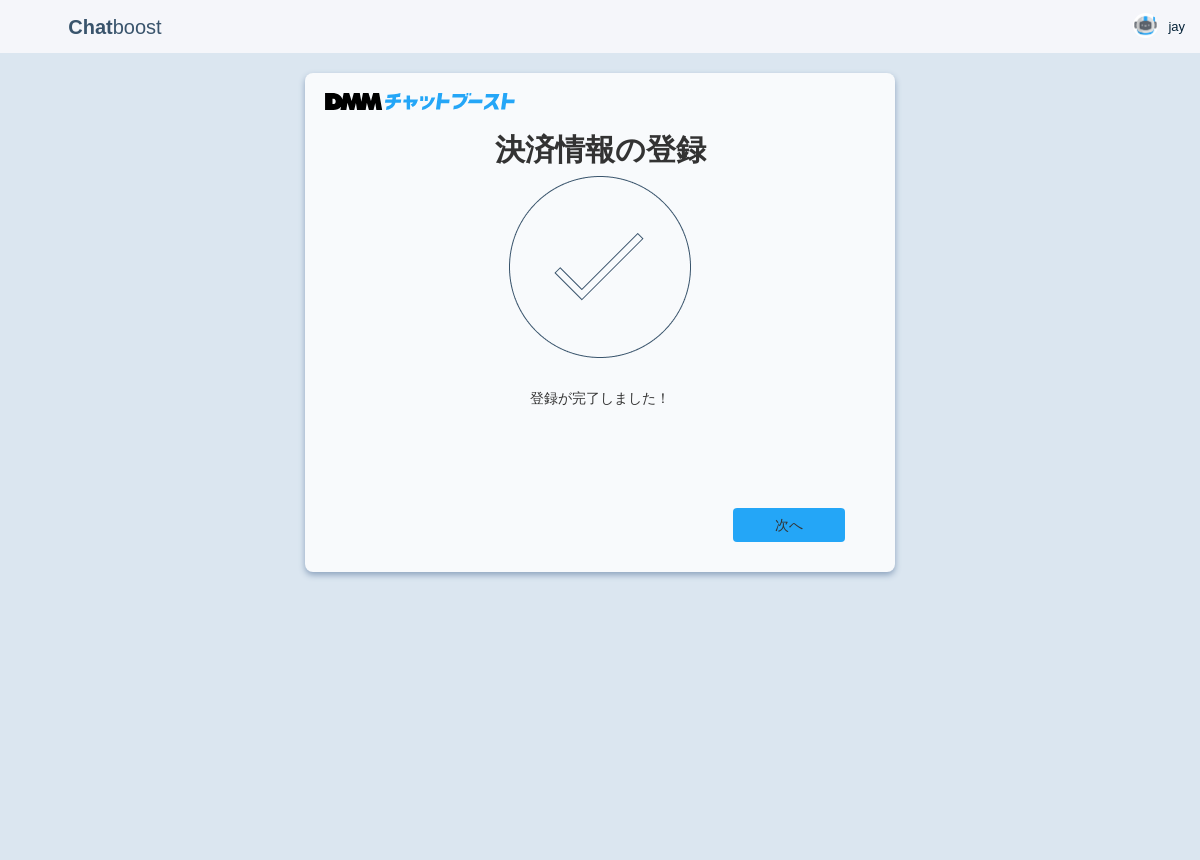 click on "次へ" at bounding box center (789, 525) 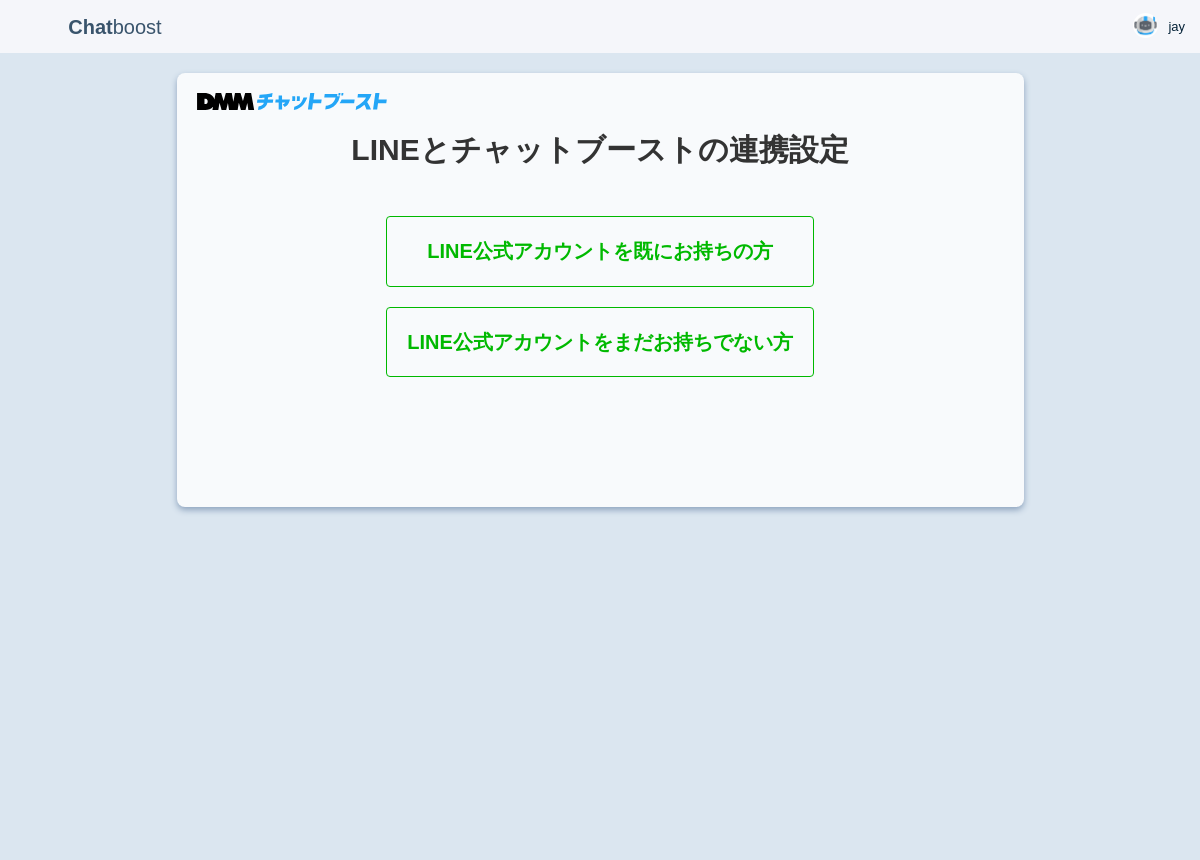 scroll, scrollTop: 0, scrollLeft: 0, axis: both 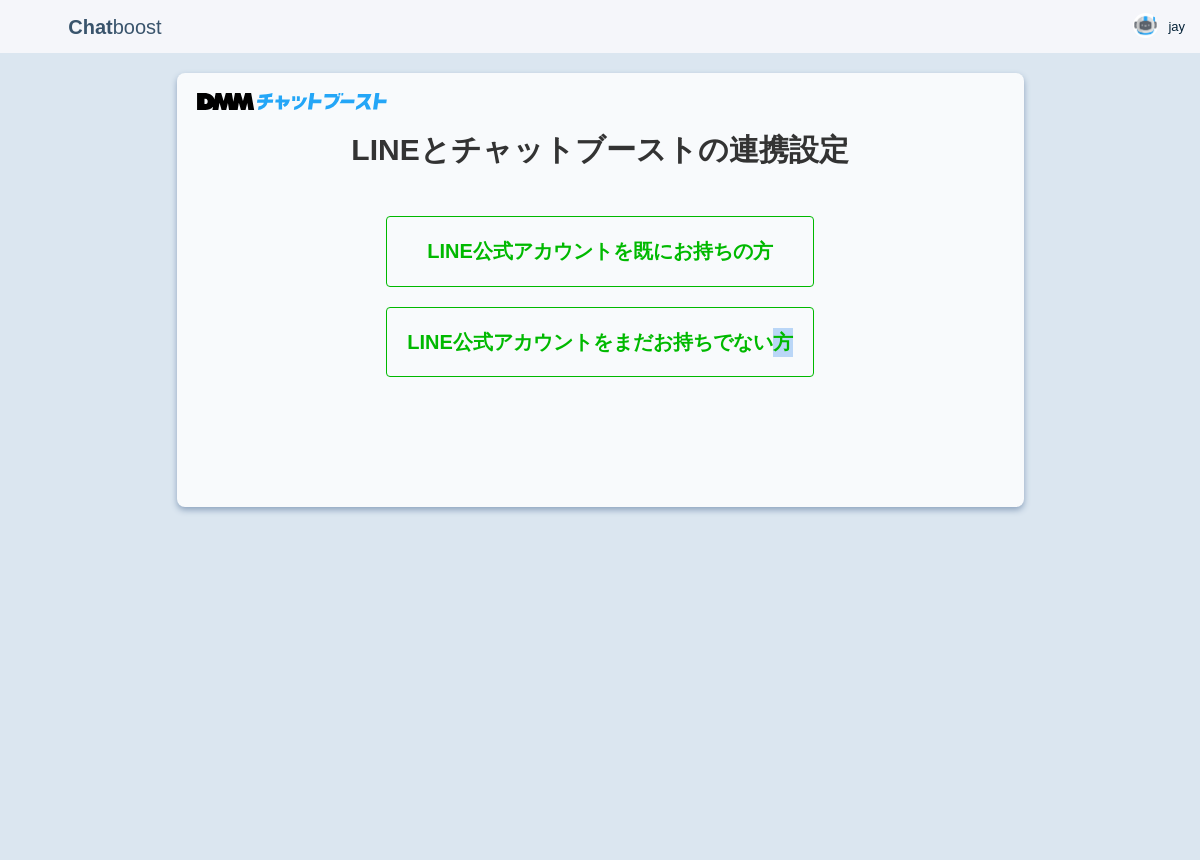 click on "Chat  boost
[FIRST]
[FIRST]
Member since admin [DATE]
ログアウト
LINEとチャットブーストの連携設定
LINE公式アカウントを既にお持ちの方
LINE公式アカウントをまだお持ちでない方" at bounding box center (600, 430) 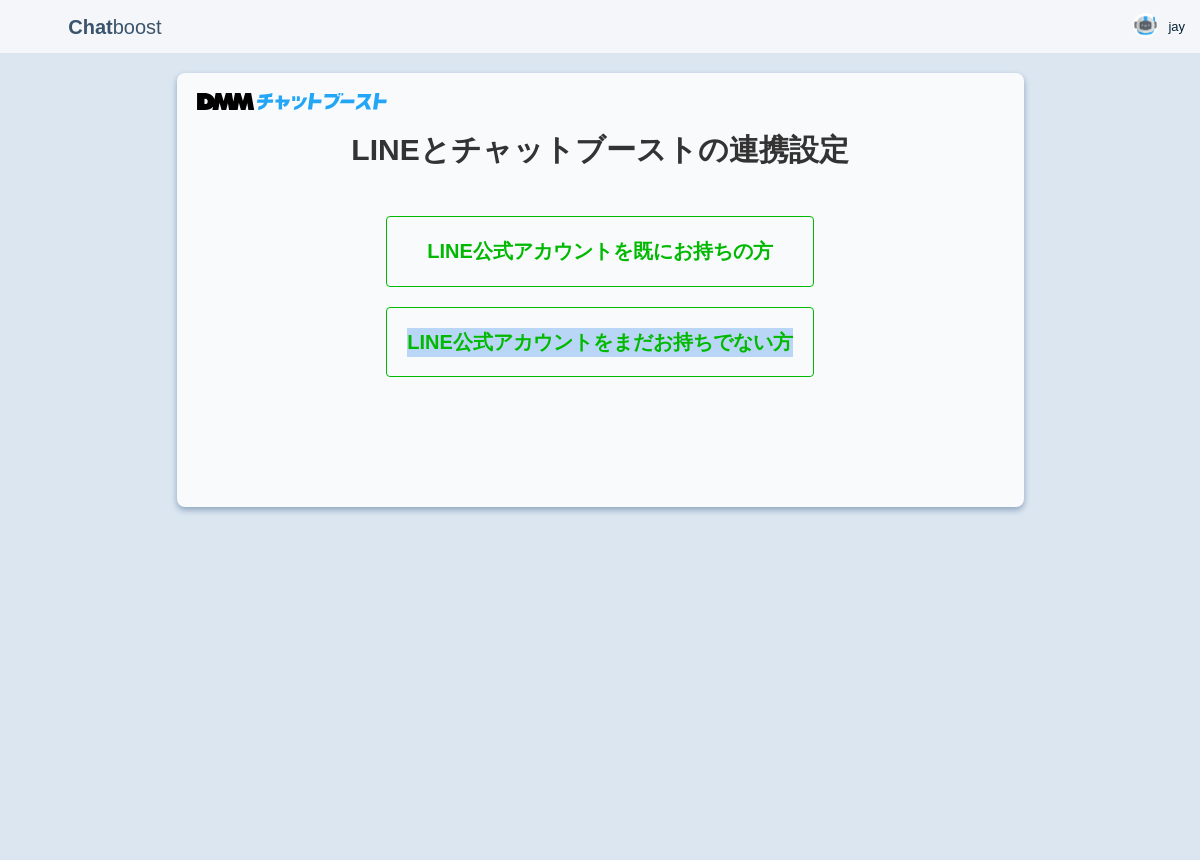 click on "Chat  boost
[FIRST]
[FIRST]
Member since admin [DATE]
ログアウト
LINEとチャットブーストの連携設定
LINE公式アカウントを既にお持ちの方
LINE公式アカウントをまだお持ちでない方" at bounding box center (600, 430) 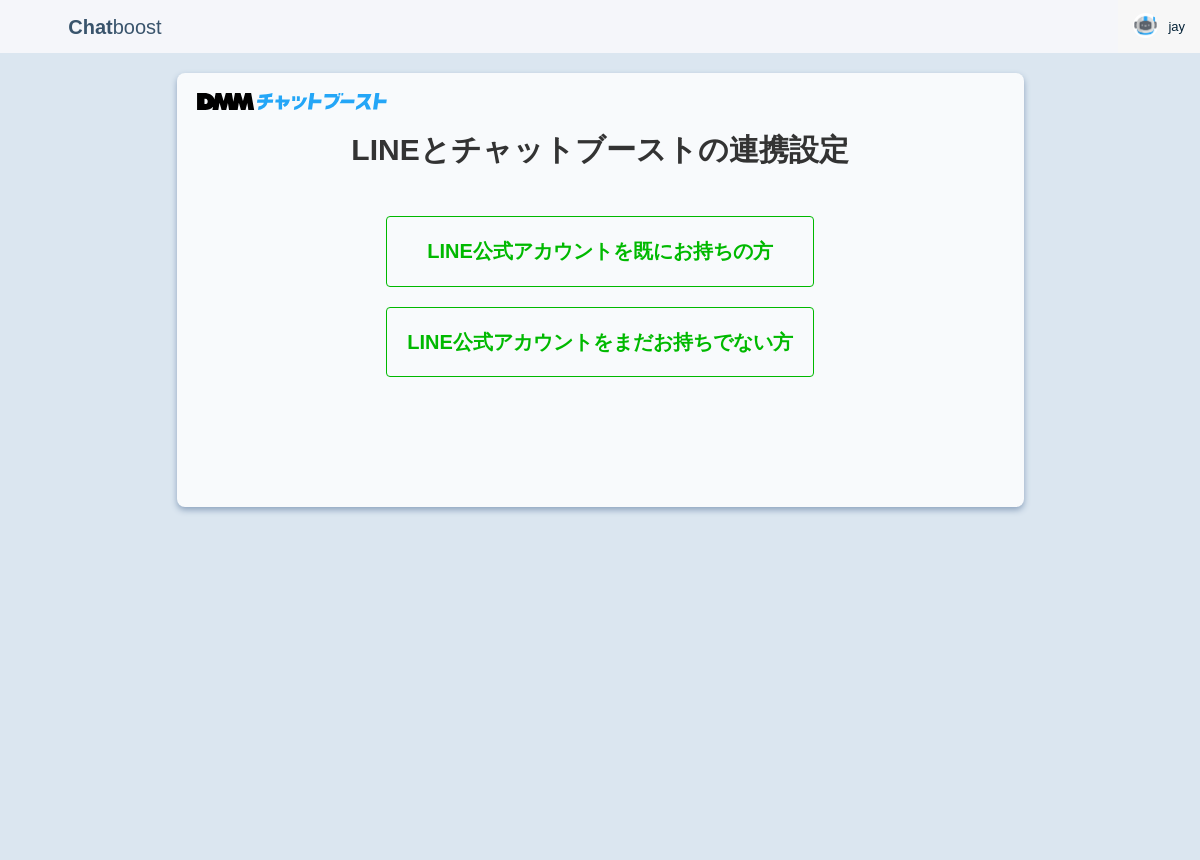click on "jay" at bounding box center (1159, 26) 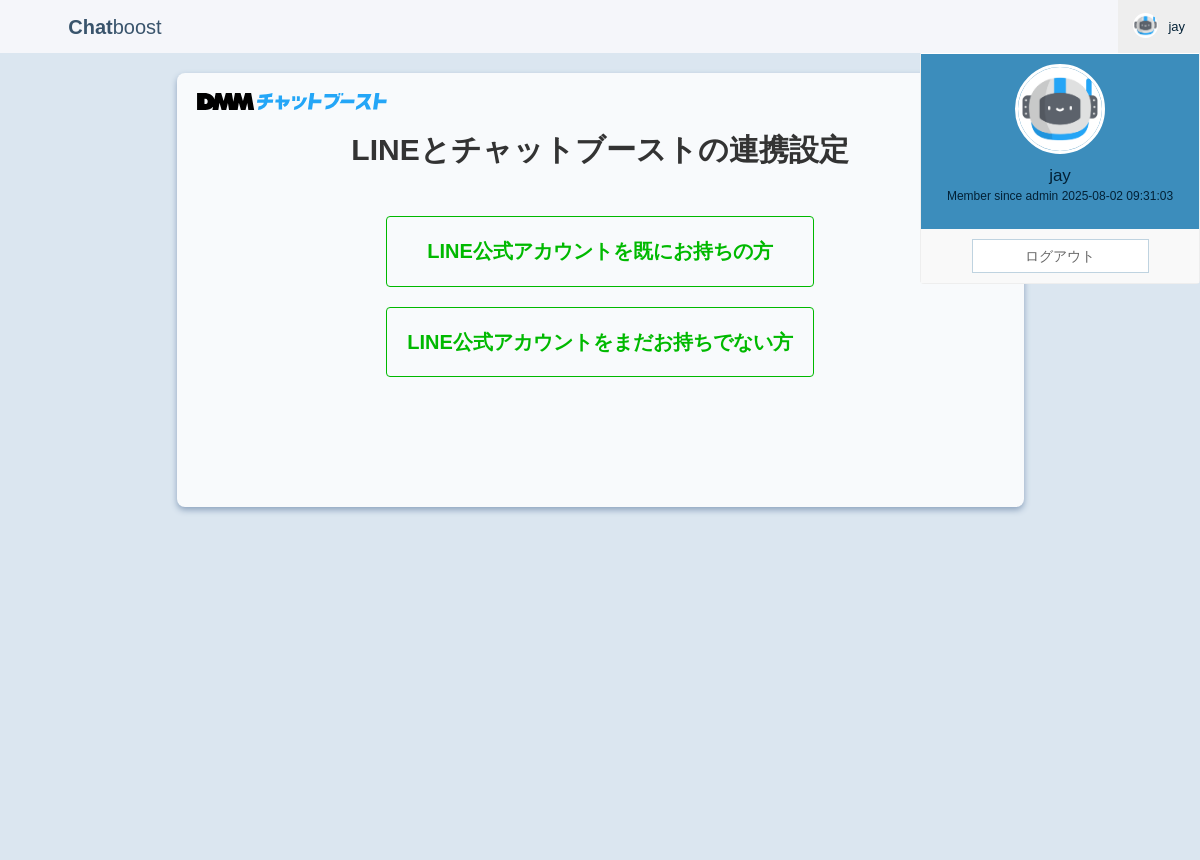 click on "ログアウト" at bounding box center [1060, 256] 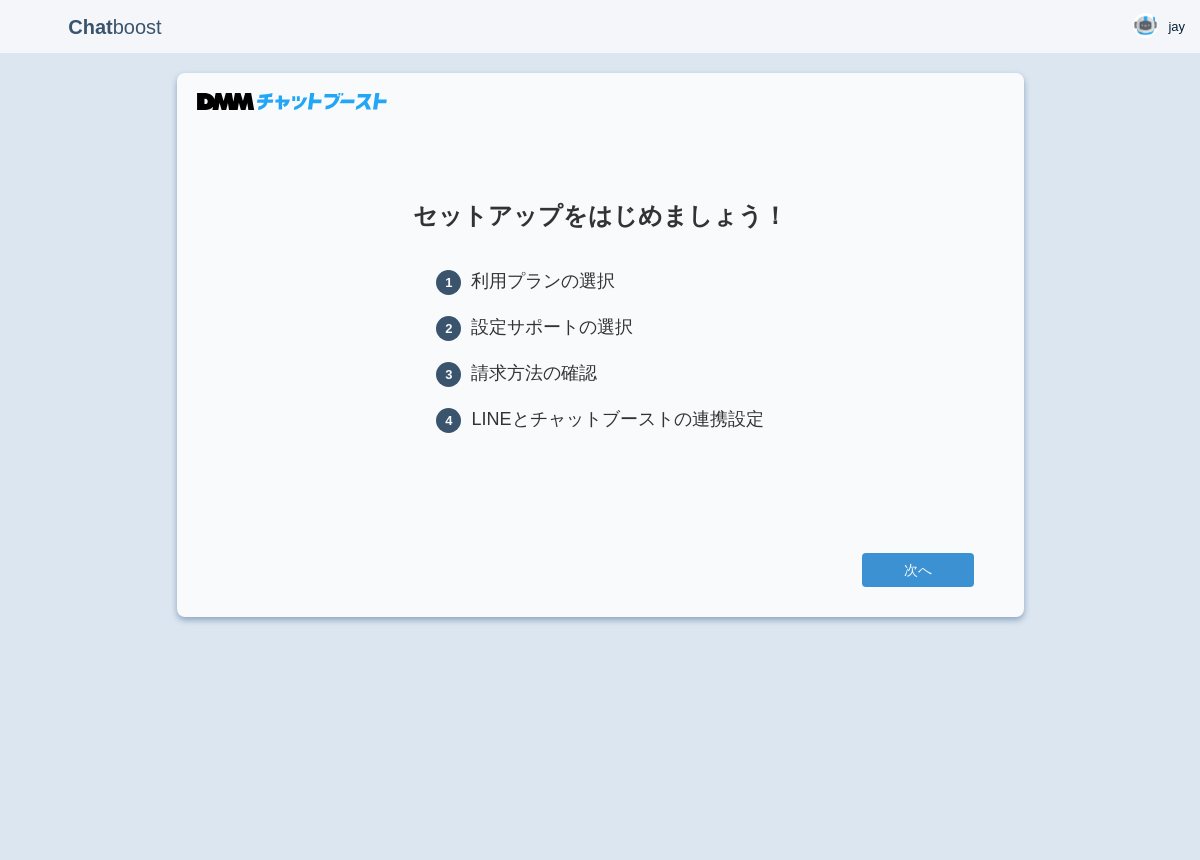 scroll, scrollTop: 0, scrollLeft: 0, axis: both 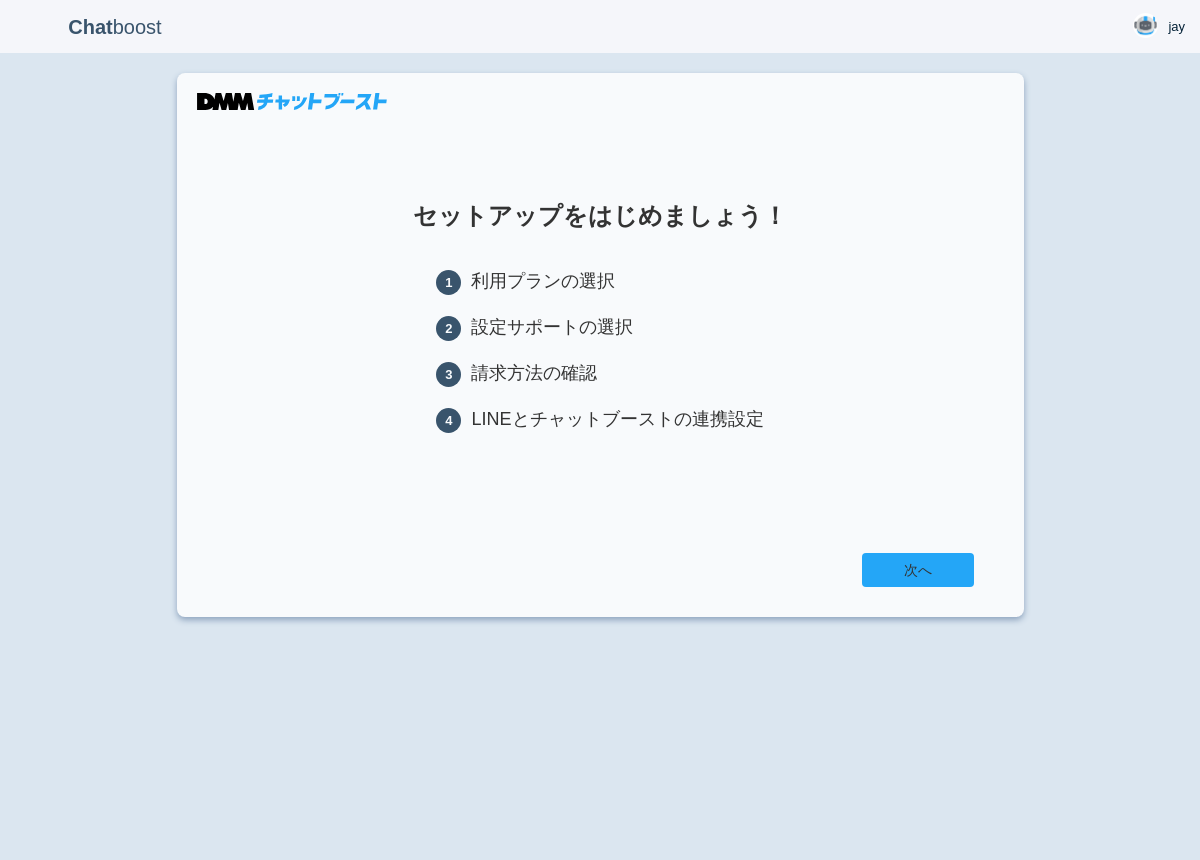 click on "次へ" at bounding box center [918, 570] 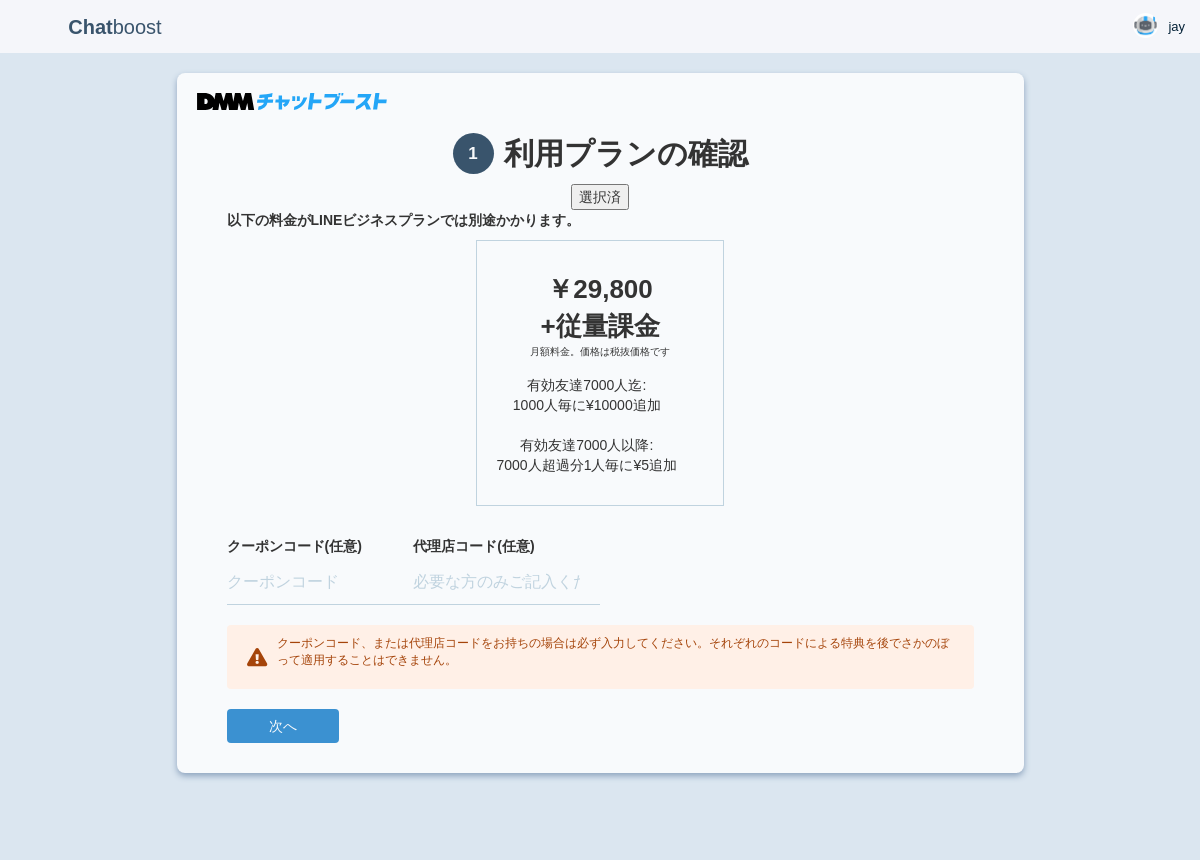 scroll, scrollTop: 0, scrollLeft: 0, axis: both 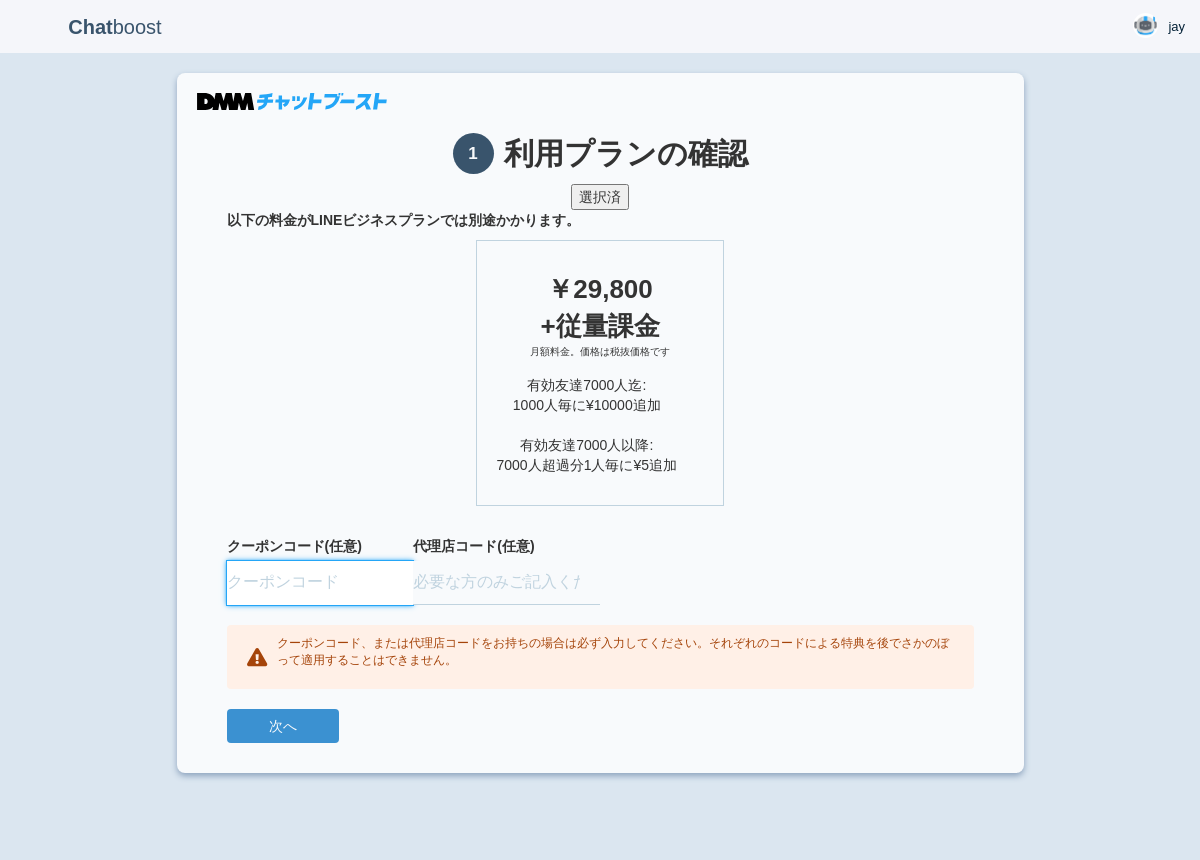 click at bounding box center (320, 583) 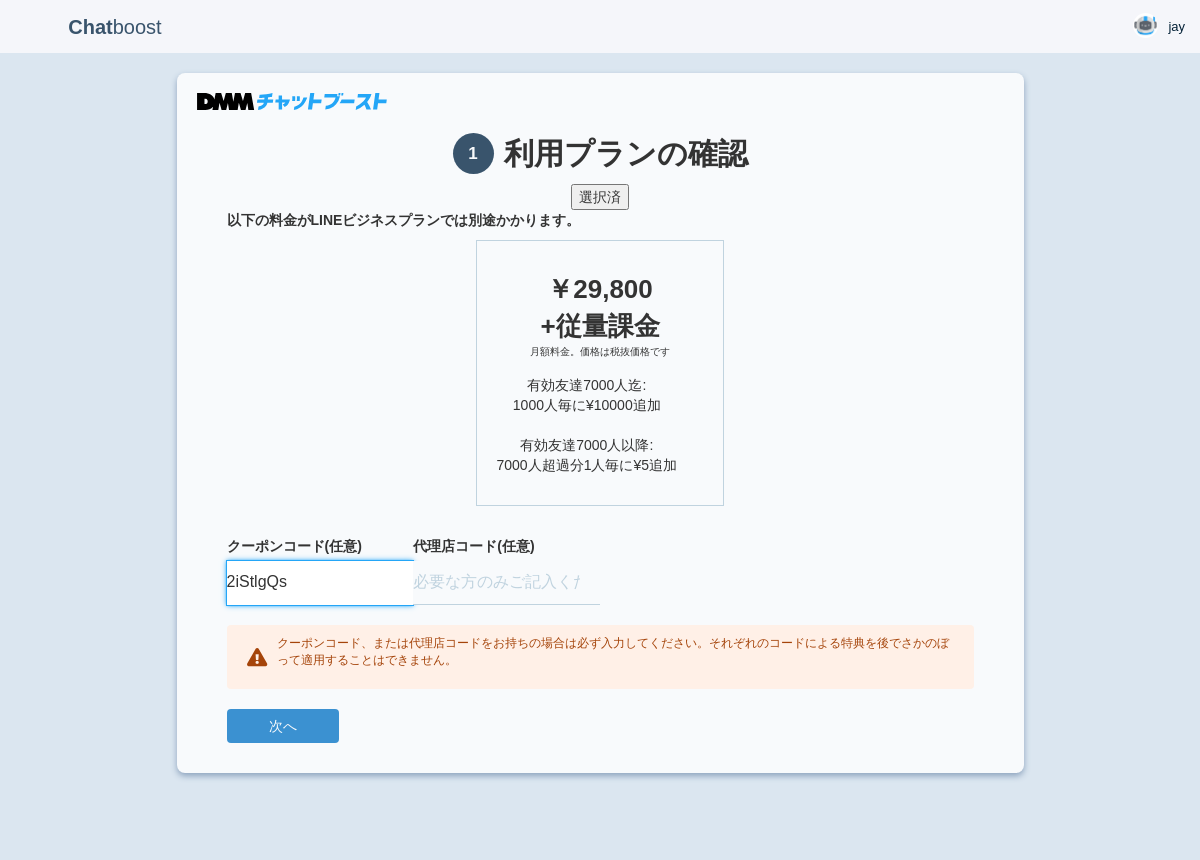type on "2iStlgQs" 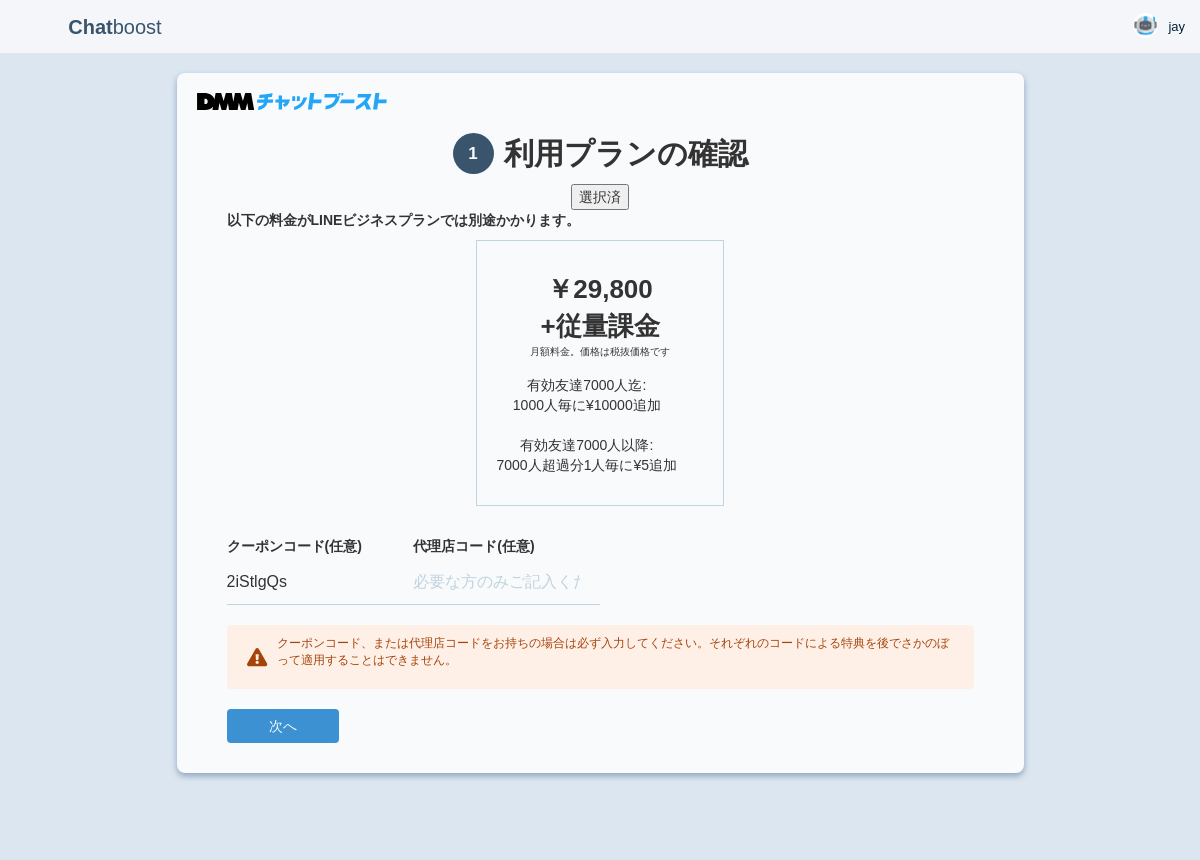 click on "選択済
以下の料金がLINEビジネスプランでは別途かかります。
￥29,800 +従量課金
月額料金。価格は税抜価格です
有効友達7000人迄: 1000人毎に¥10000追加
有効友達7000人以降: 7000人超過分1人毎に¥5追加
クーポンコード(任意)
2iStlgQs
代理店コード(任意)
次へ" at bounding box center [600, 463] 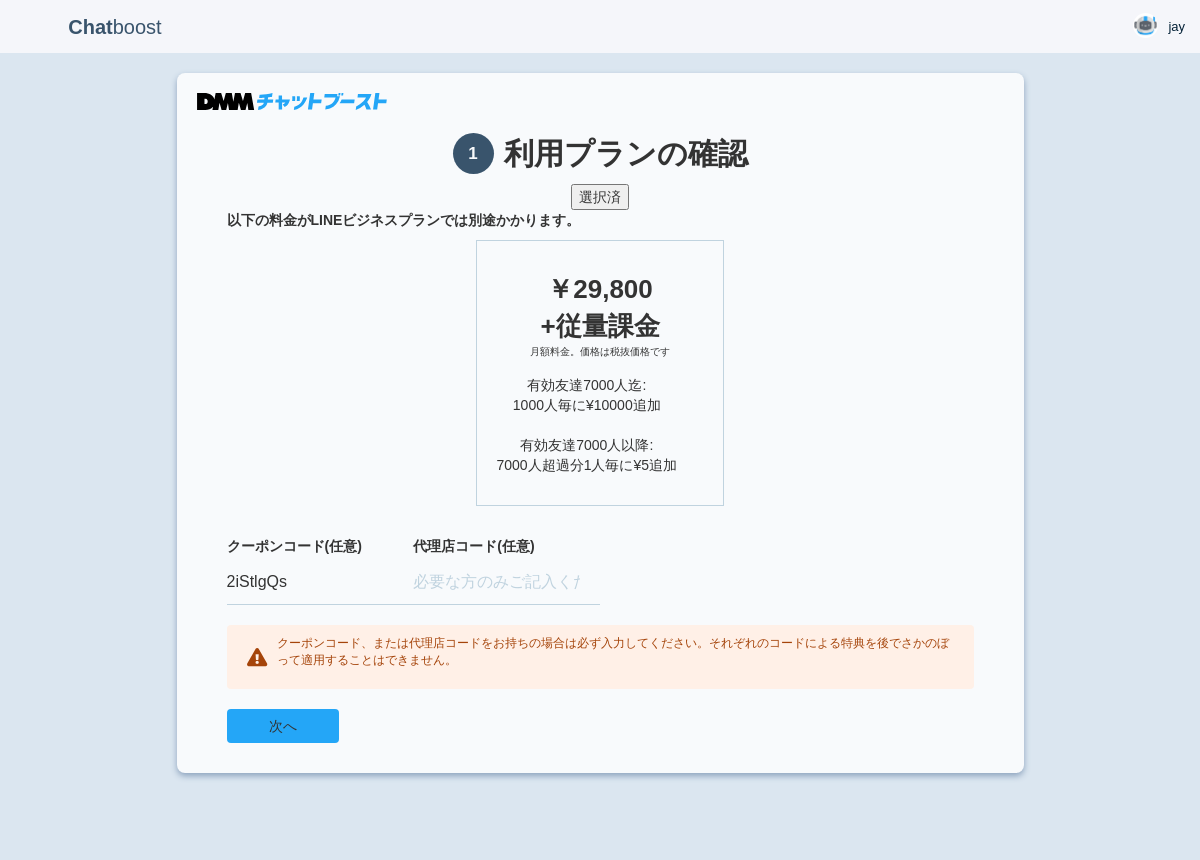 click on "次へ" at bounding box center (283, 726) 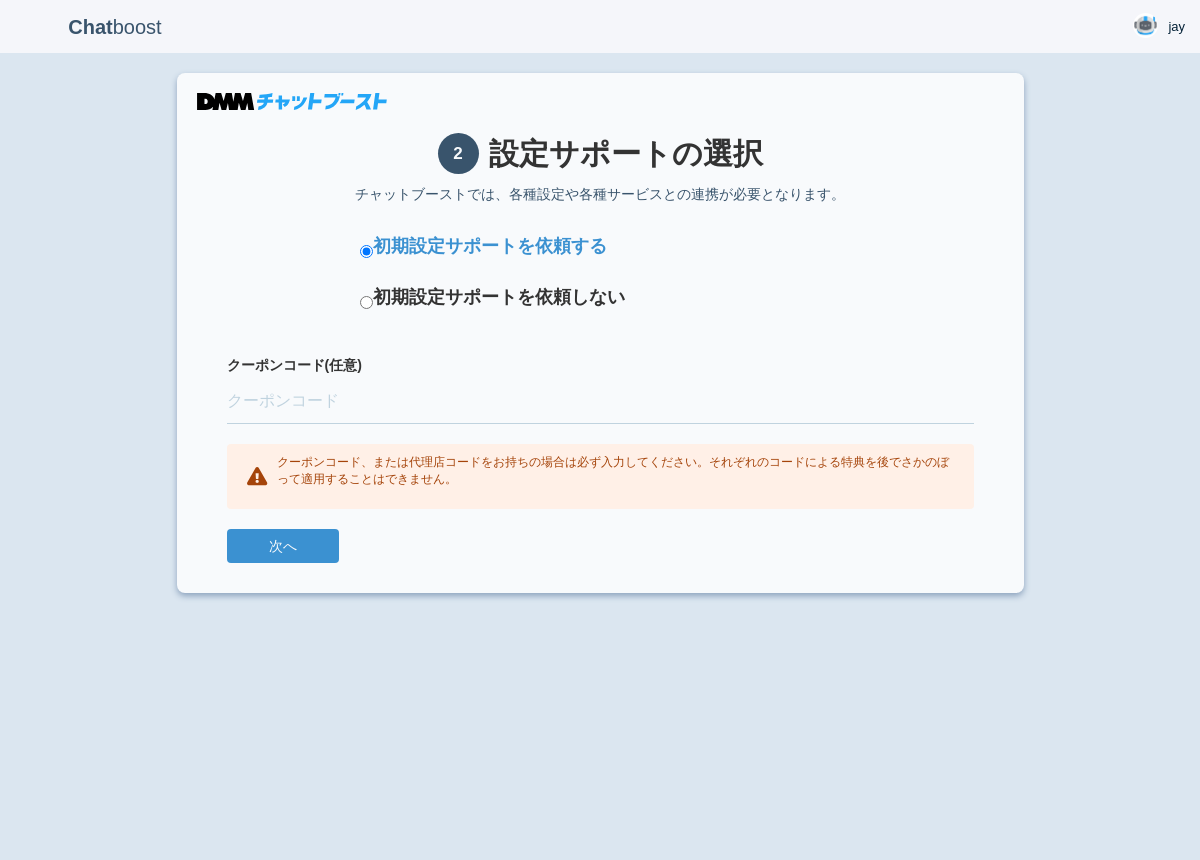 scroll, scrollTop: 0, scrollLeft: 0, axis: both 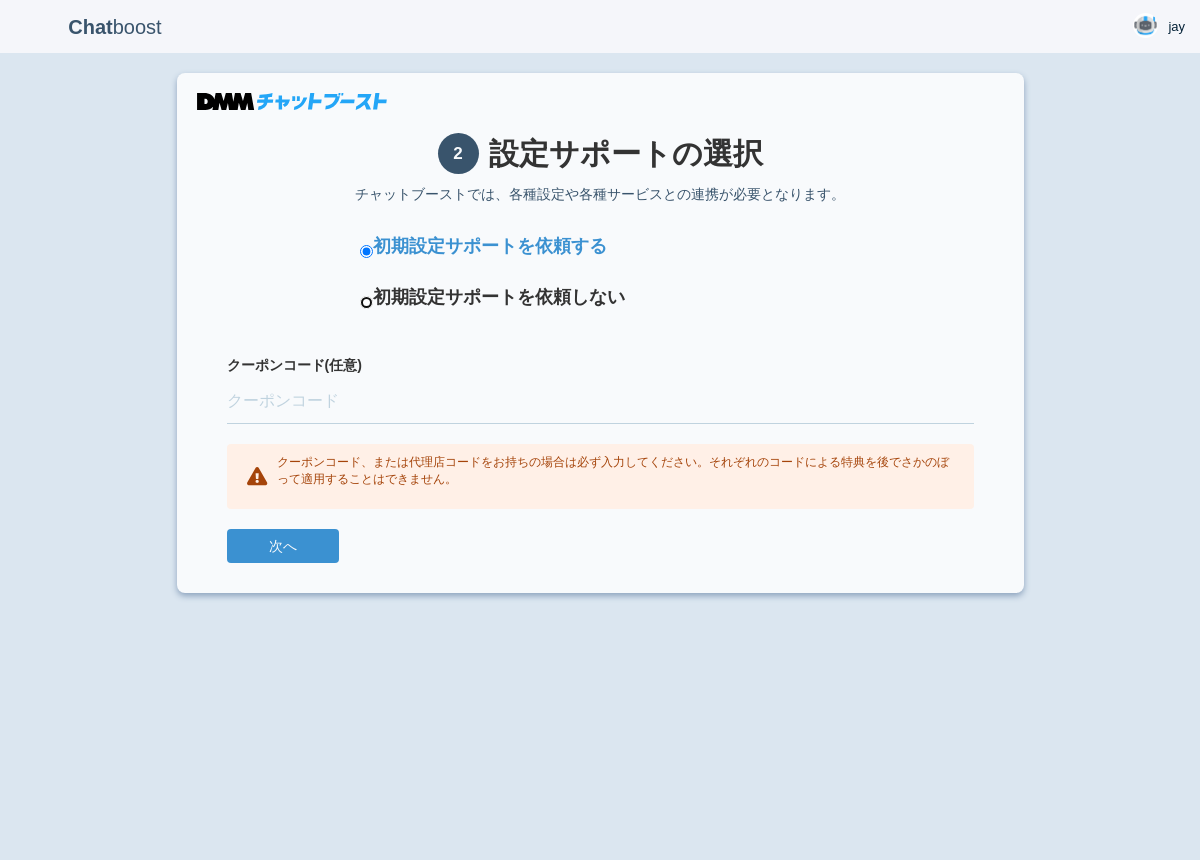 radio on "true" 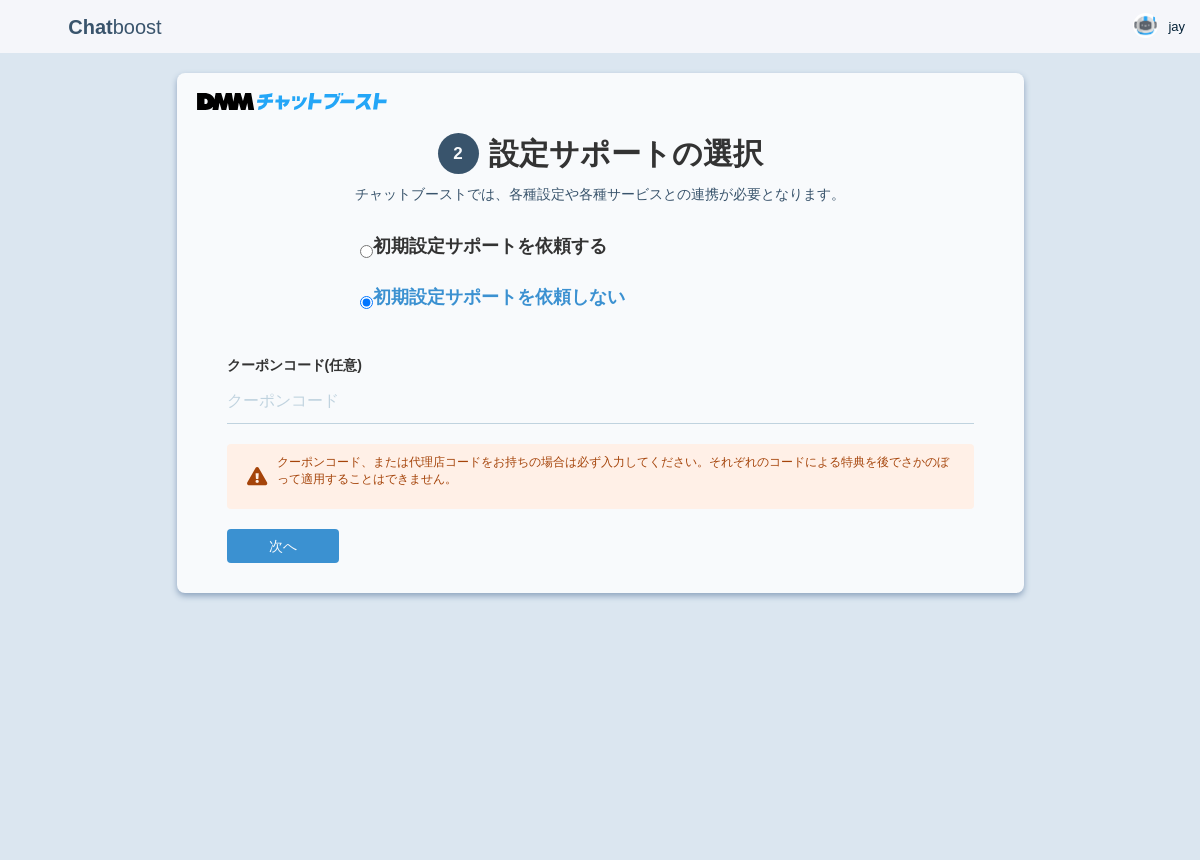 click on "Chat  boost
jay
jay
Member since admin 2025-08-02 09:31:03
ログアウト
2 設定サポートの選択
チャットブーストでは、各種設定や各種サービスとの連携が必要となります。
初期設定サポートを依頼する 次へ" at bounding box center (600, 430) 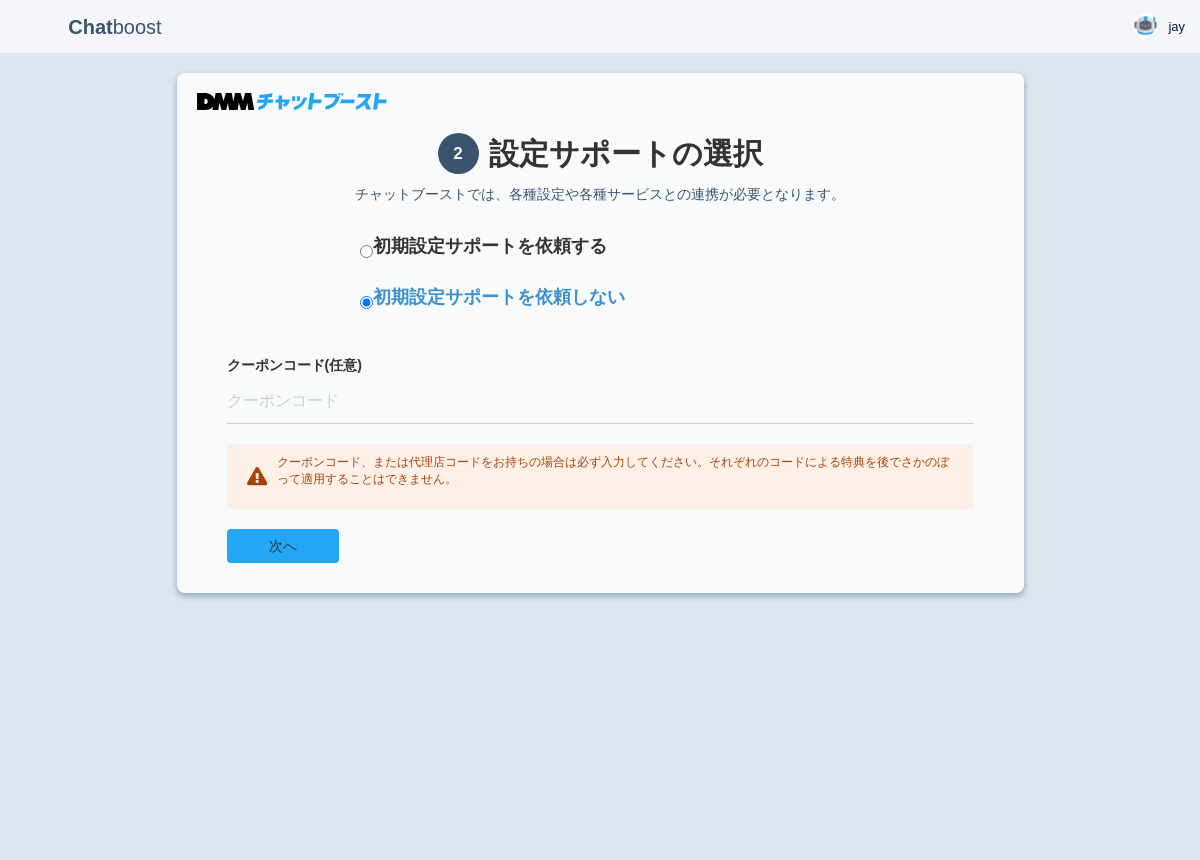 click on "次へ" at bounding box center (283, 546) 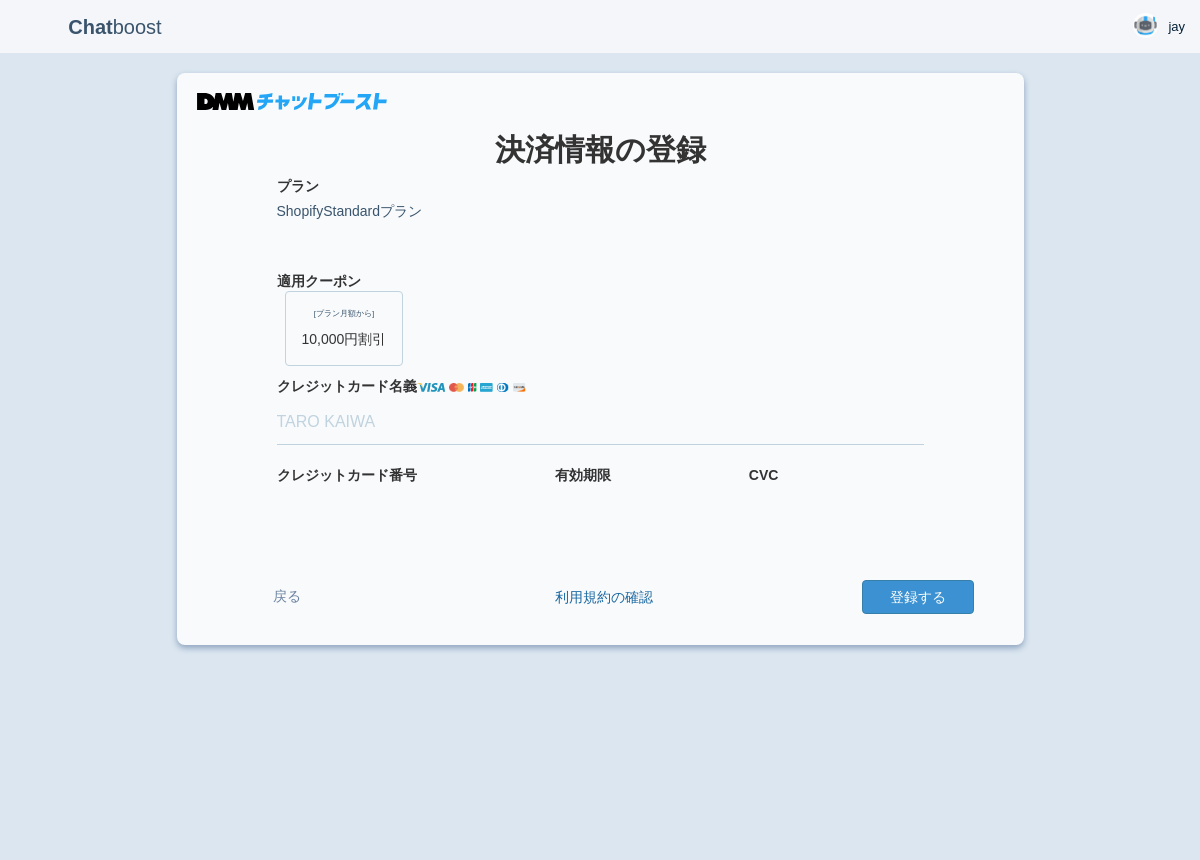 scroll, scrollTop: 0, scrollLeft: 0, axis: both 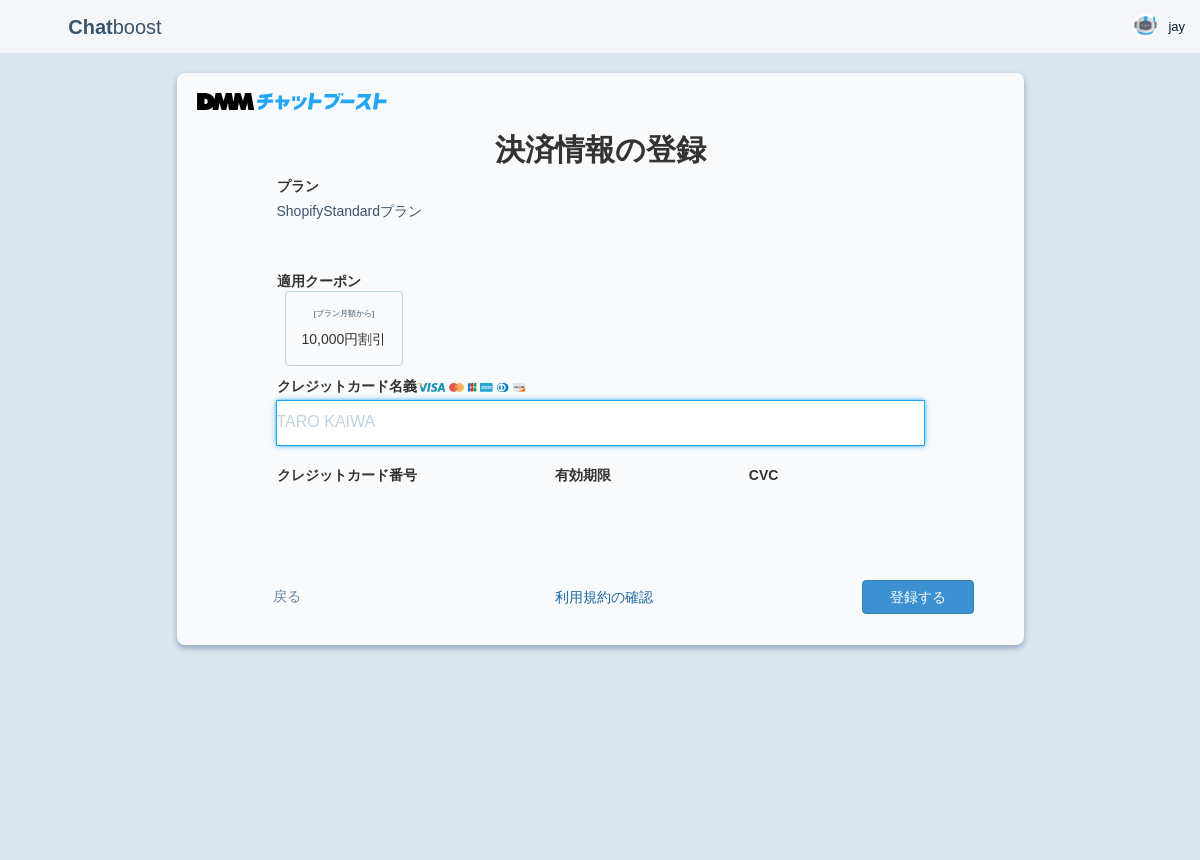 click on "クレジット カード名義" at bounding box center (600, 423) 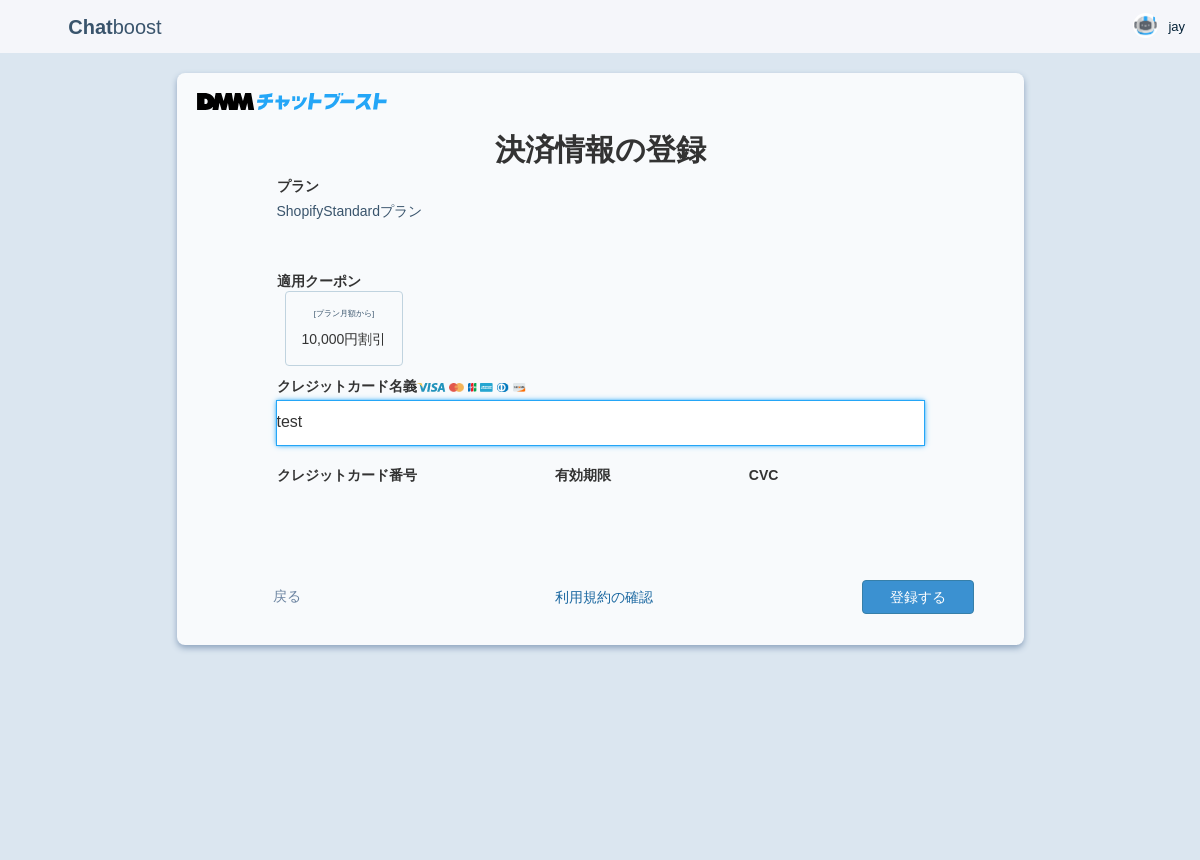 type on "test" 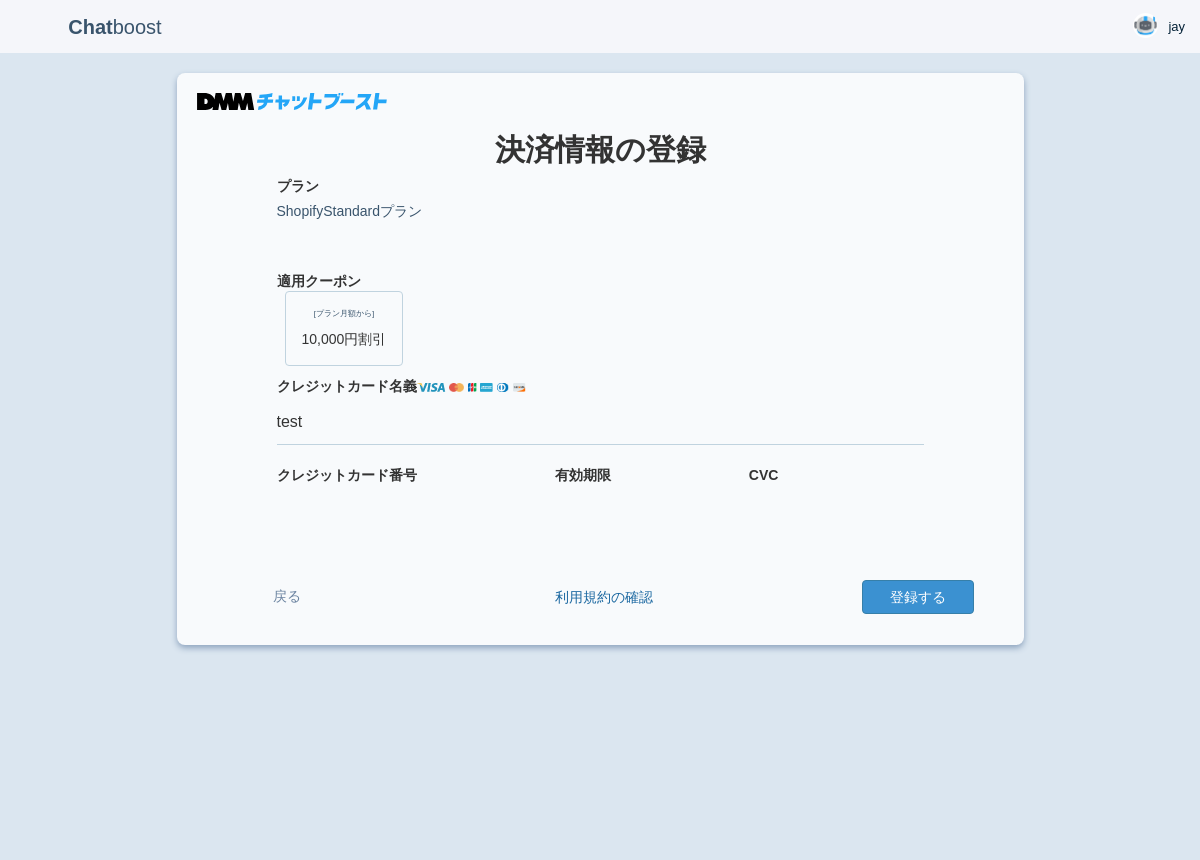 click on "Chat  boost
[FIRST]
[FIRST]
Member since admin [DATE]
ログアウト
×
決済情報の登録
プラン
ShopifyStandardプラン" at bounding box center (600, 430) 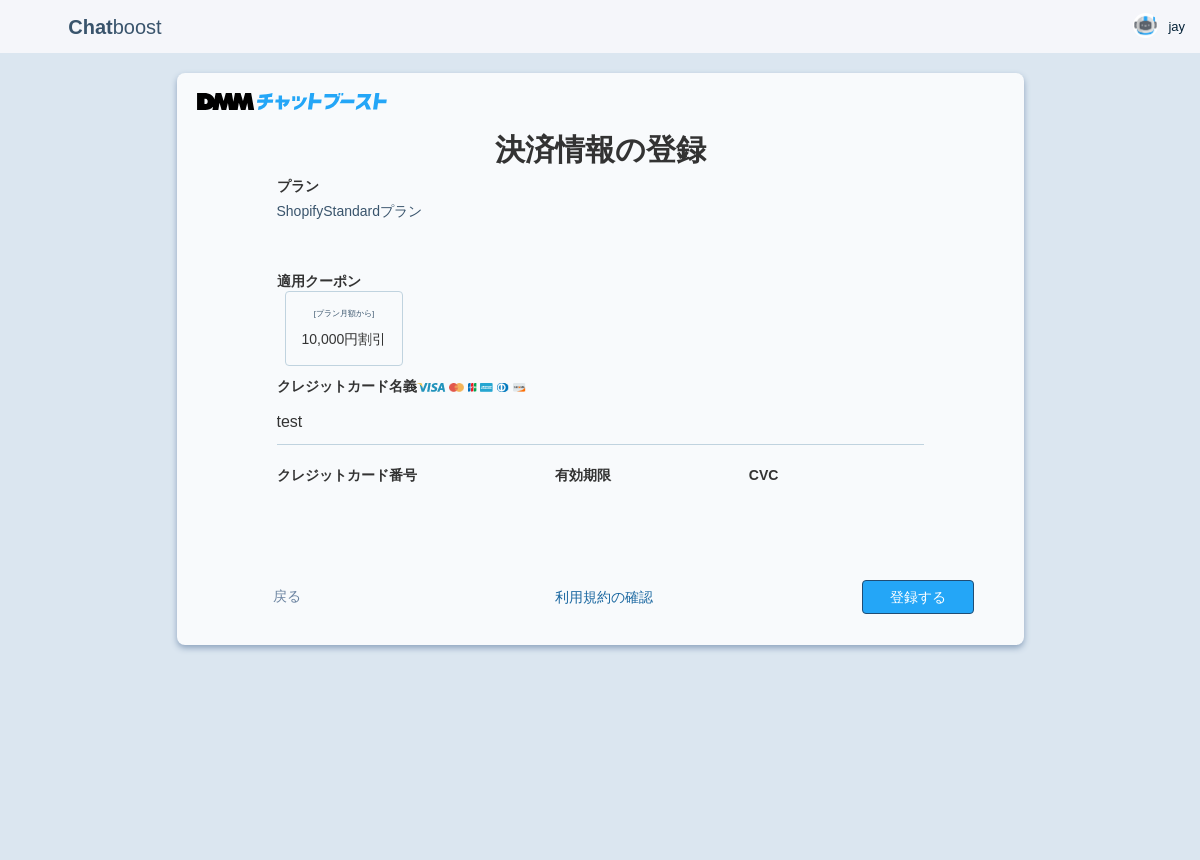 click on "登録する" at bounding box center [918, 597] 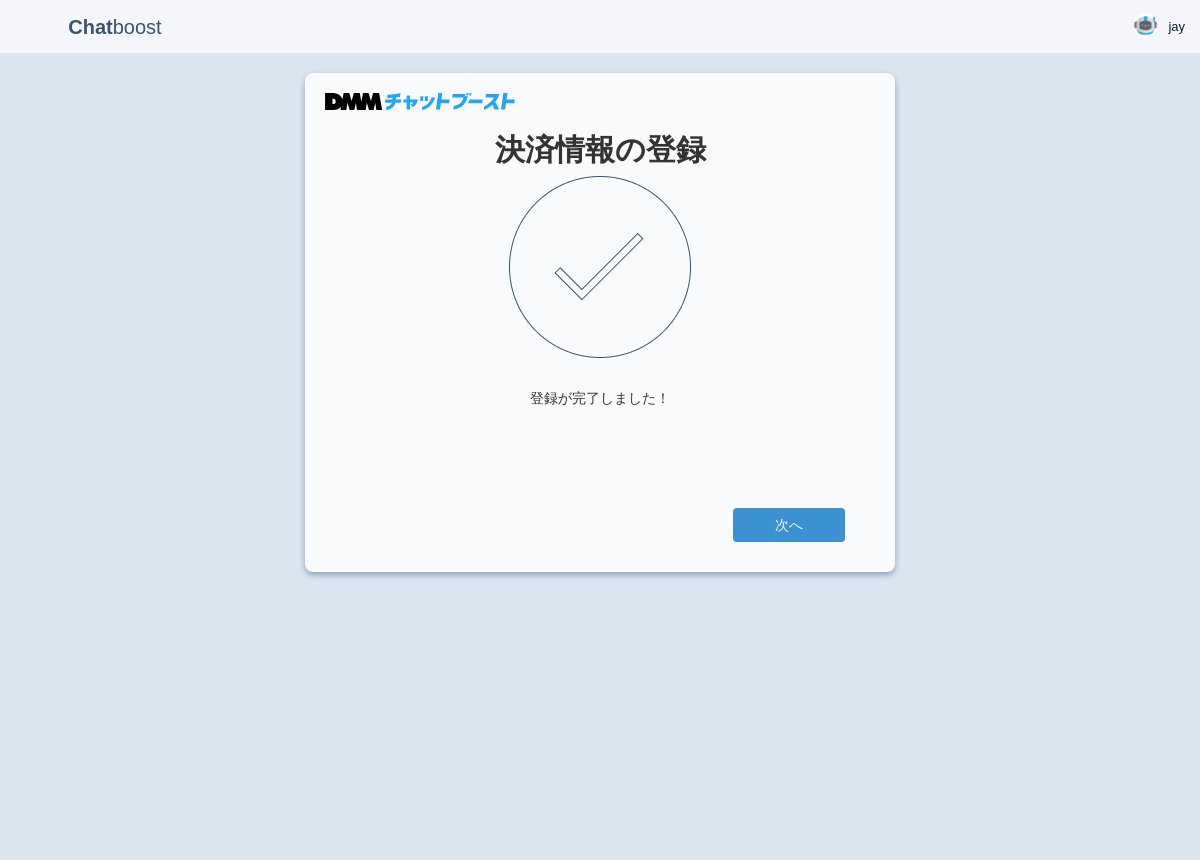 scroll, scrollTop: 0, scrollLeft: 0, axis: both 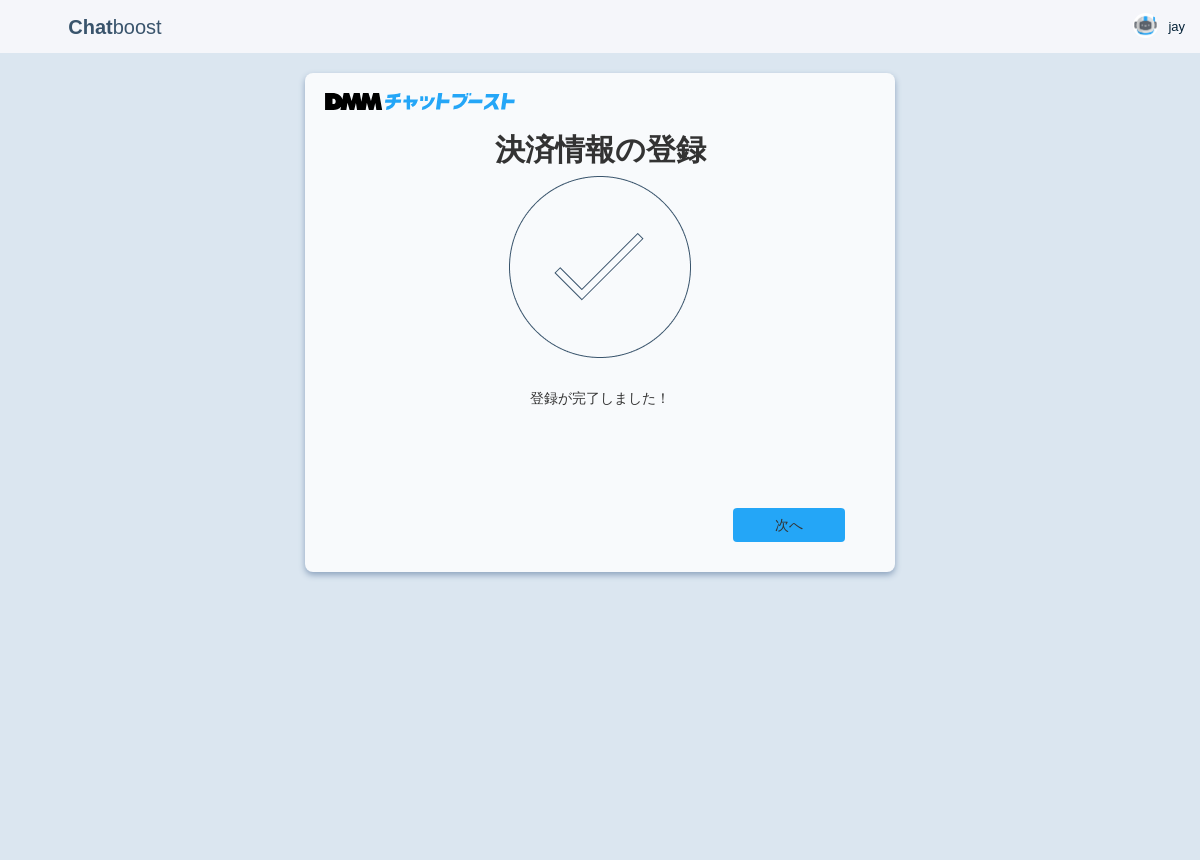 click on "次へ" at bounding box center [789, 525] 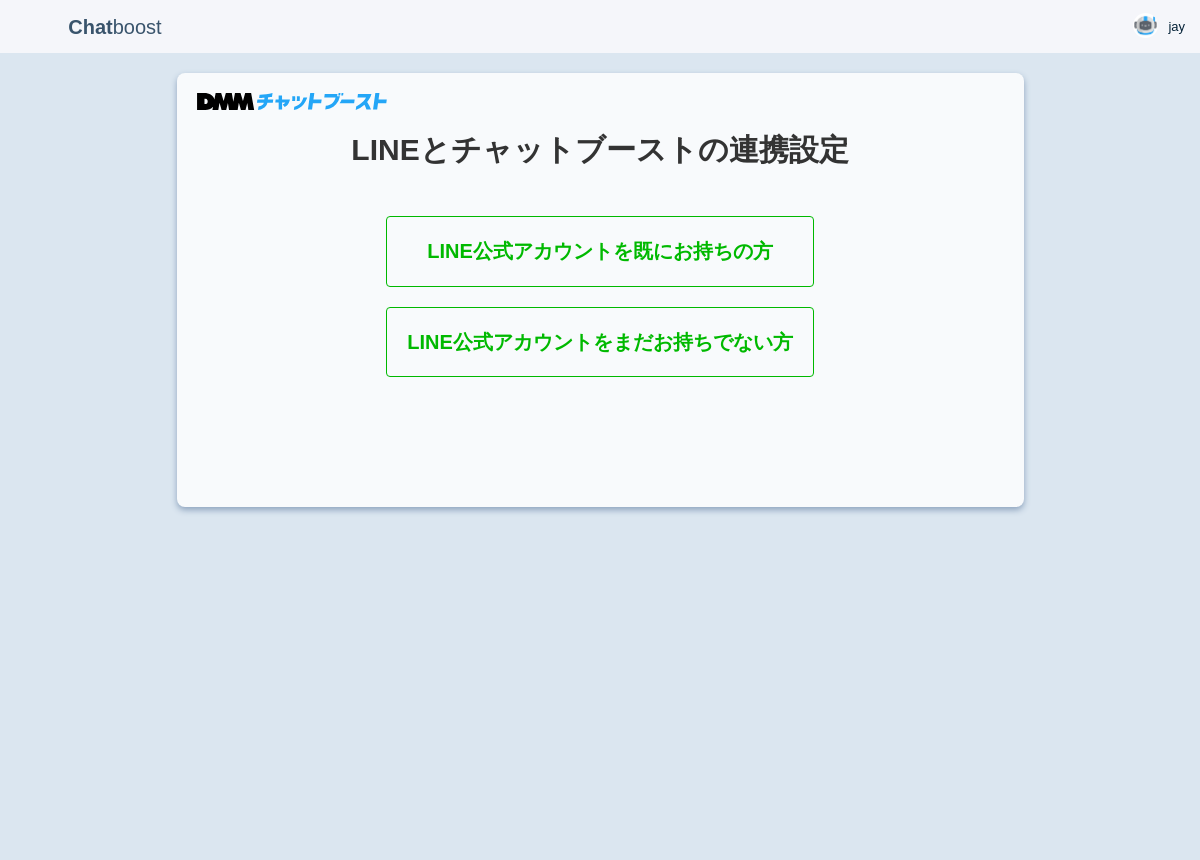 scroll, scrollTop: 0, scrollLeft: 0, axis: both 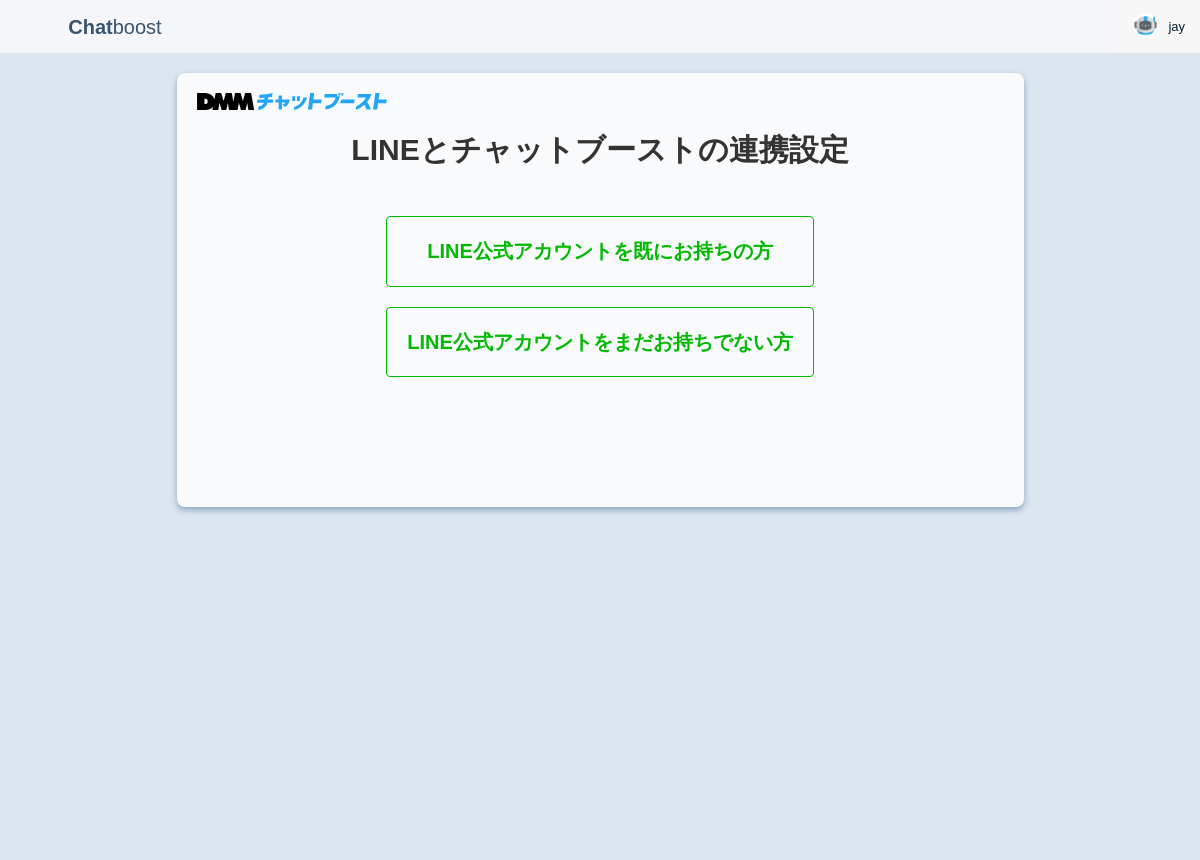 click at bounding box center [1145, 25] 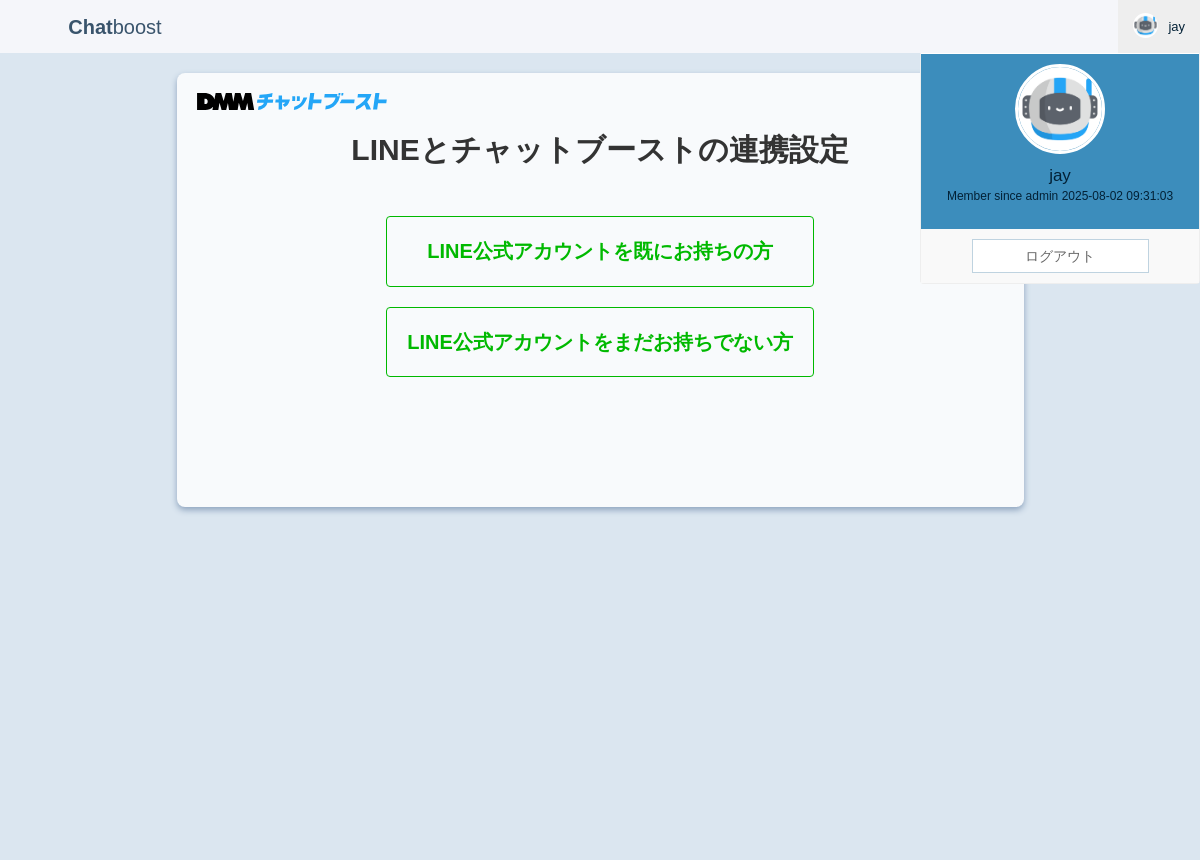 click on "ログアウト" at bounding box center (1060, 256) 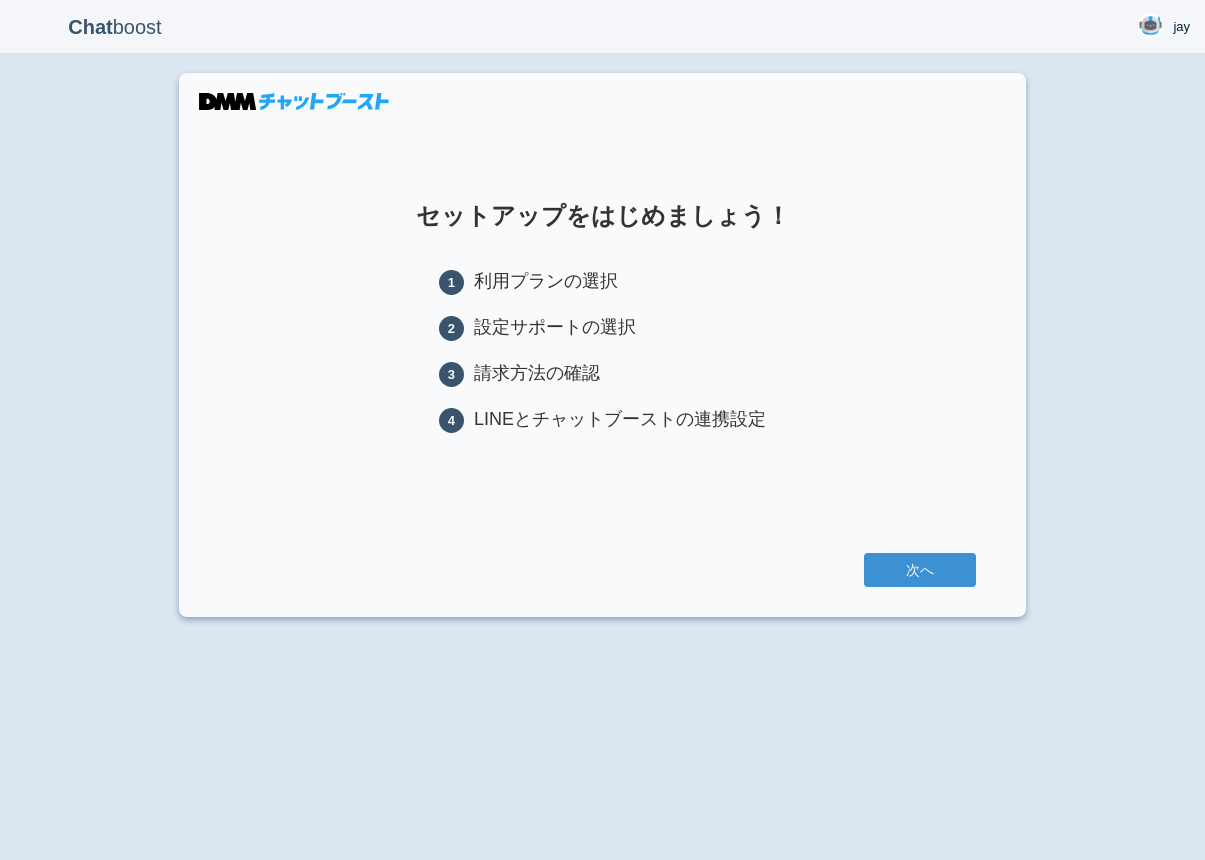 scroll, scrollTop: 0, scrollLeft: 0, axis: both 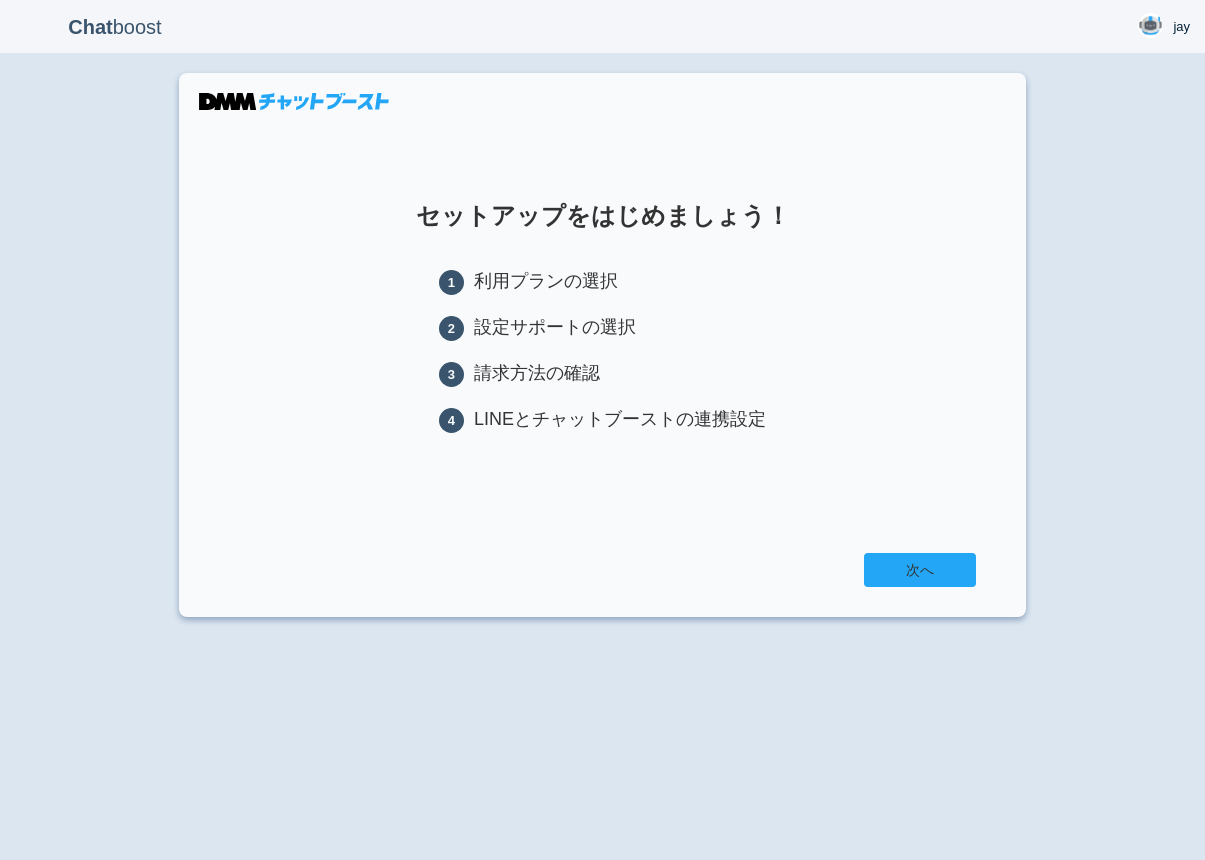 click on "次へ" at bounding box center [920, 570] 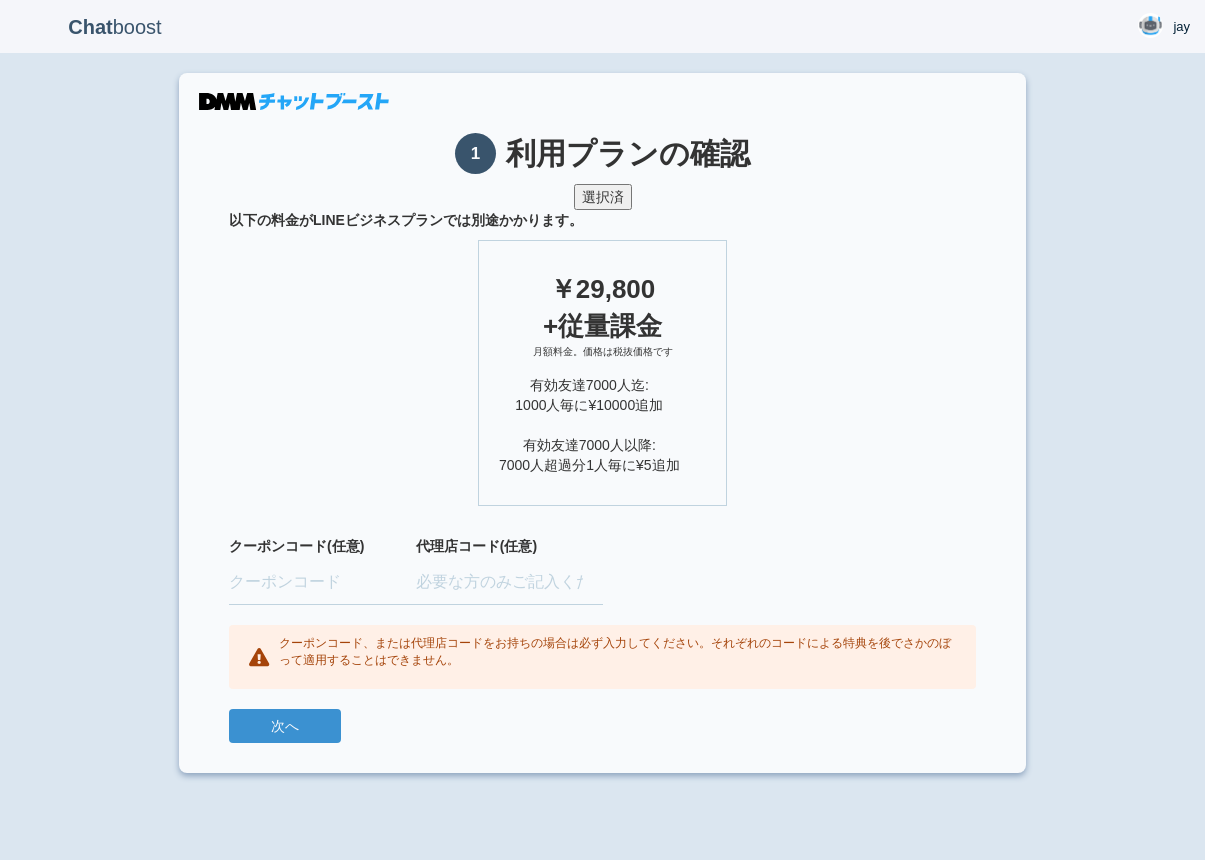 scroll, scrollTop: 0, scrollLeft: 0, axis: both 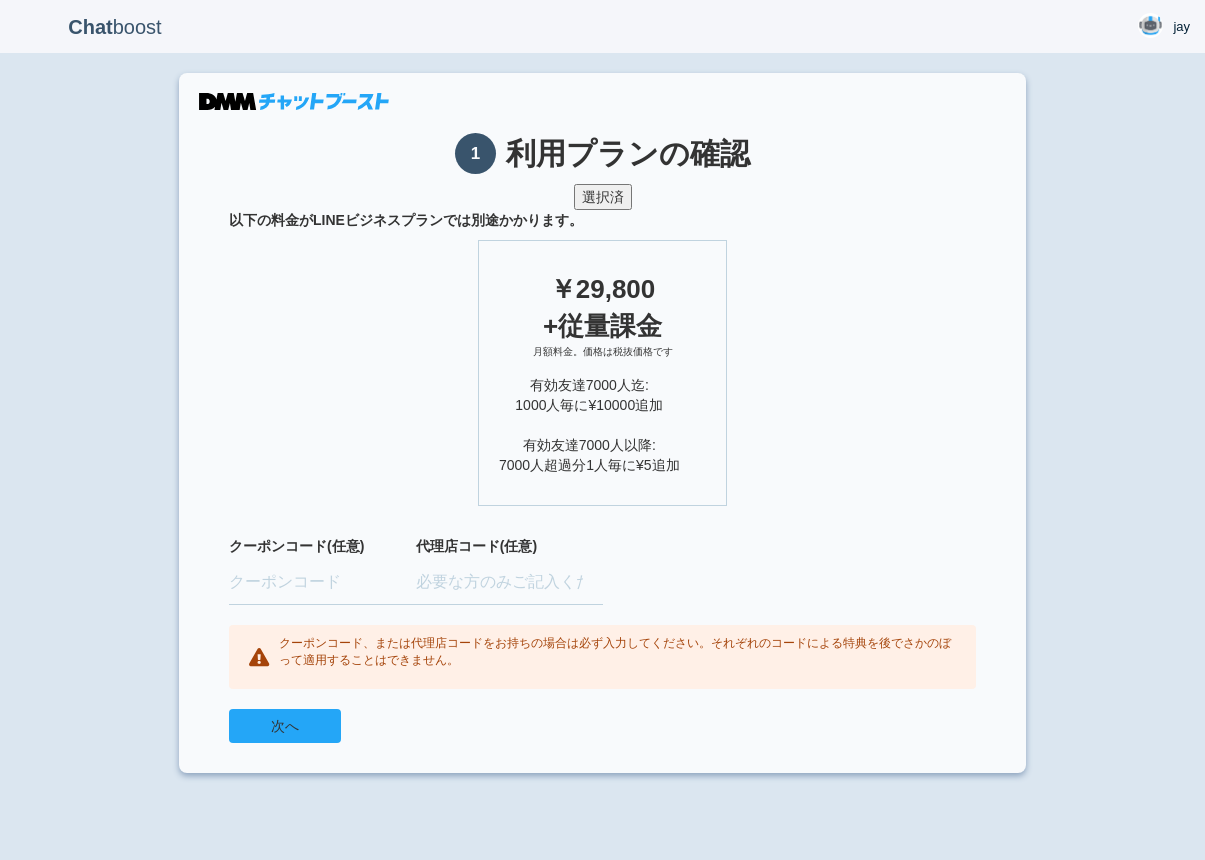 click on "次へ" at bounding box center [285, 726] 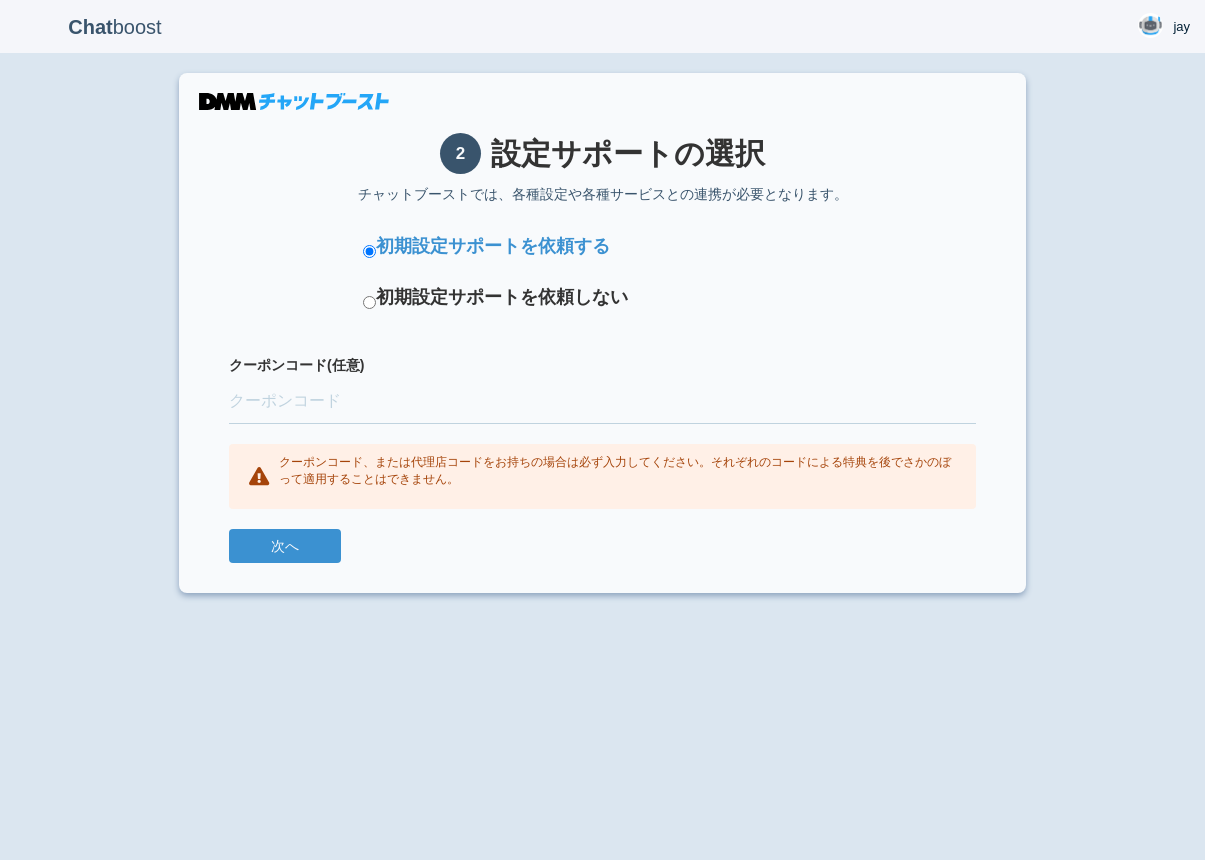 scroll, scrollTop: 0, scrollLeft: 0, axis: both 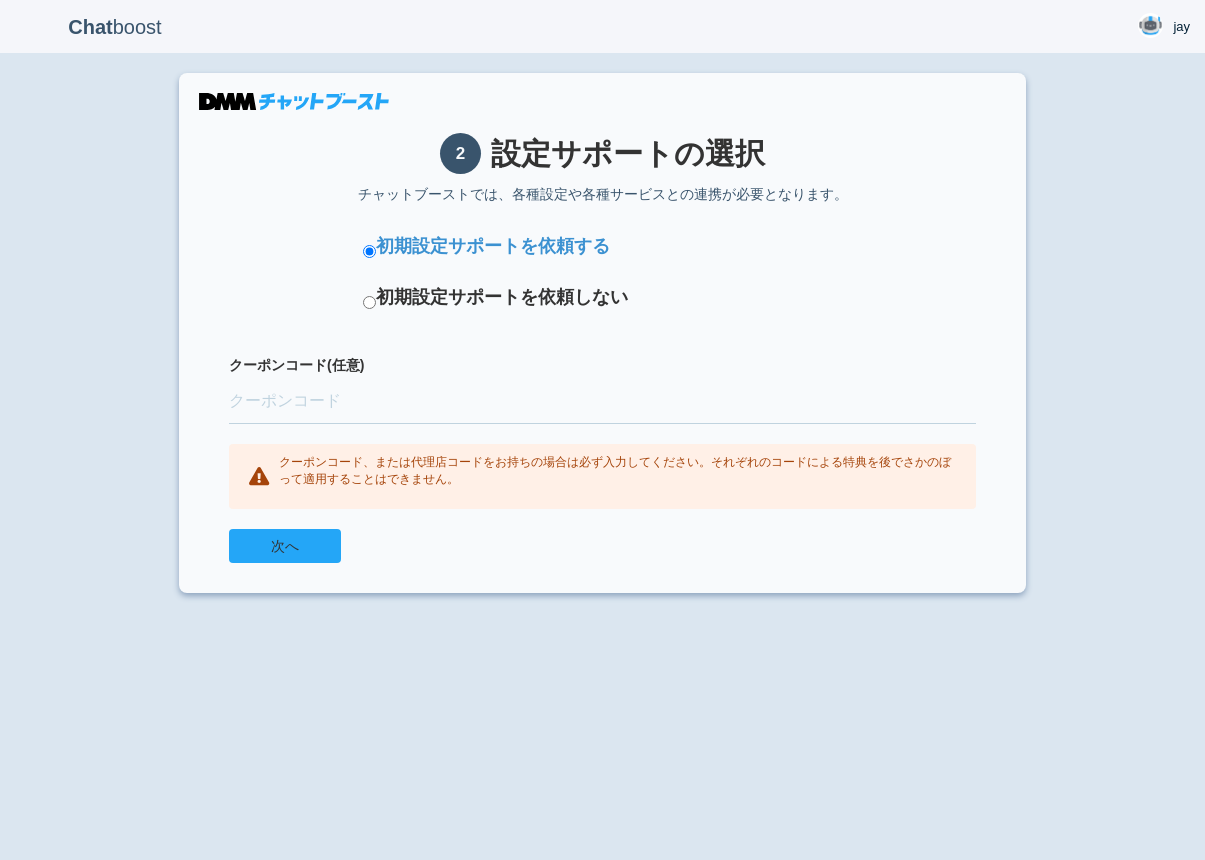 click on "次へ" at bounding box center (285, 546) 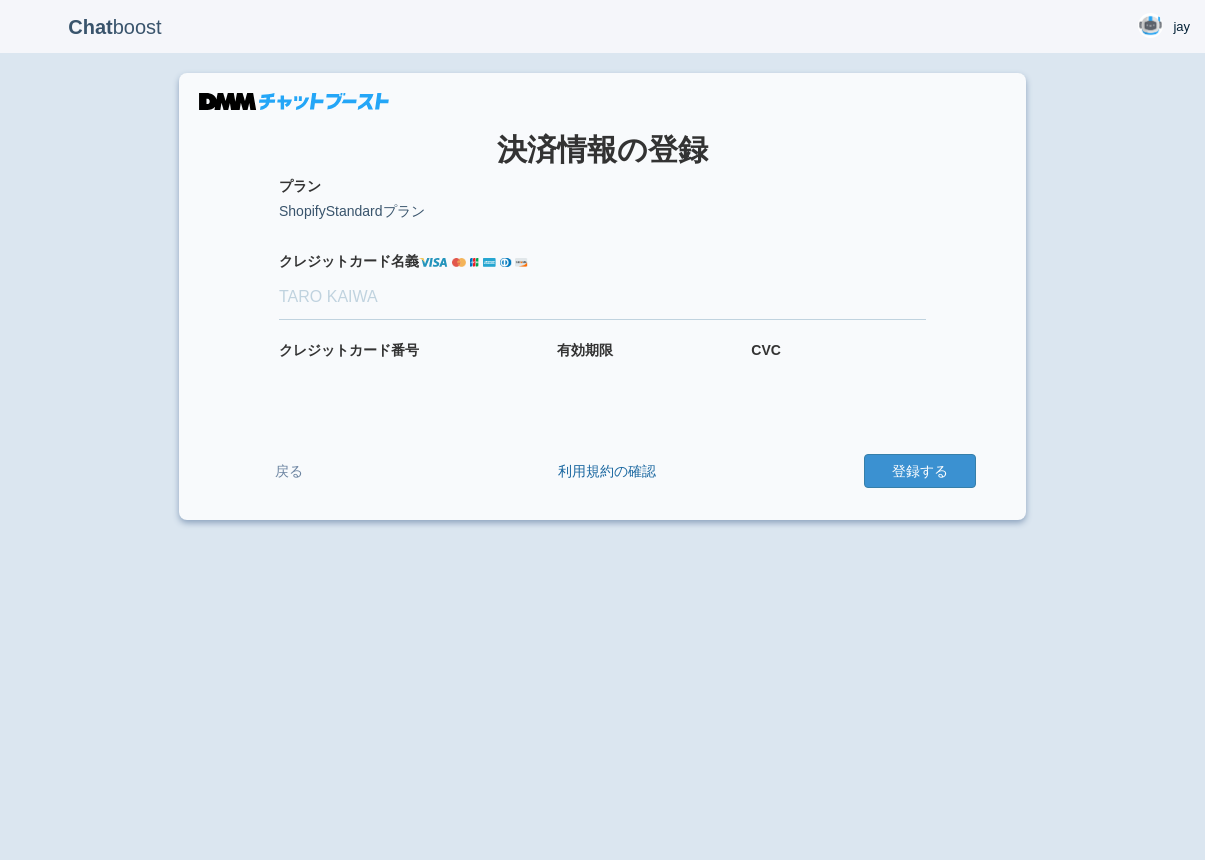 scroll, scrollTop: 0, scrollLeft: 0, axis: both 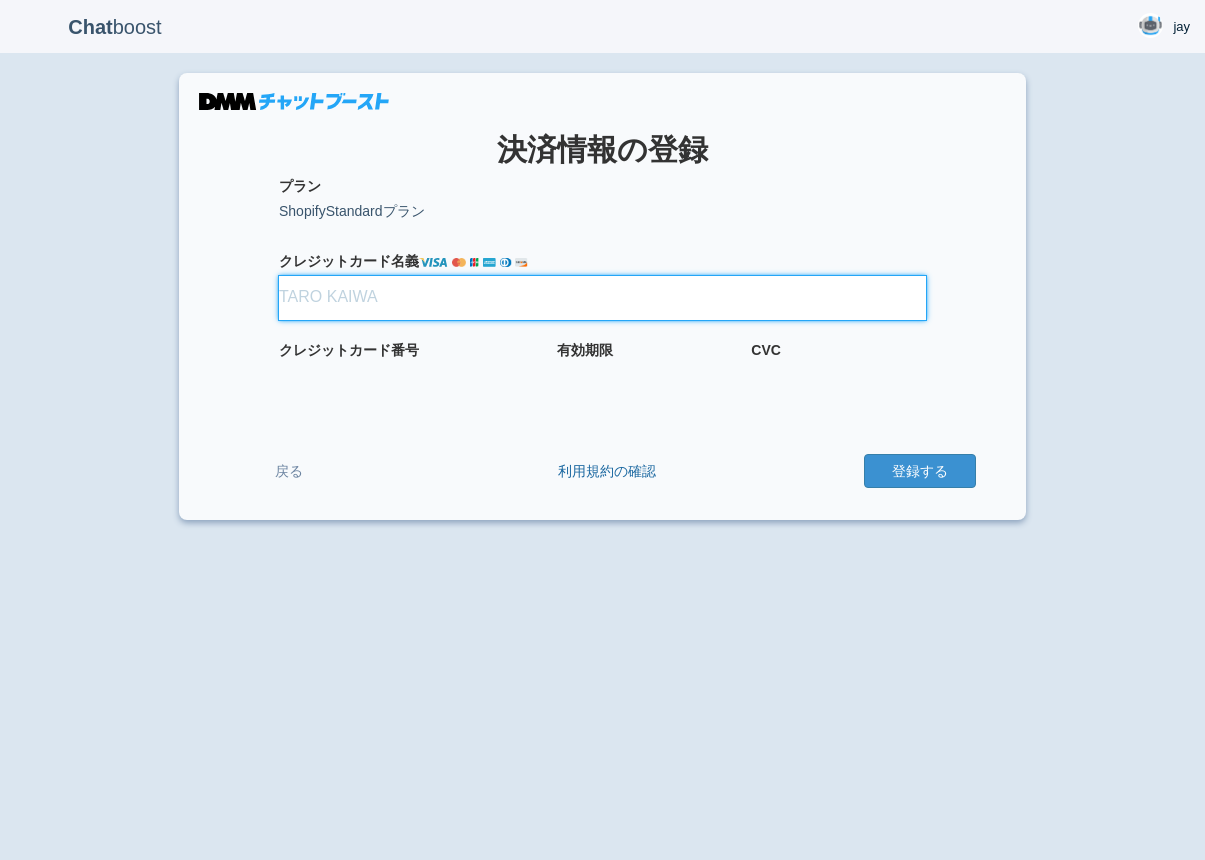 click on "クレジット カード名義" at bounding box center (602, 298) 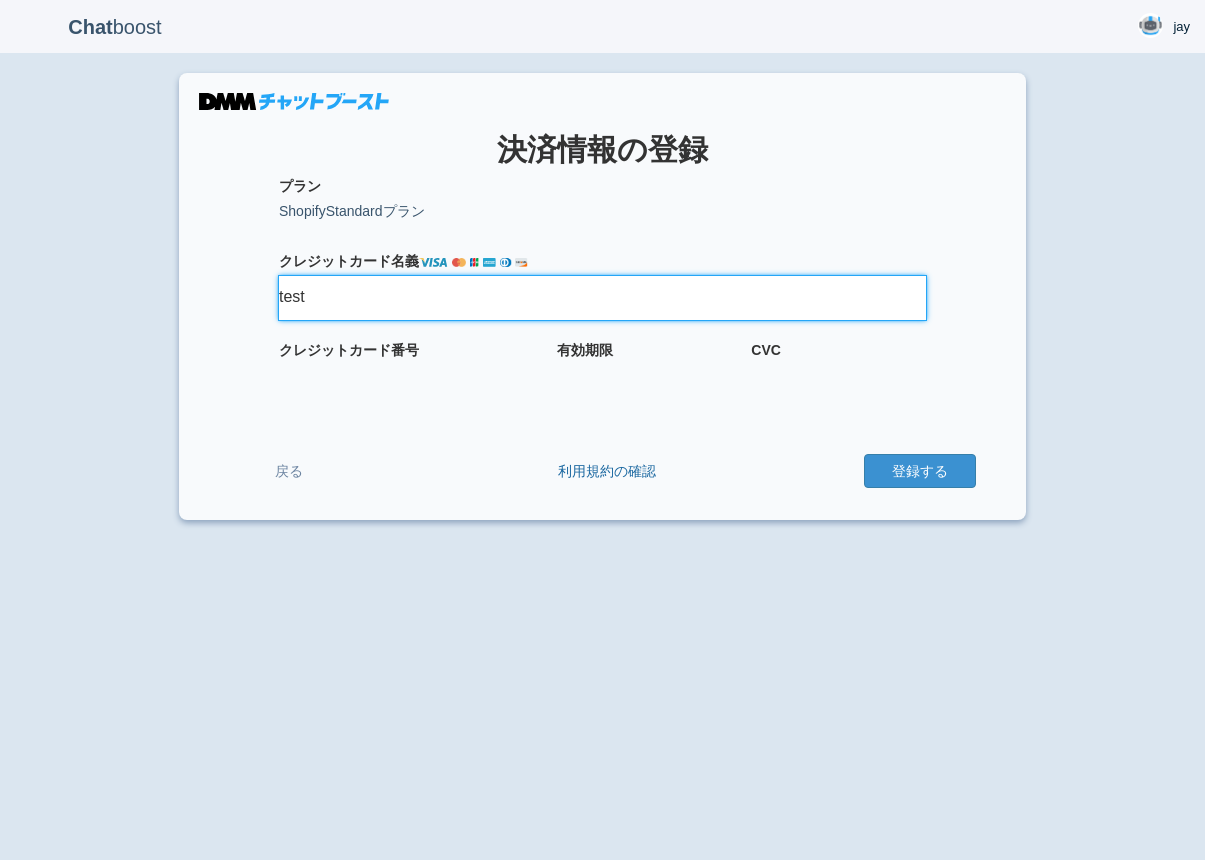 type on "test" 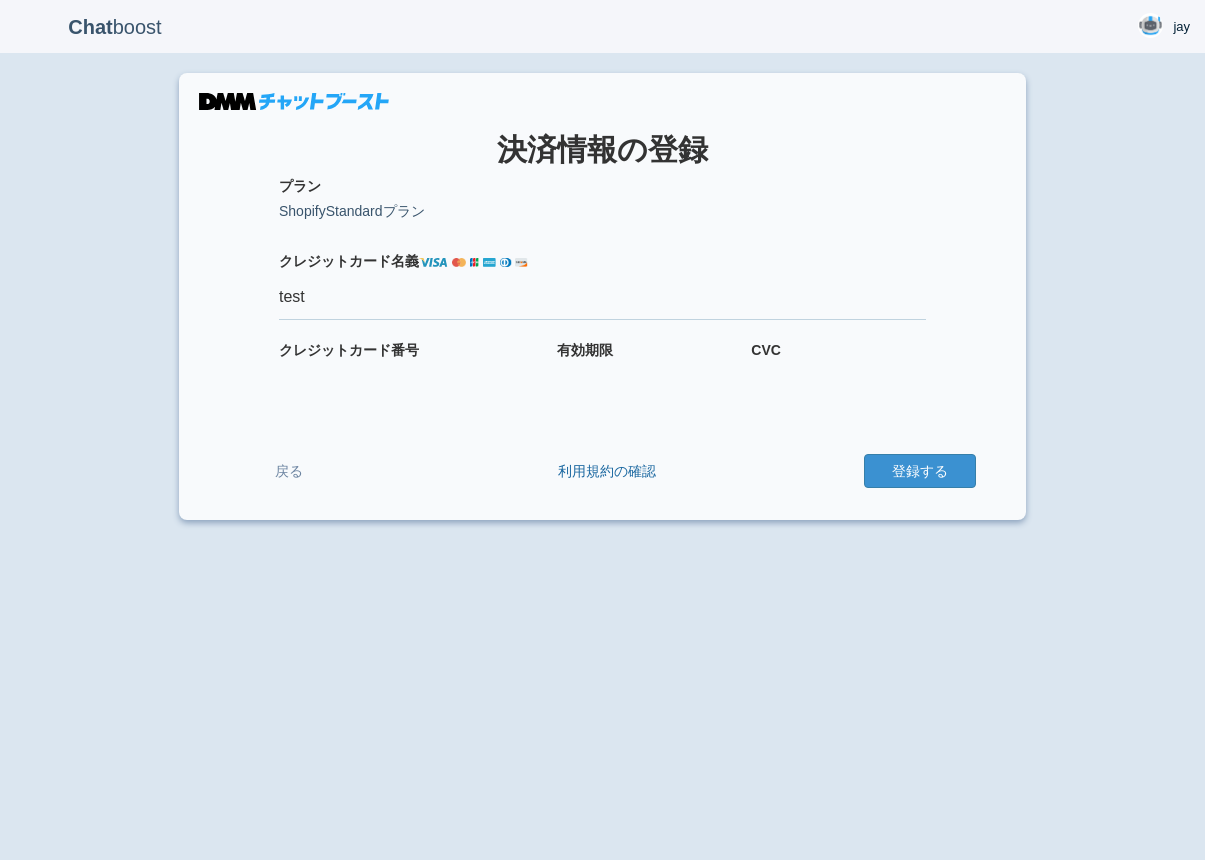 click on "Chat  boost
[FIRST]
[FIRST]
Member since admin [DATE]
ログアウト
×
決済情報の登録
プラン
ShopifyStandardプラン" at bounding box center [602, 430] 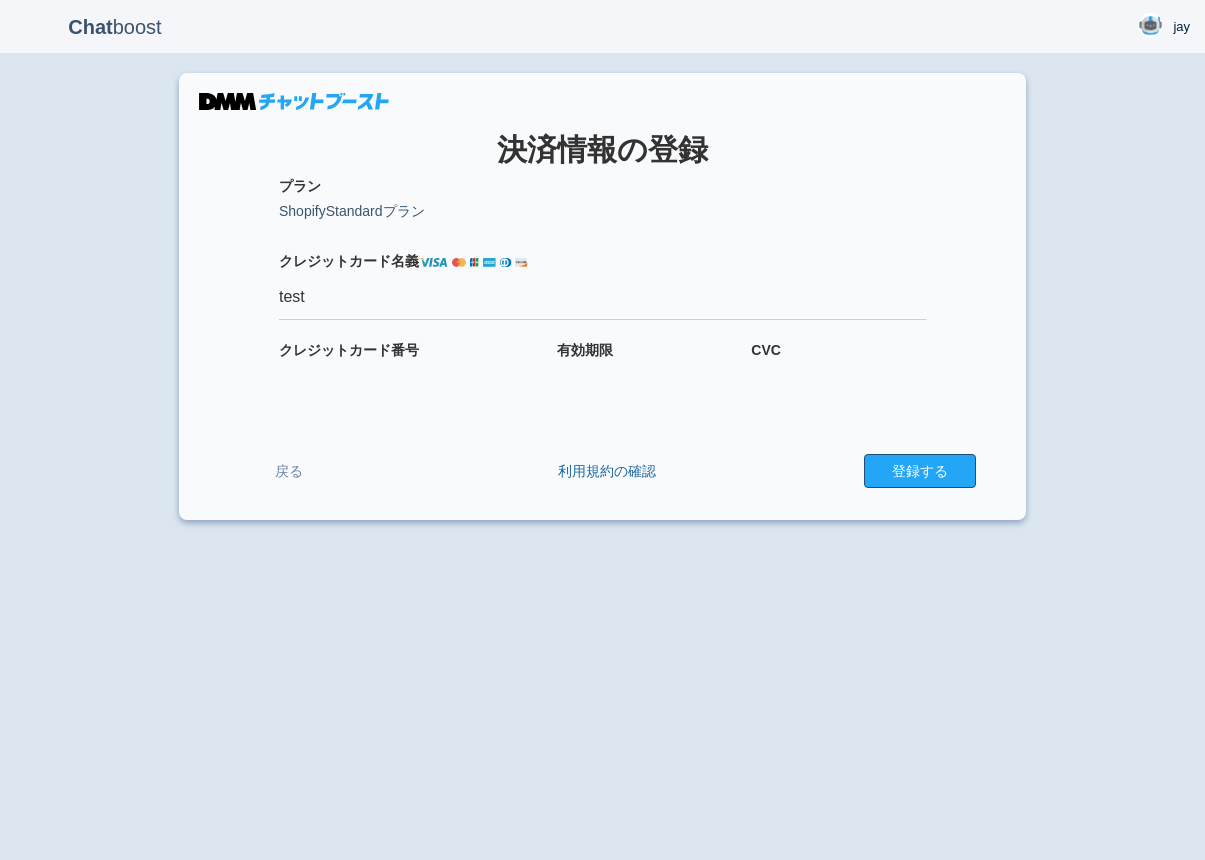 click on "登録する" at bounding box center [920, 471] 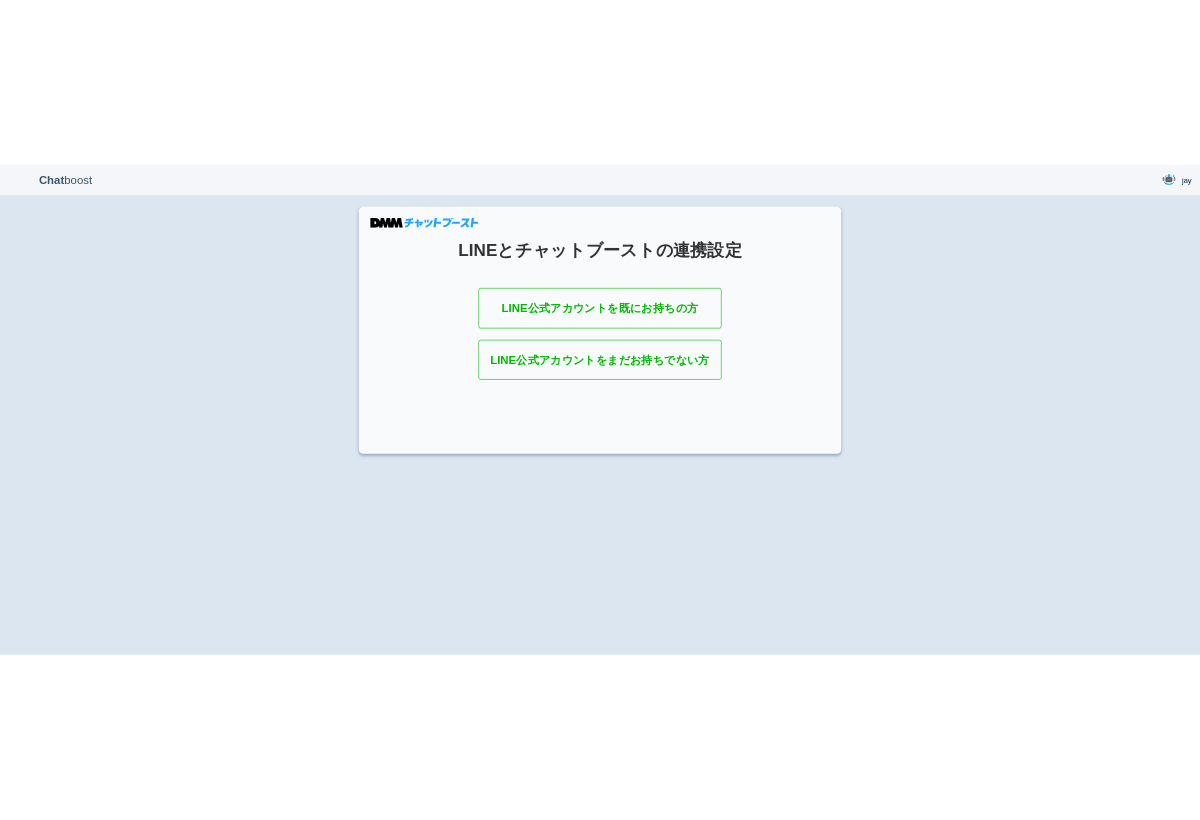 scroll, scrollTop: 0, scrollLeft: 0, axis: both 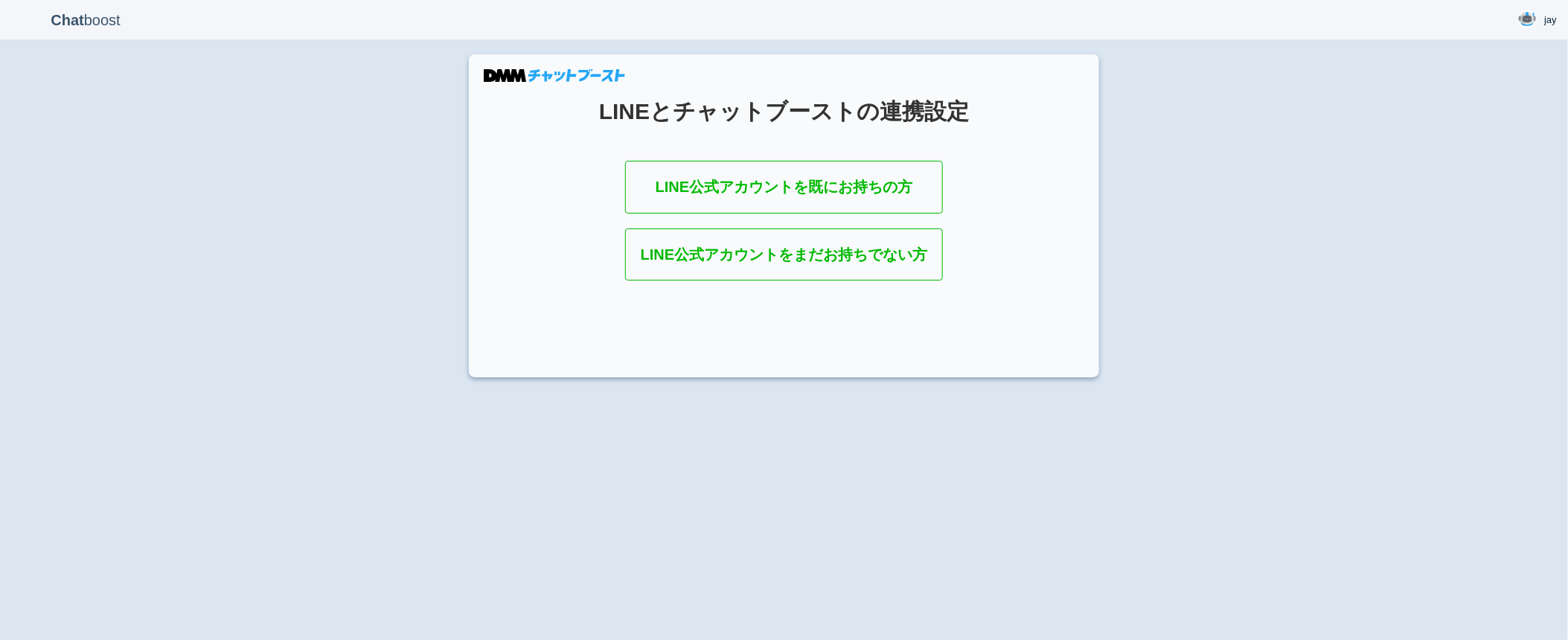 drag, startPoint x: 600, startPoint y: 121, endPoint x: 976, endPoint y: 116, distance: 376.03324 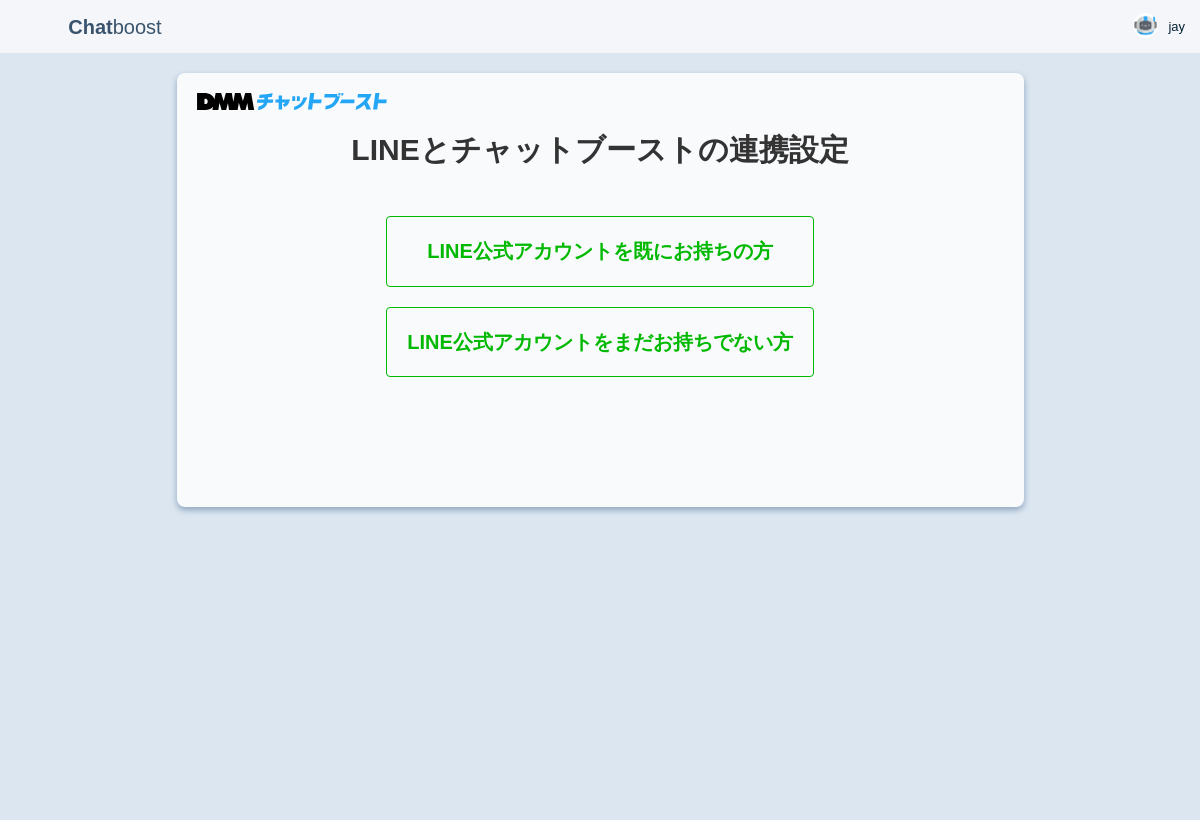 click on "LINEとチャットブーストの連携設定
LINE公式アカウントを既にお持ちの方
LINE公式アカウントをまだお持ちでない方" at bounding box center [600, 290] 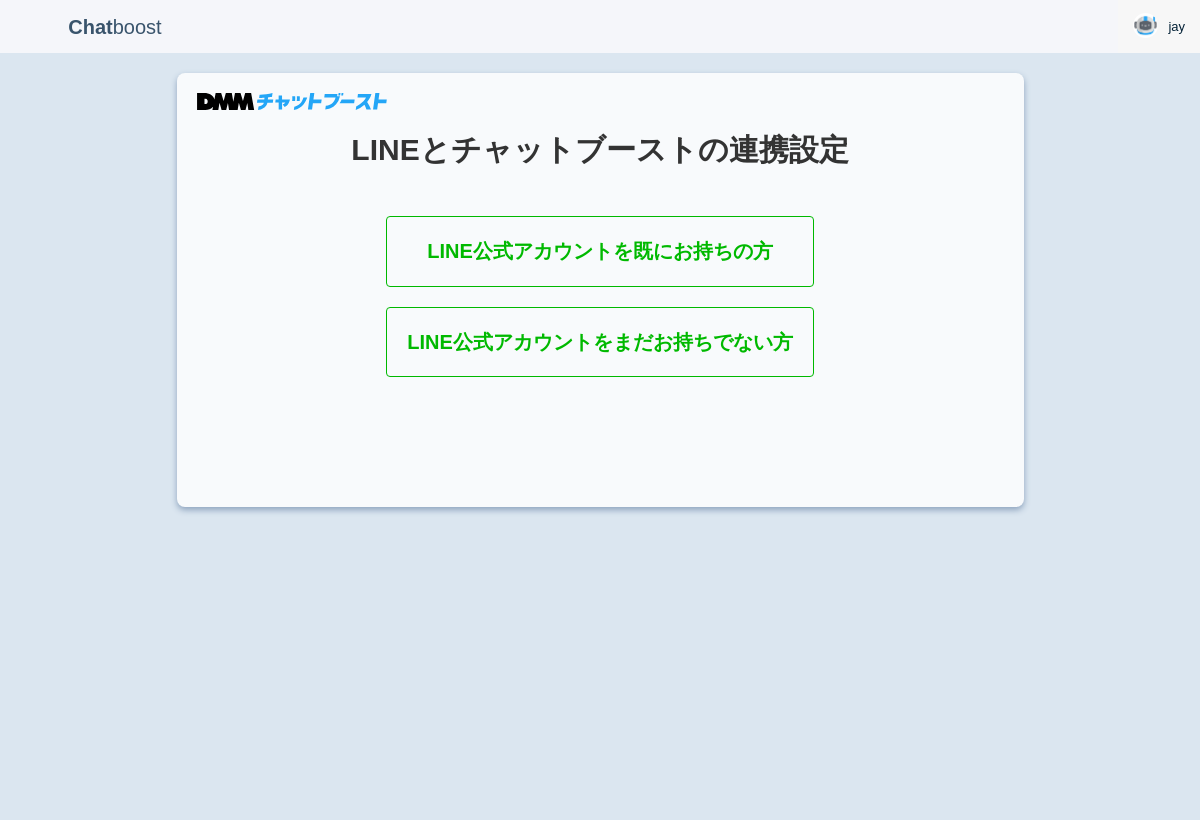 click on "jay" at bounding box center (1159, 26) 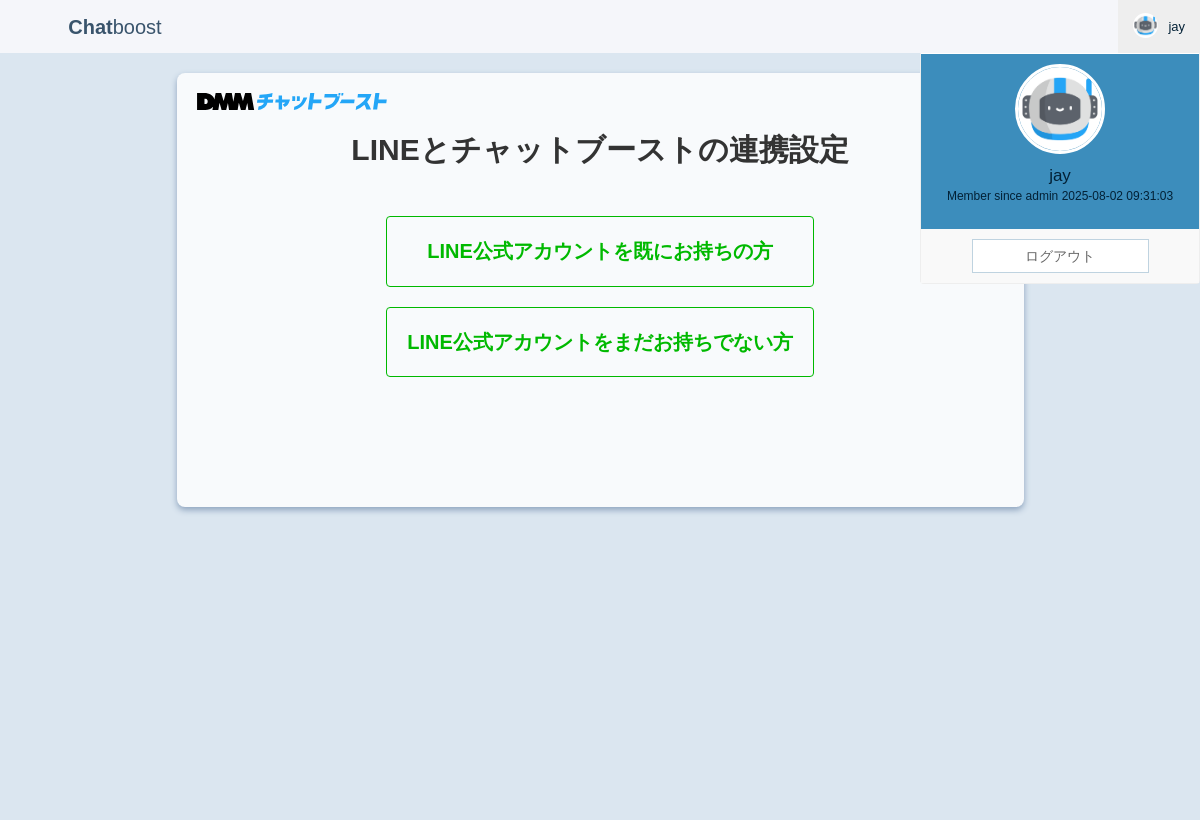 click on "ログアウト" at bounding box center (1060, 256) 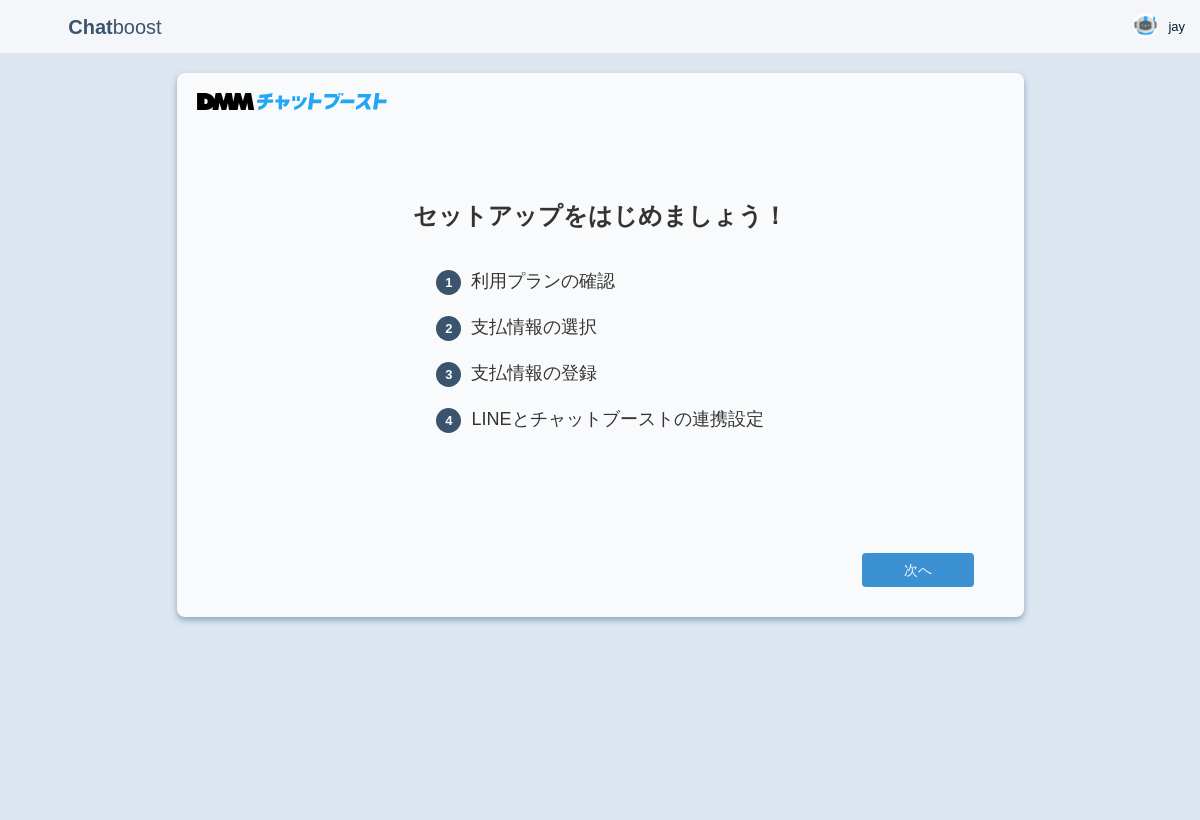 scroll, scrollTop: 0, scrollLeft: 0, axis: both 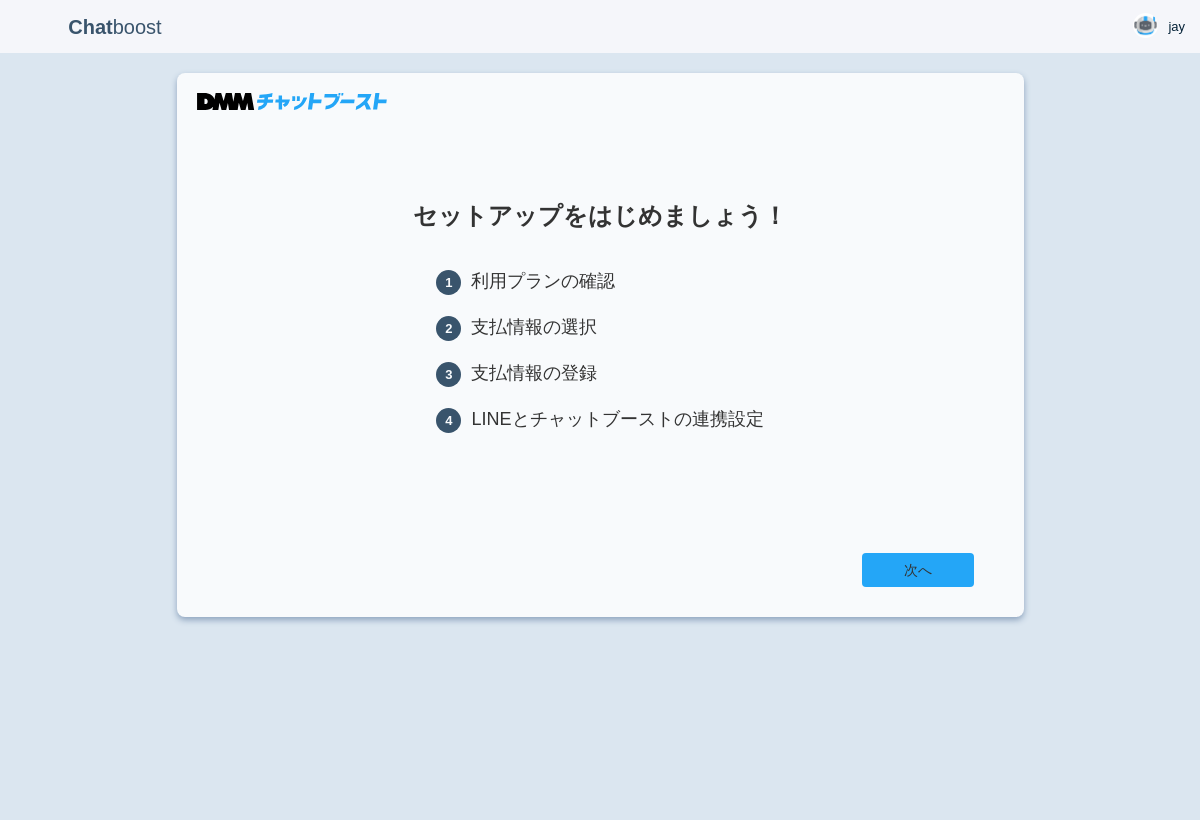 click on "次へ" at bounding box center (918, 570) 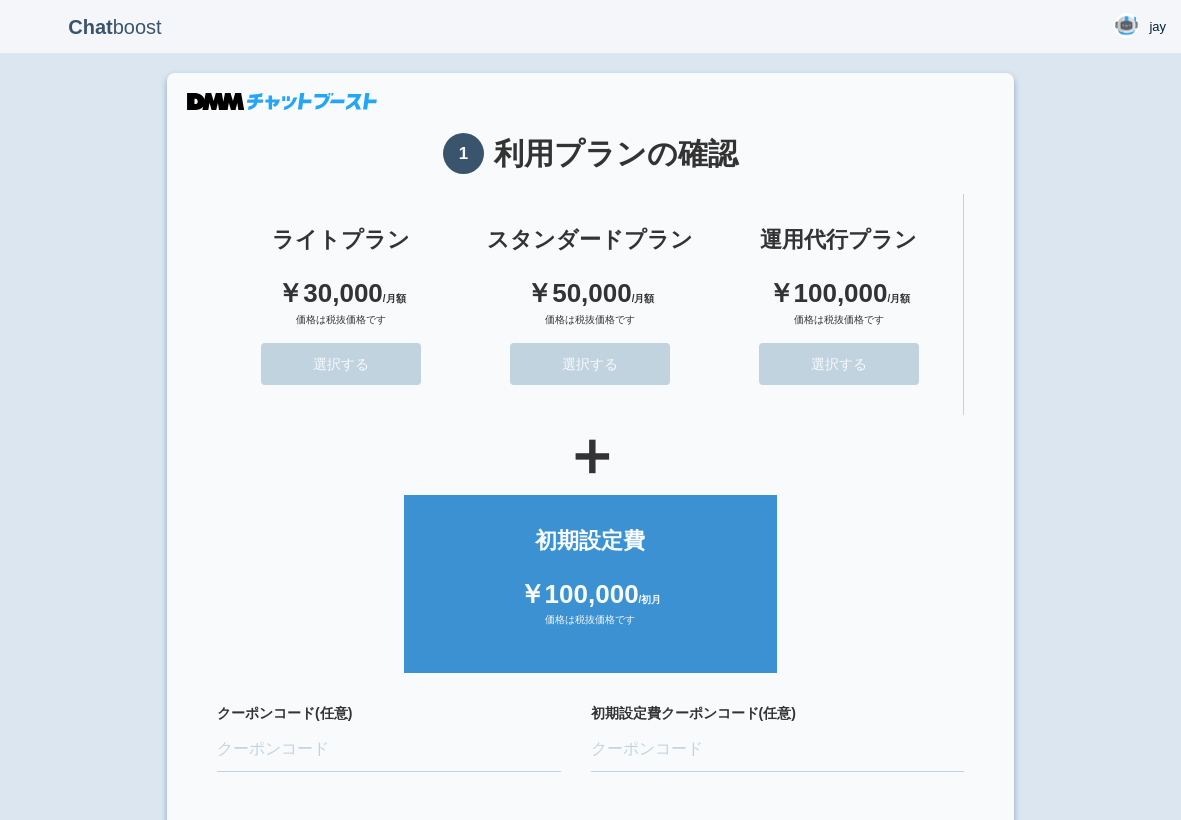 scroll, scrollTop: 0, scrollLeft: 0, axis: both 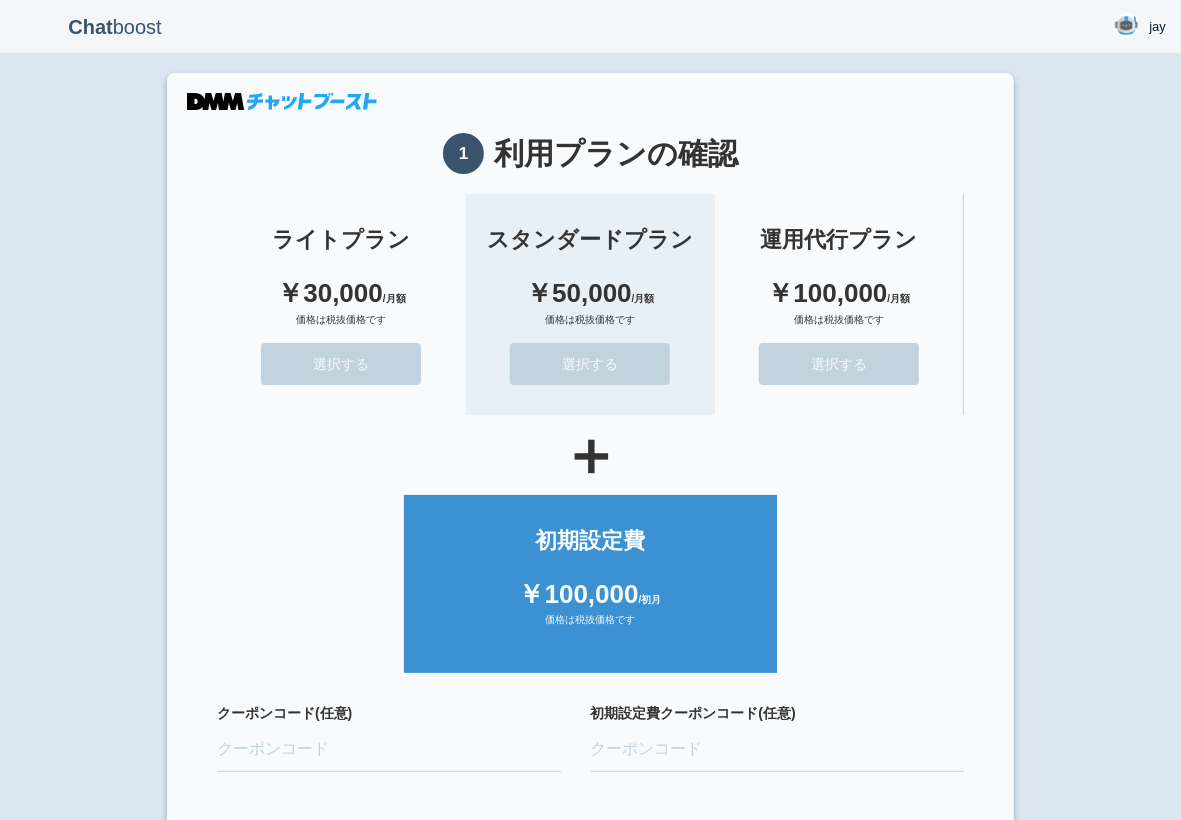 click on "選択する" at bounding box center (590, 364) 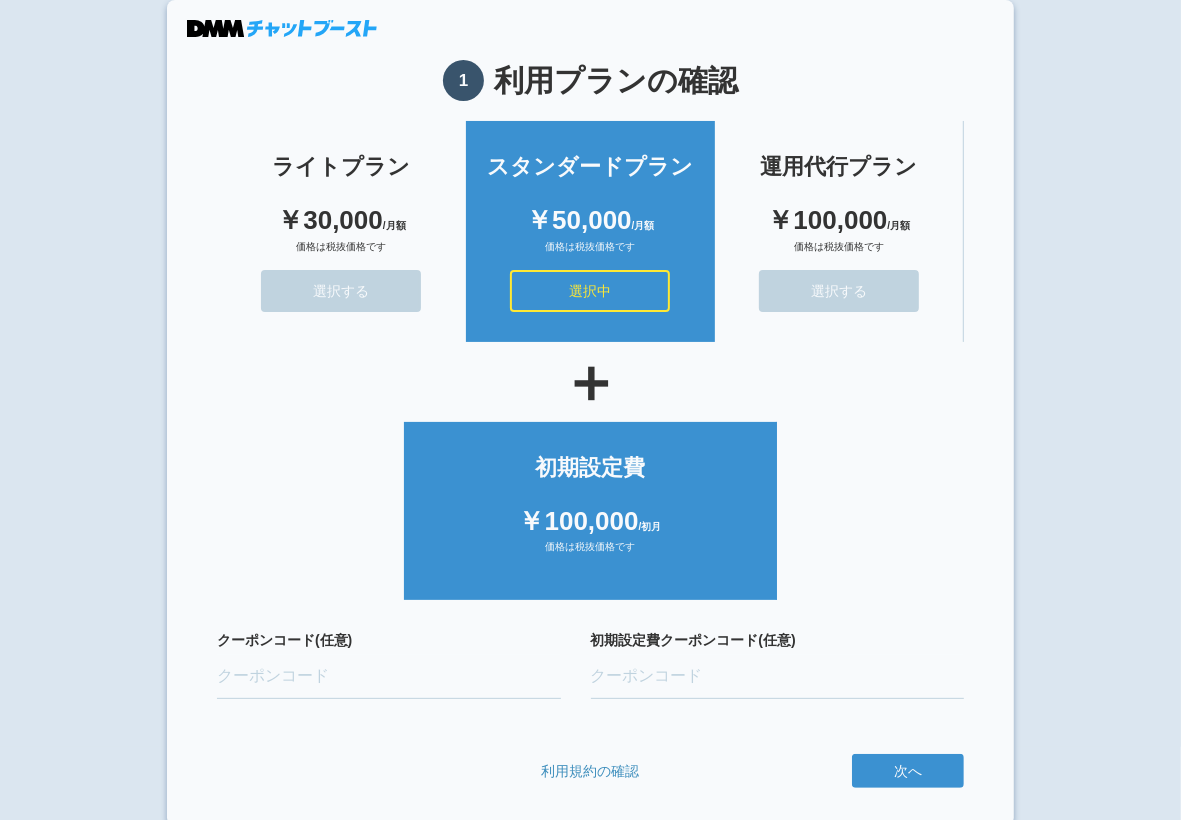 scroll, scrollTop: 78, scrollLeft: 0, axis: vertical 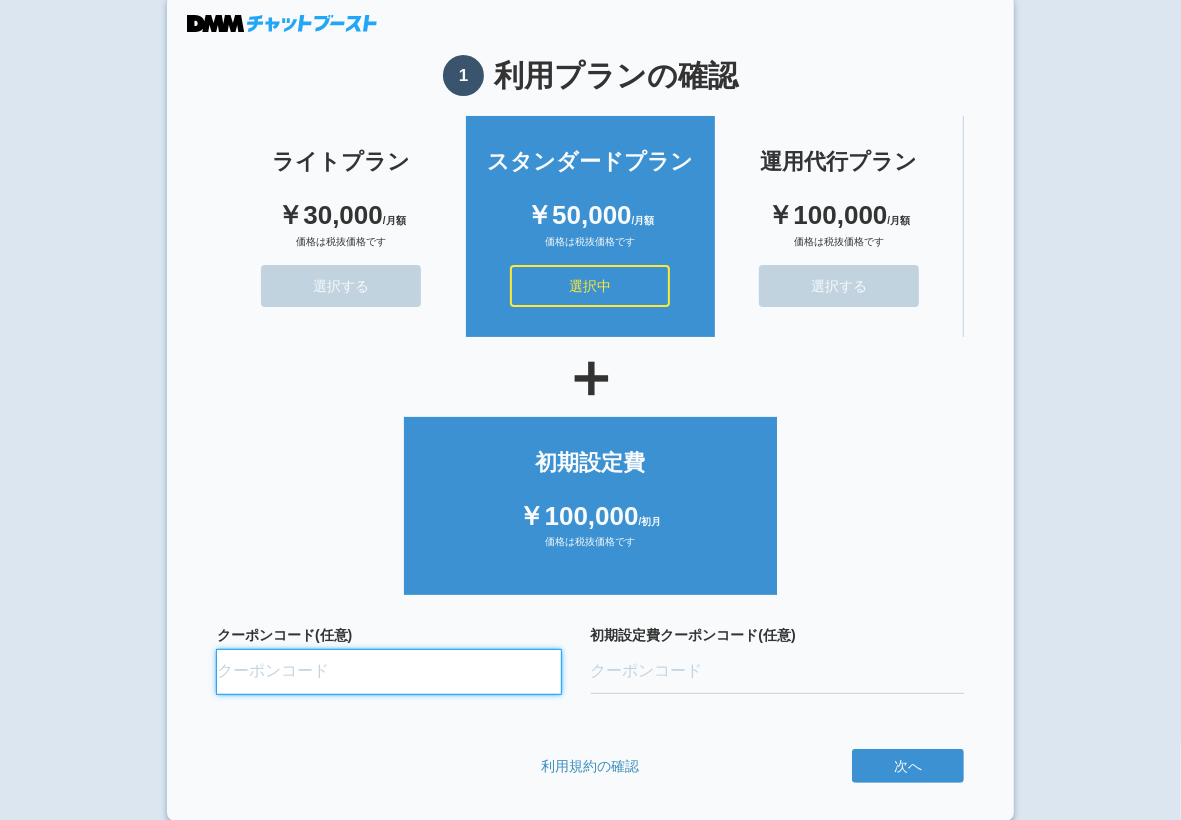 click on "クーポンコード(任意)" at bounding box center (389, 672) 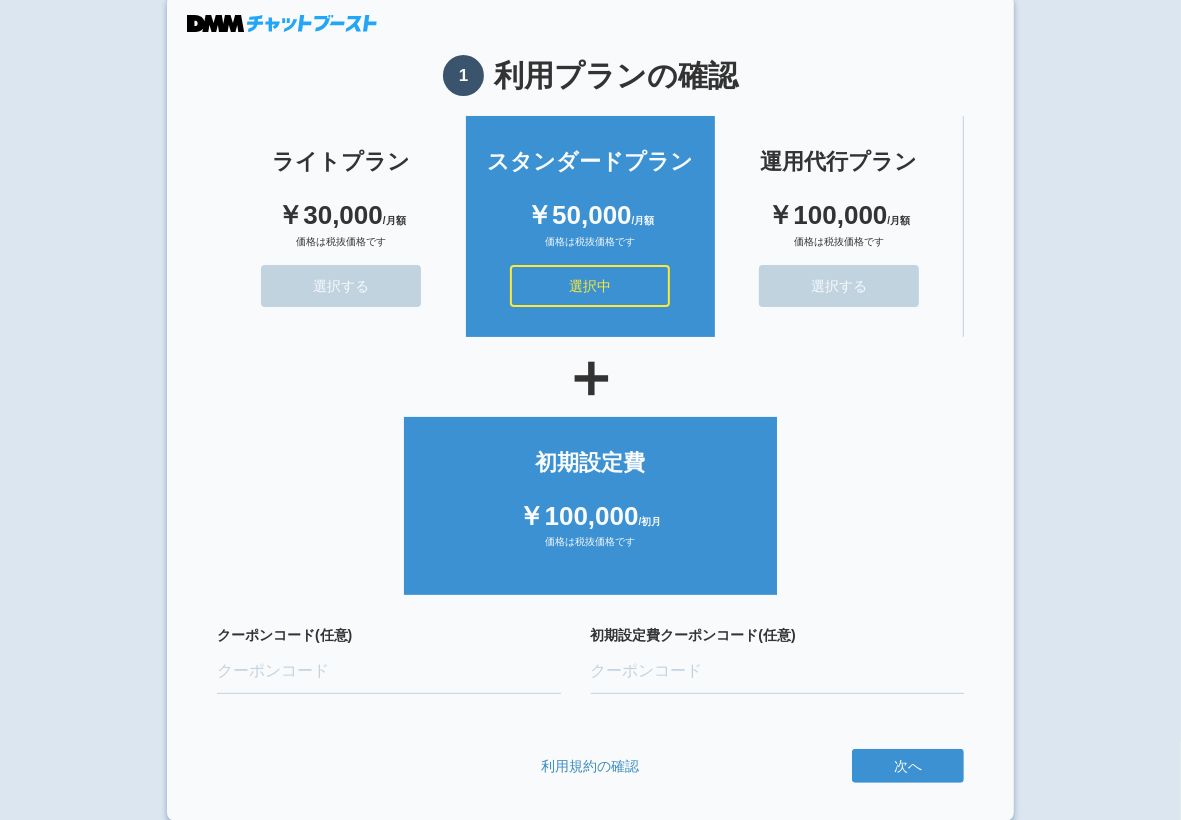 click on "1 利用プランの確認
ライトプラン
￥30,000 /月額
価格は税抜価格です
選択する
スタンダードプラン
￥50,000 /月額
価格は税抜価格です
選択中
運用代行プラン
￥100,000 /月額
価格は税抜価格です
選択する
＋
/初月" at bounding box center [590, 408] 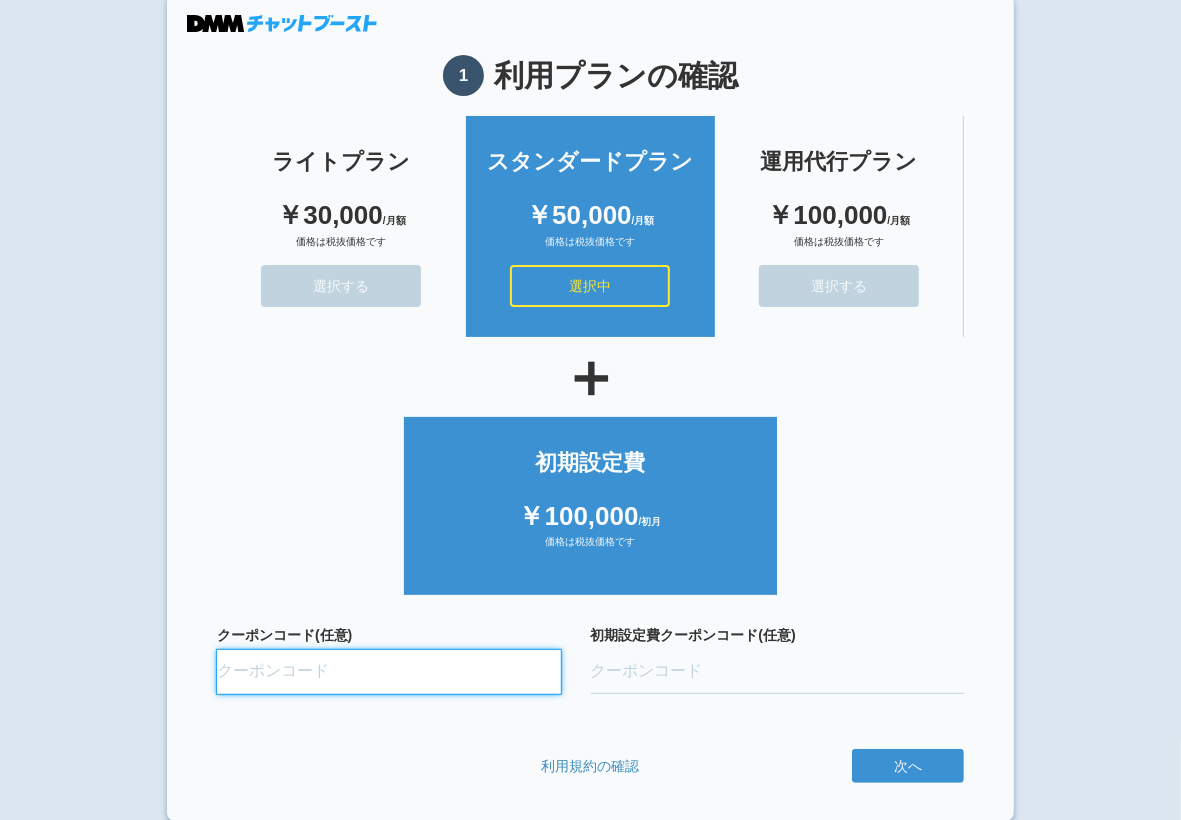 click on "クーポンコード(任意)" at bounding box center (389, 672) 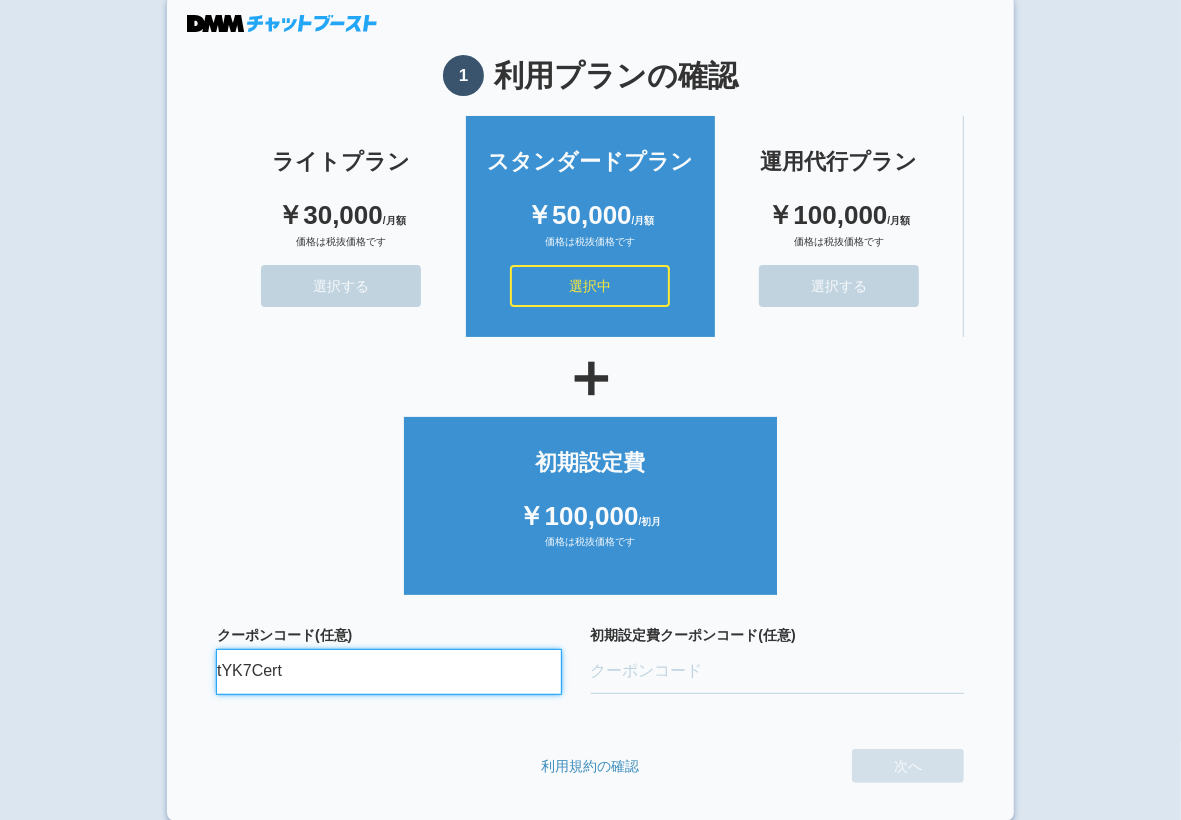 type on "tYK7Cert" 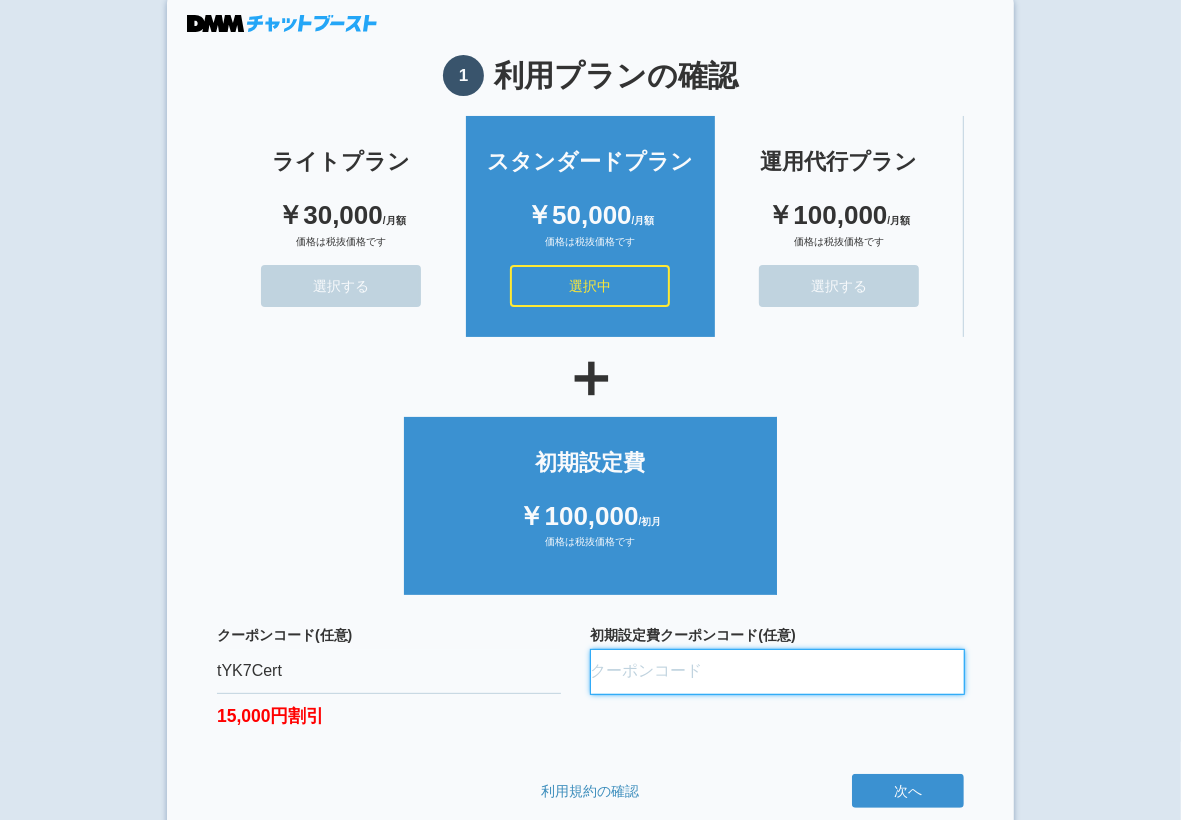click on "初期設定費クーポンコード(任意)" at bounding box center [778, 672] 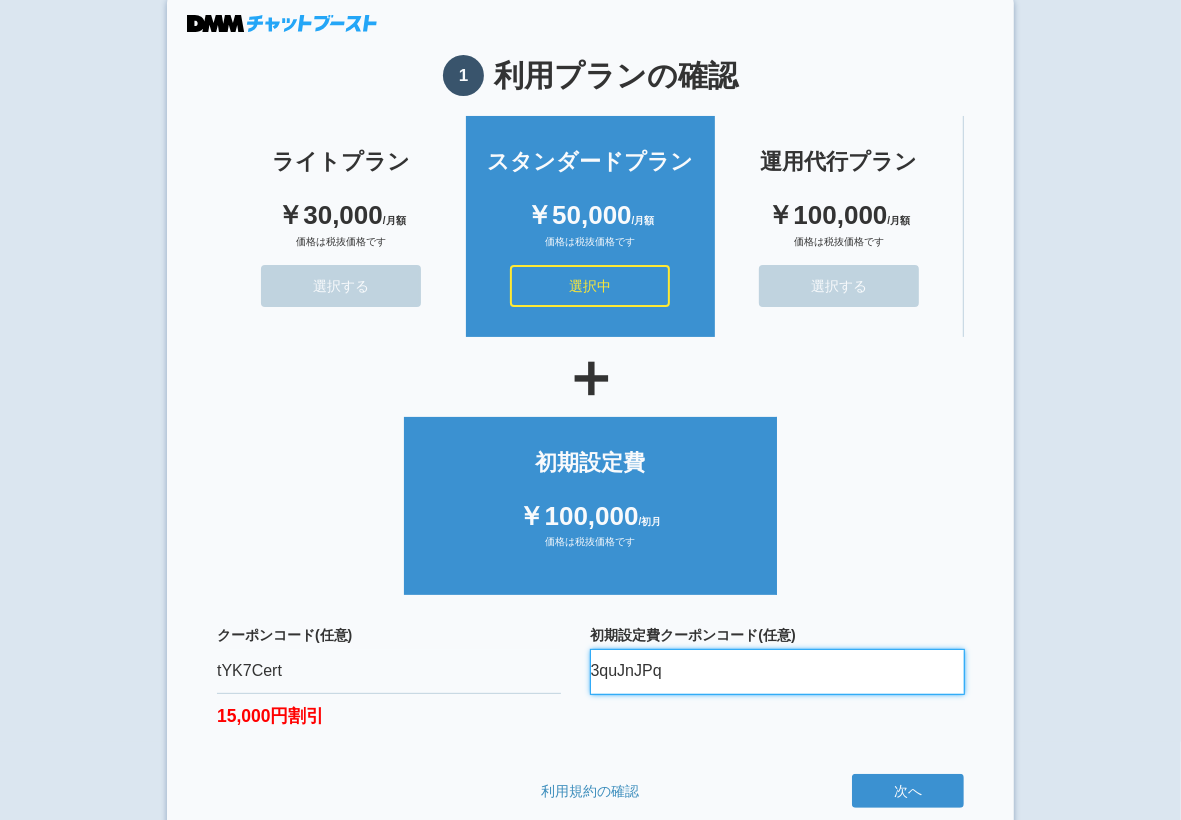 type on "3quJnJPq" 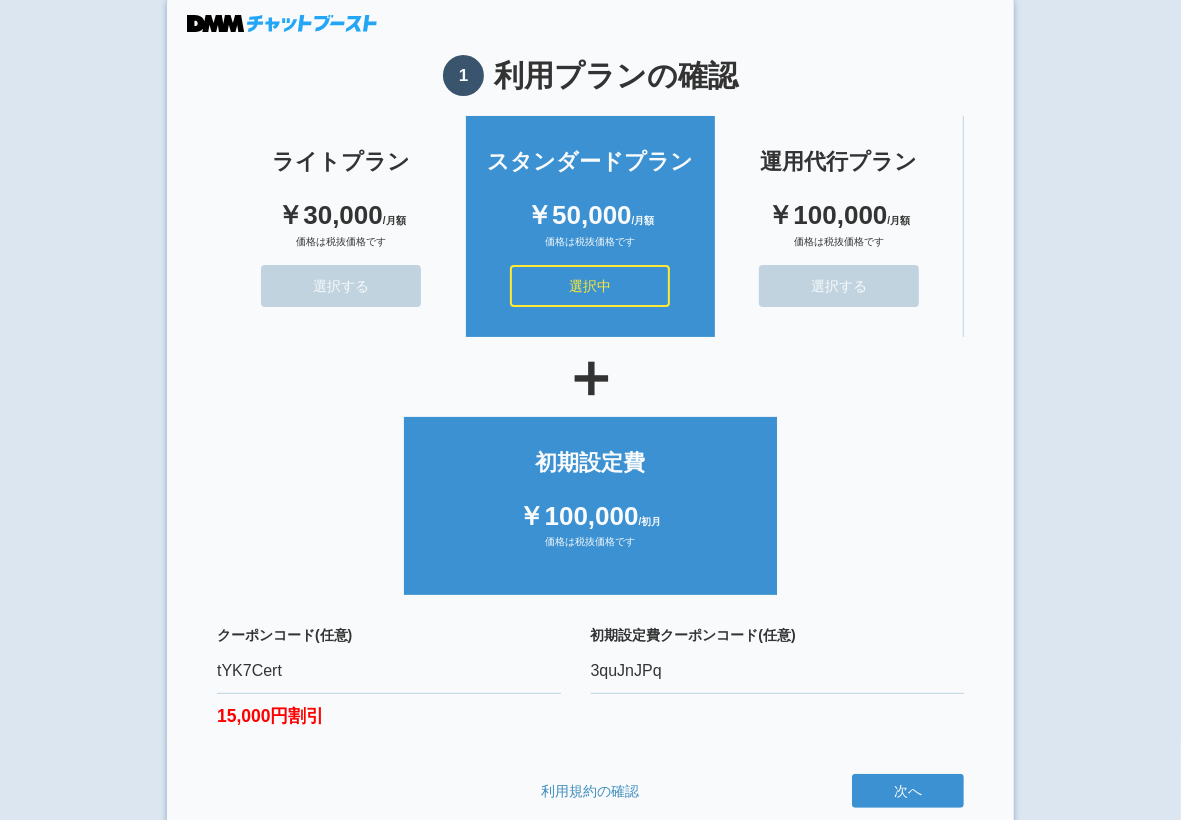 click on "Chat  boost
jay
jay
Member since admin 2025-08-02 09:30:59
ログアウト
1 利用プランの確認
ライトプラン
￥30,000 /月額
価格は税抜価格です 選択する ＋" at bounding box center (590, 332) 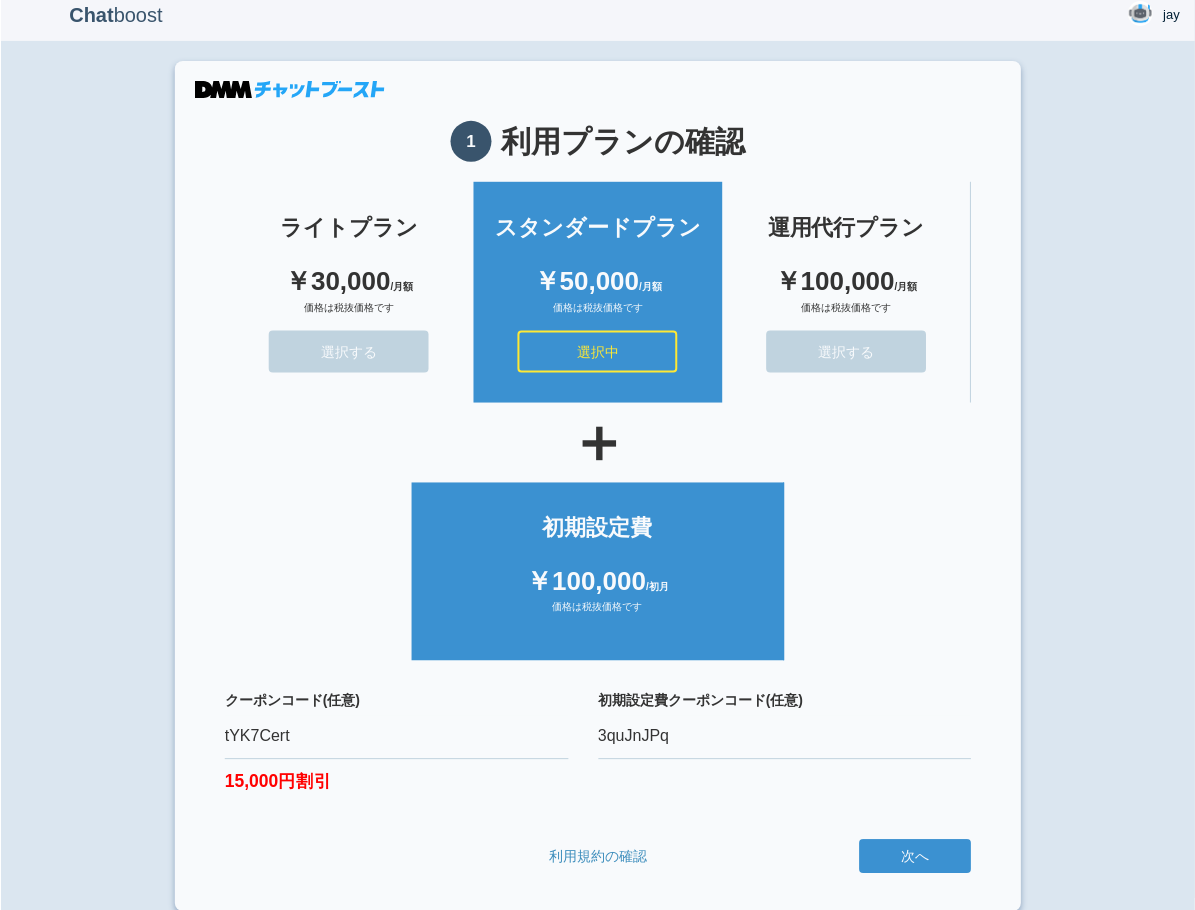 scroll, scrollTop: 8, scrollLeft: 0, axis: vertical 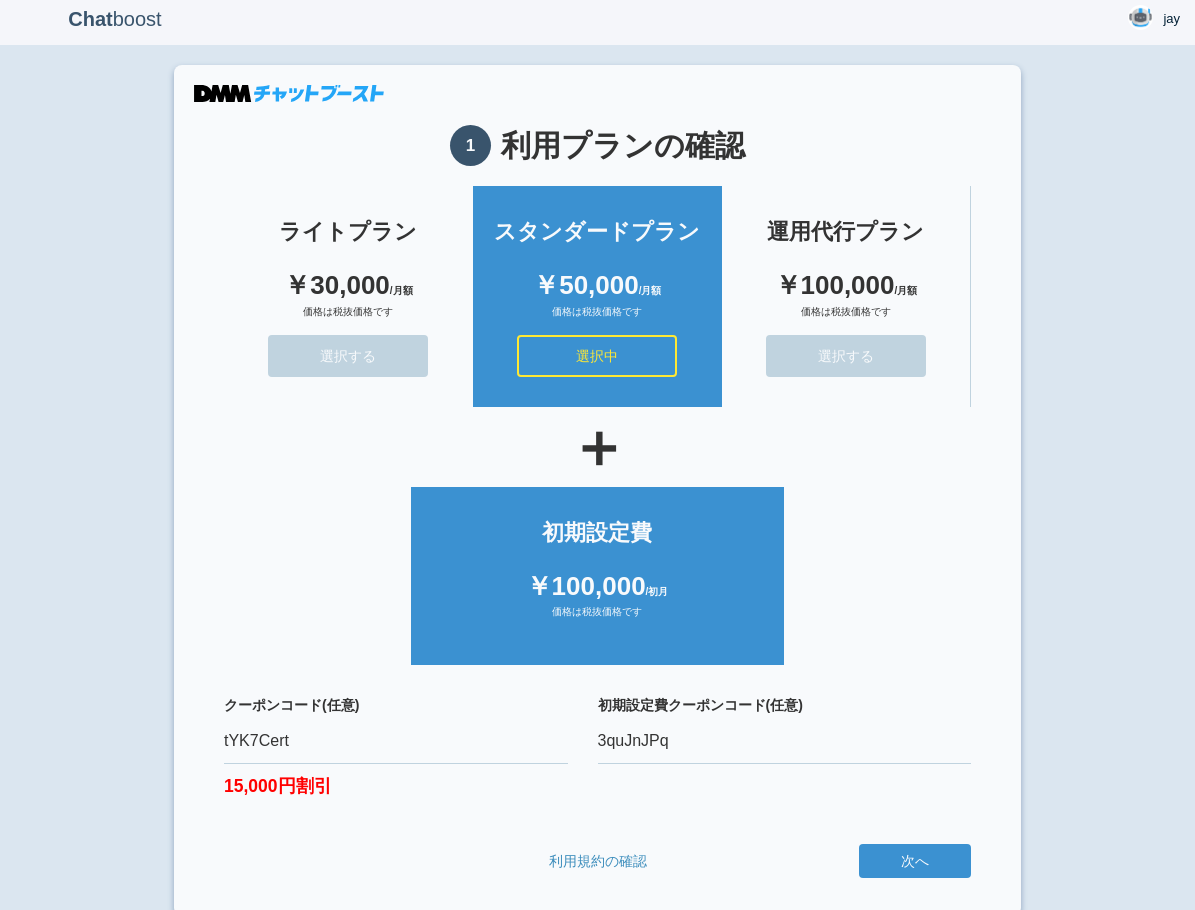 click on "Chat  boost
jay
jay
Member since admin 2025-08-02 09:30:59
ログアウト
1 利用プランの確認
ライトプラン
￥30,000 /月額
価格は税抜価格です 選択する ＋" at bounding box center [597, 447] 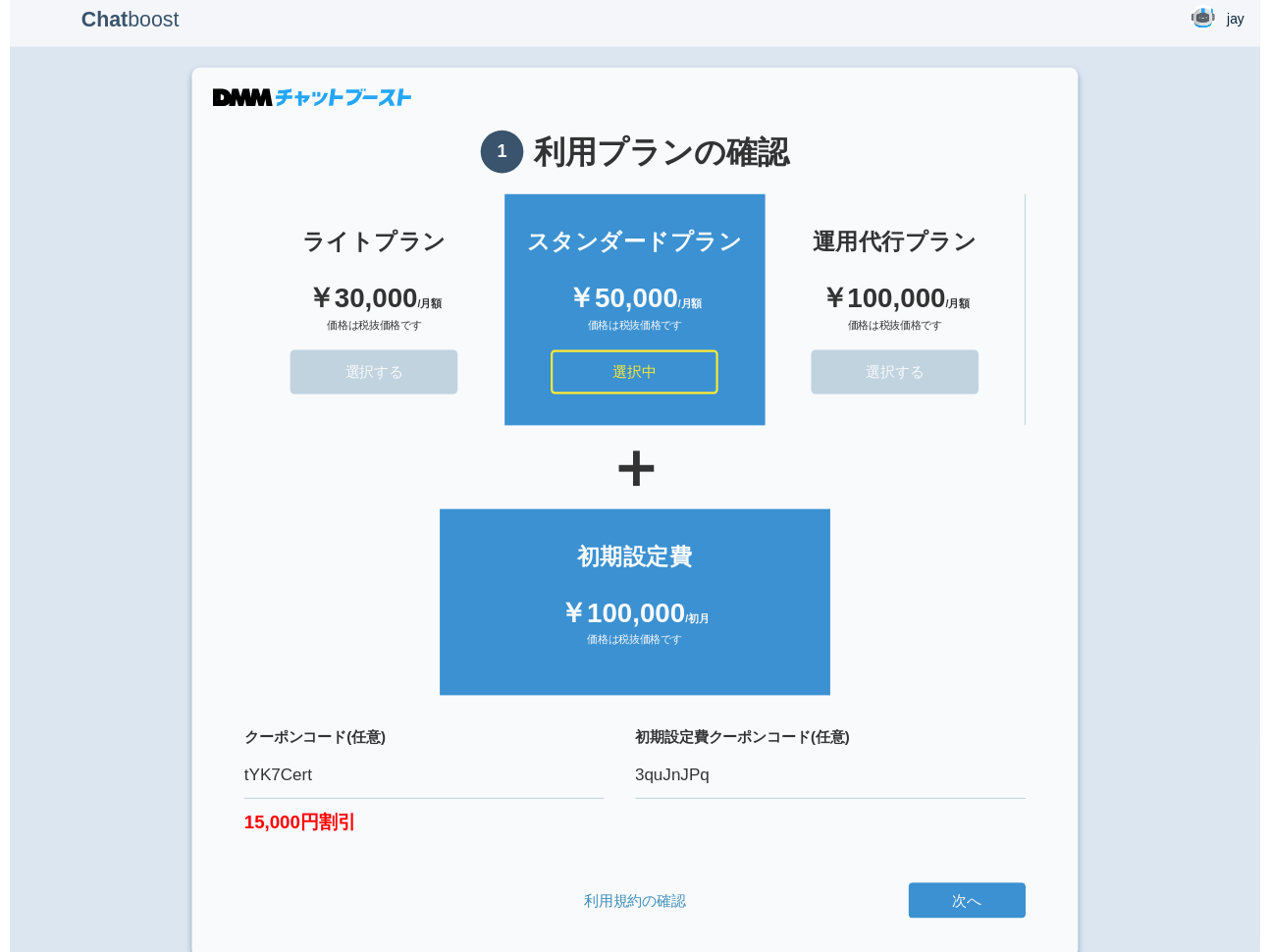 scroll, scrollTop: 0, scrollLeft: 0, axis: both 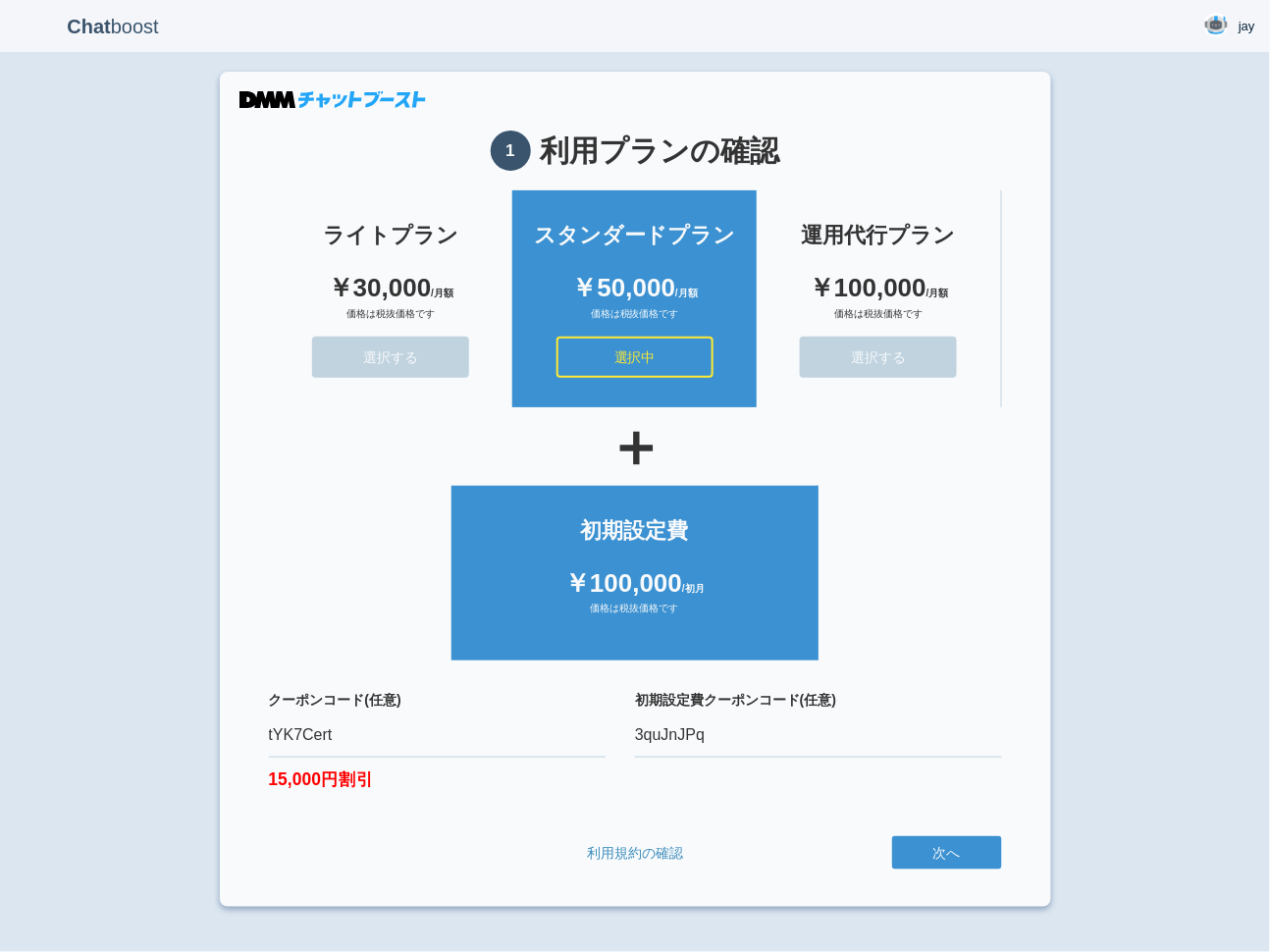 click on "Chat  boost
jay
jay
Member since admin 2025-08-02 09:30:59
ログアウト
1 利用プランの確認
ライトプラン
￥30,000 /月額
価格は税抜価格です 選択する ＋" at bounding box center [635, 476] 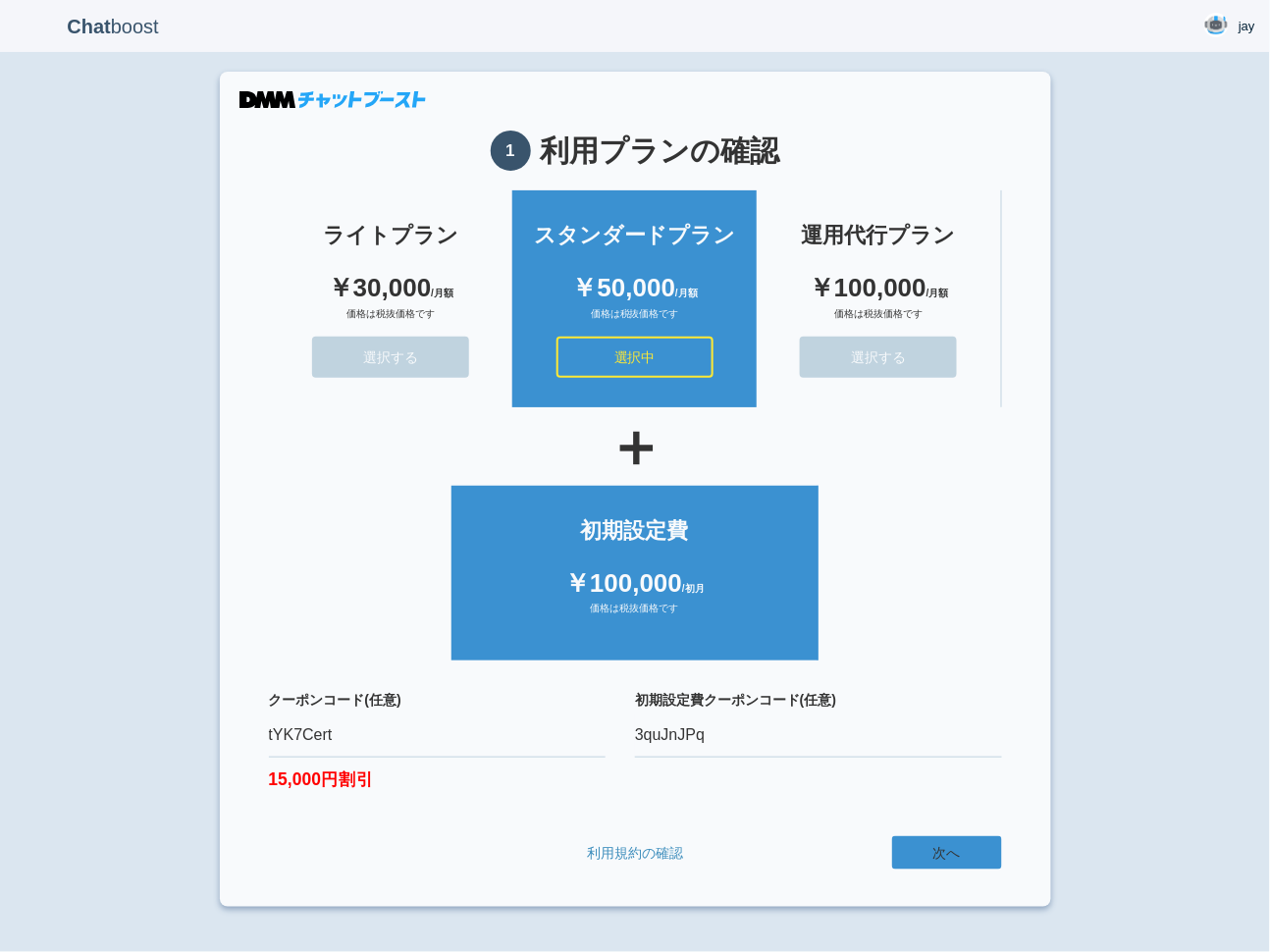 click on "次へ" at bounding box center (947, 853) 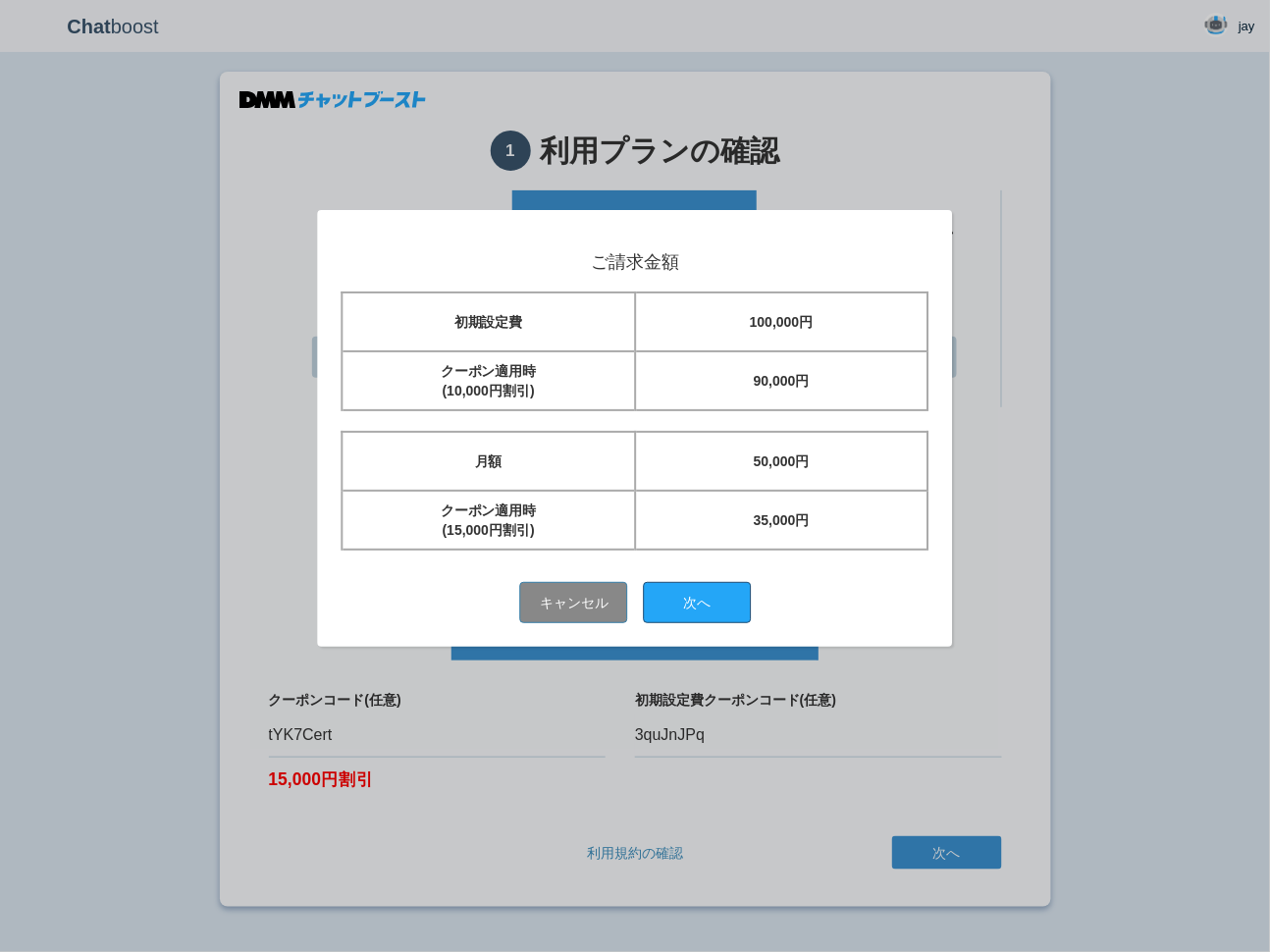 click on "次へ" at bounding box center [697, 603] 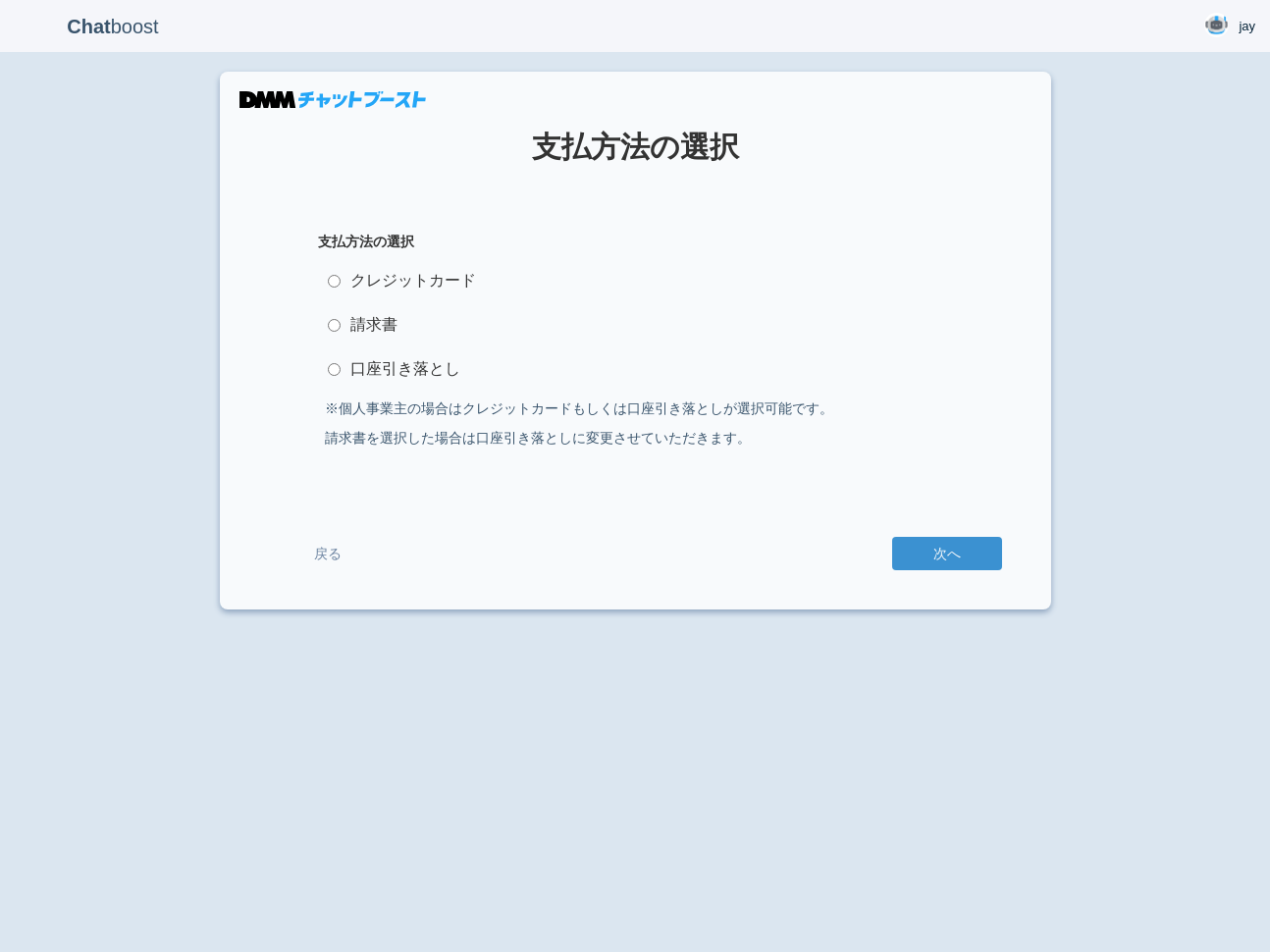 scroll, scrollTop: 0, scrollLeft: 0, axis: both 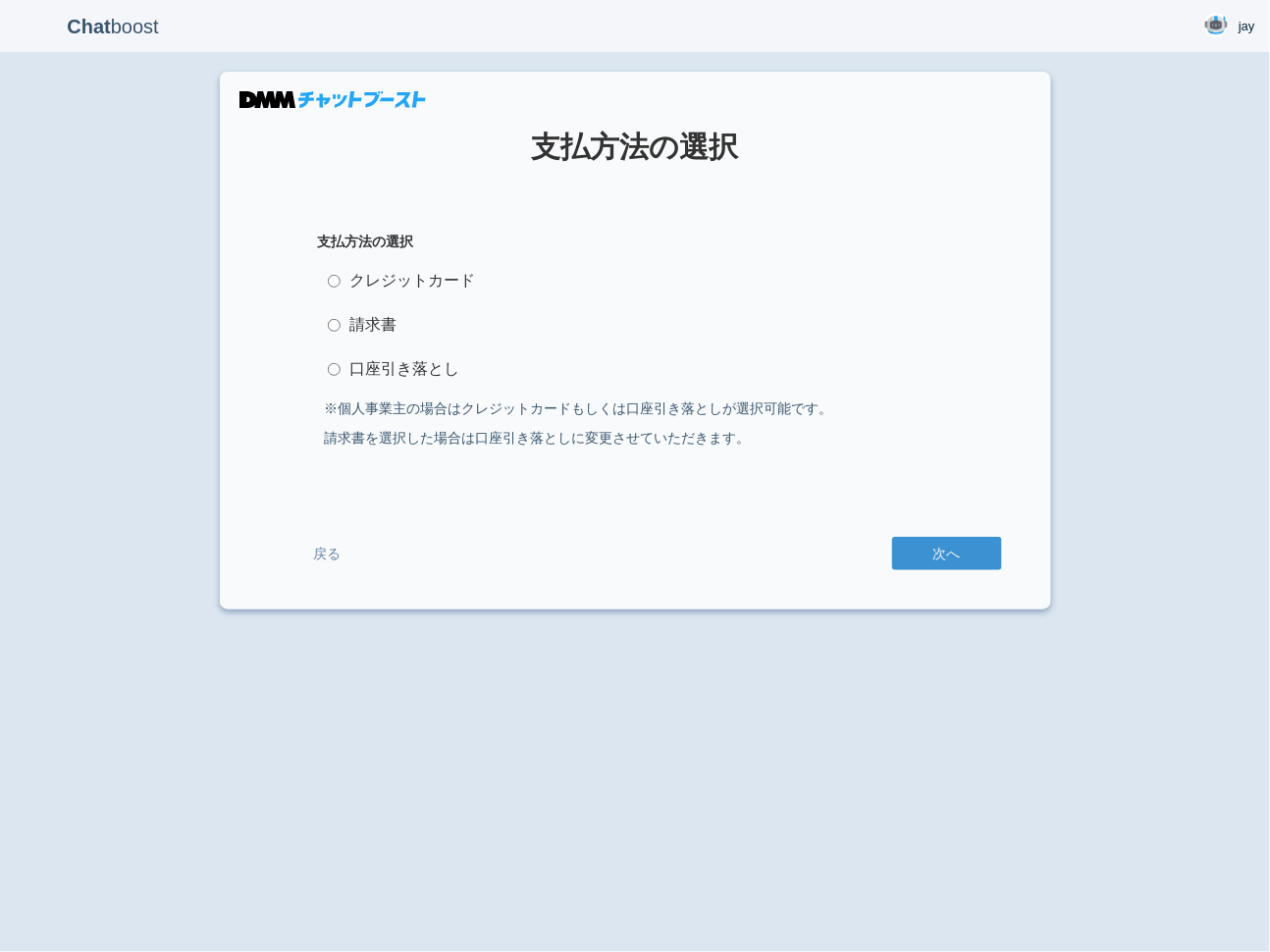 click on "クレジットカード" at bounding box center [635, 281] 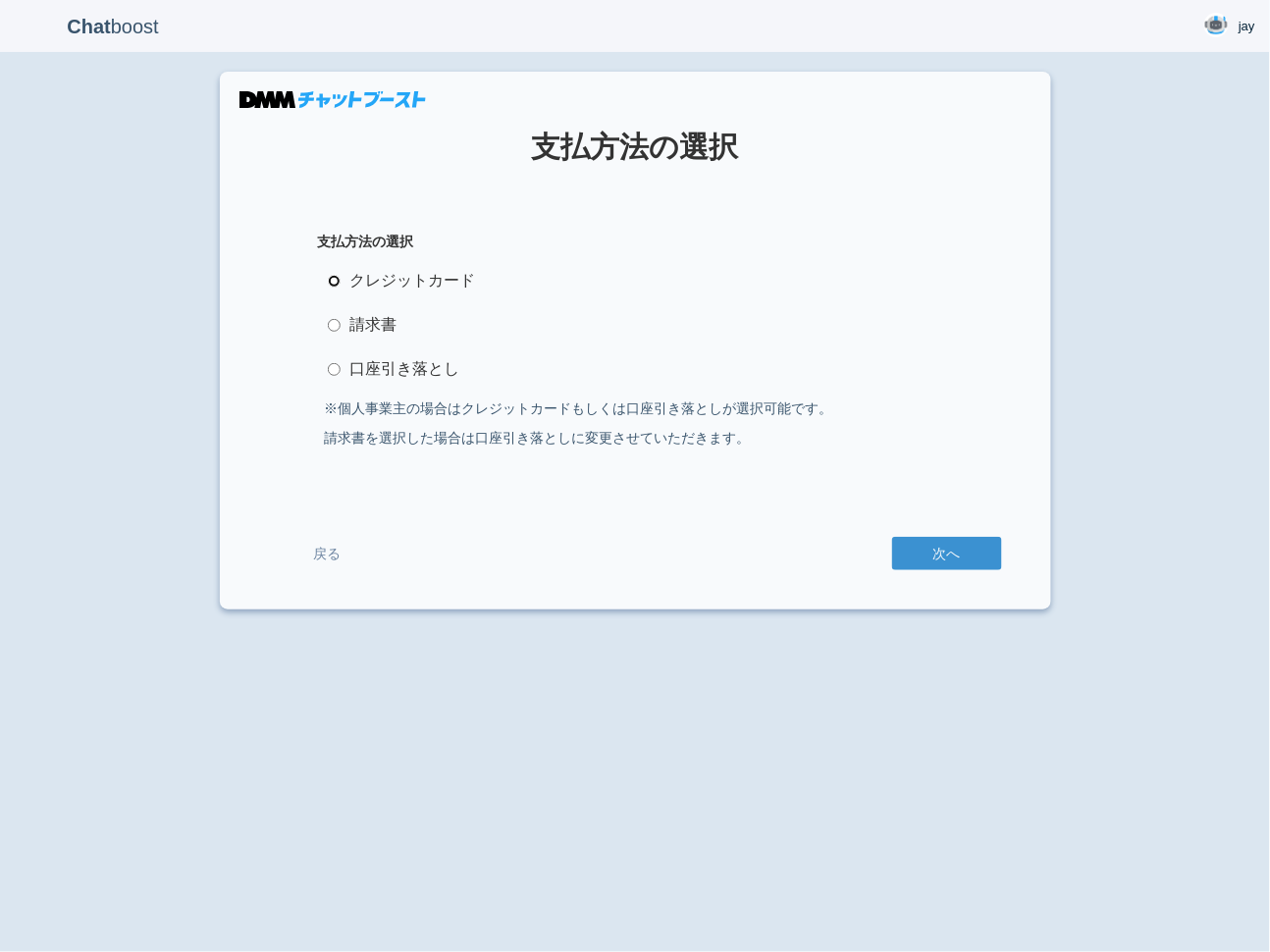 click on "クレジットカード" at bounding box center (334, 281) 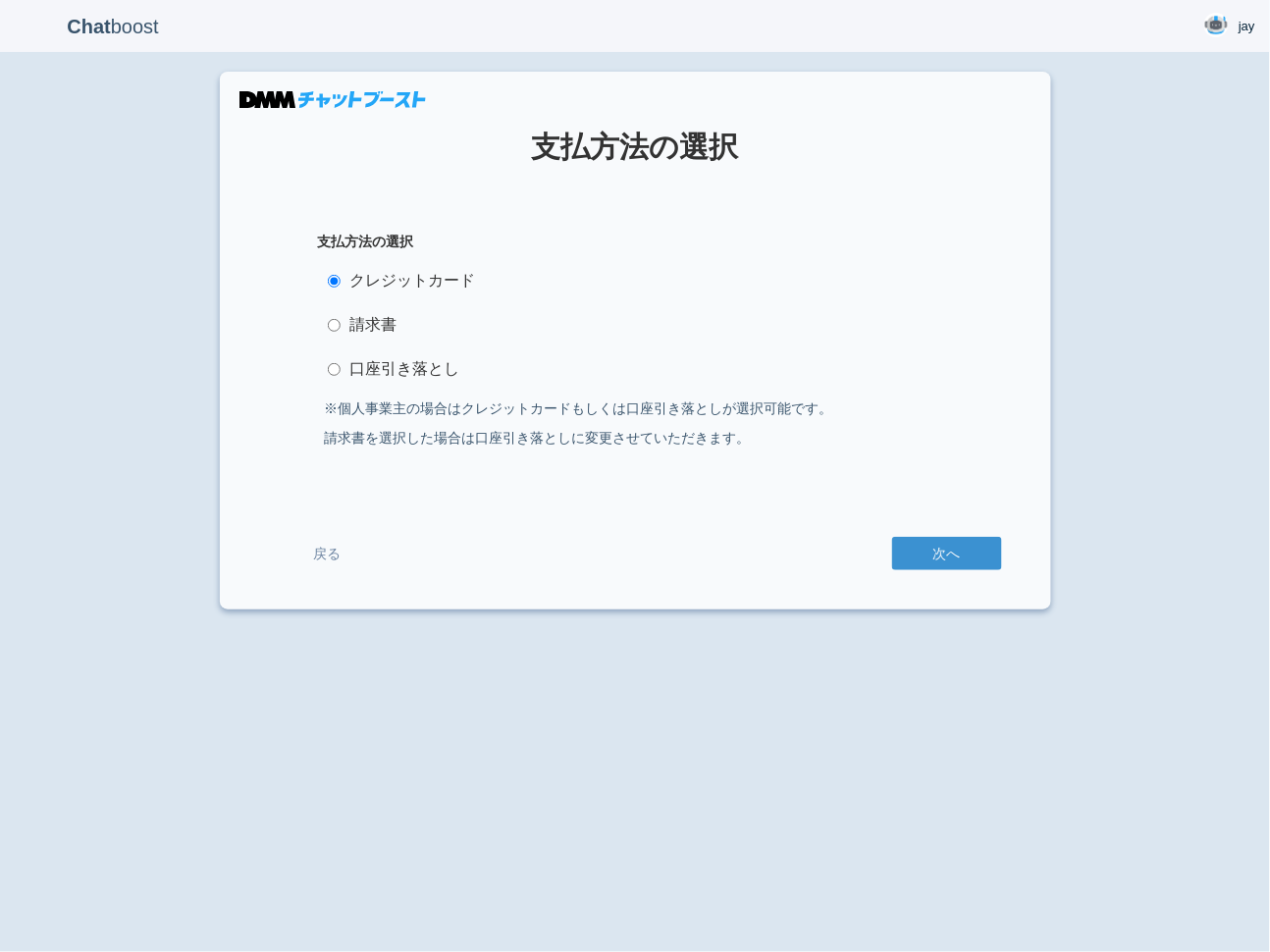 click on "Chat  boost
jay
jay
Member since admin 2025-08-02 09:30:59
ログアウト
支払方法の選択
支払方法の選択
クレジットカード
請求書
口座引き落とし" at bounding box center [635, 476] 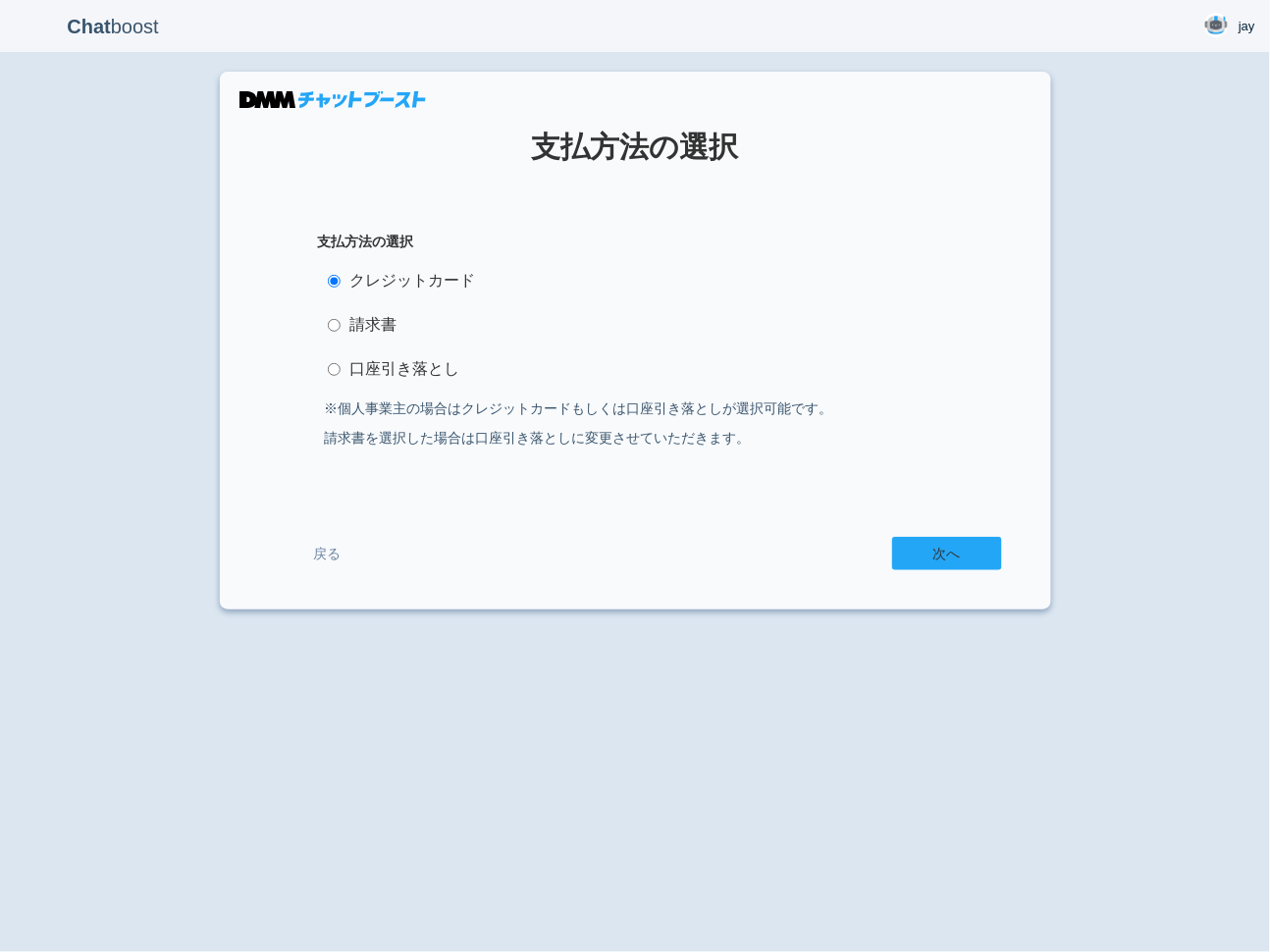click on "次へ" at bounding box center (947, 554) 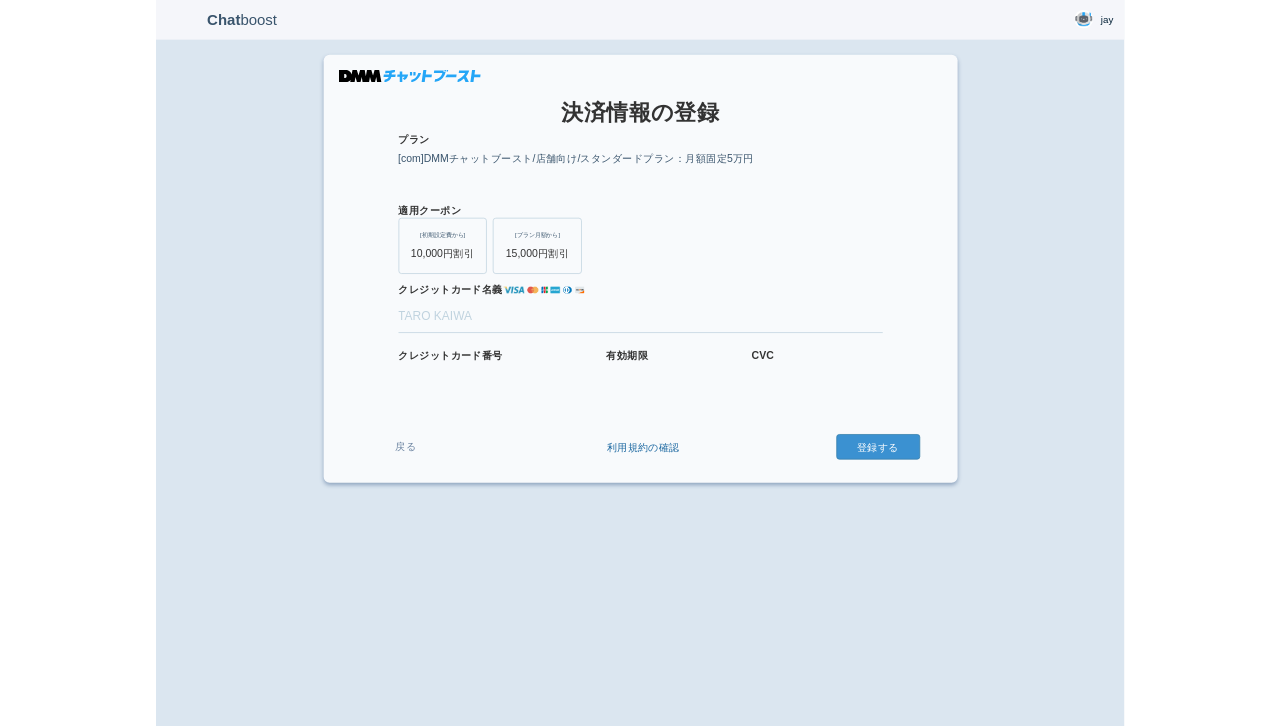 scroll, scrollTop: 0, scrollLeft: 0, axis: both 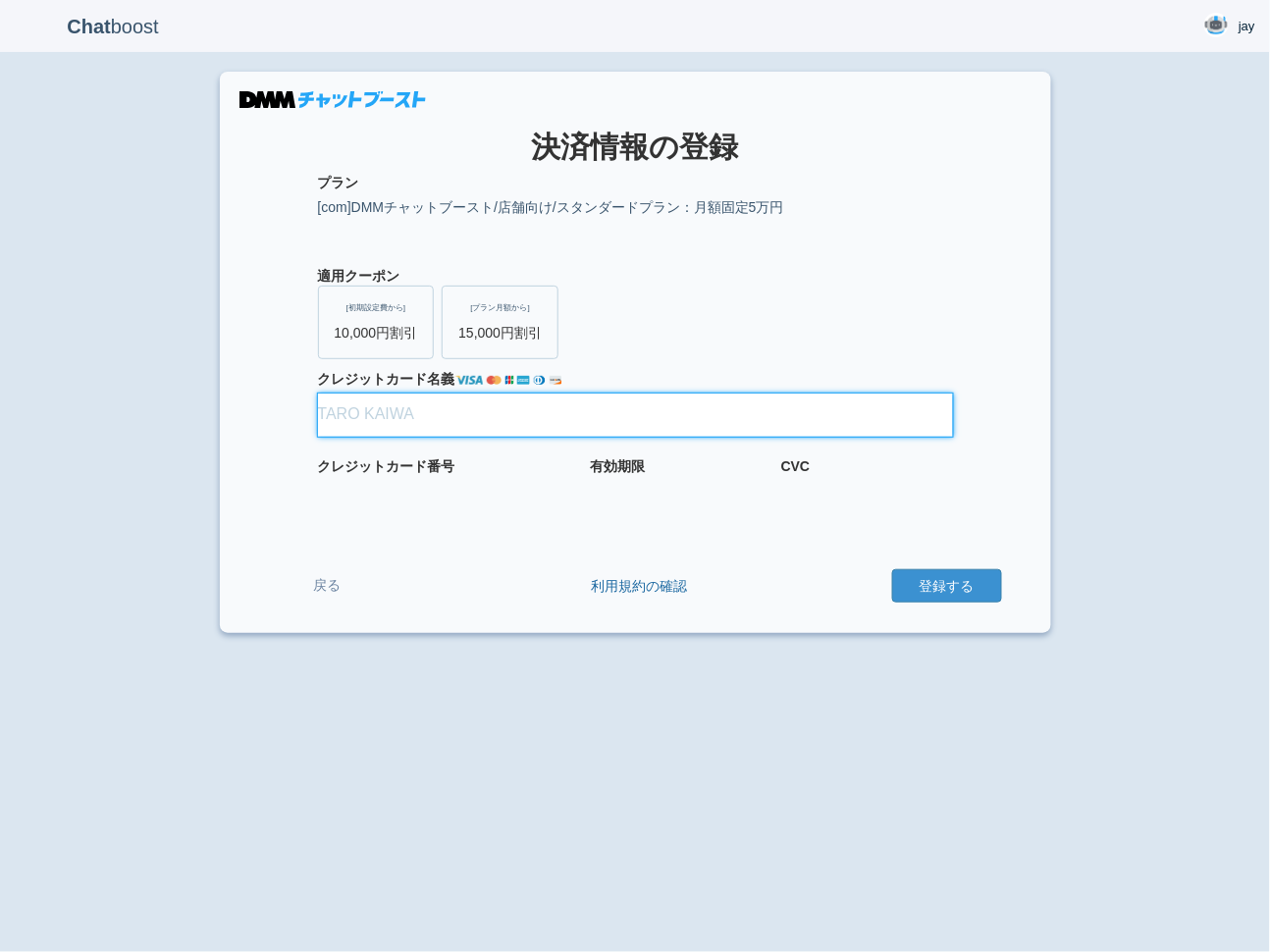 click on "クレジット カード名義" at bounding box center (635, 415) 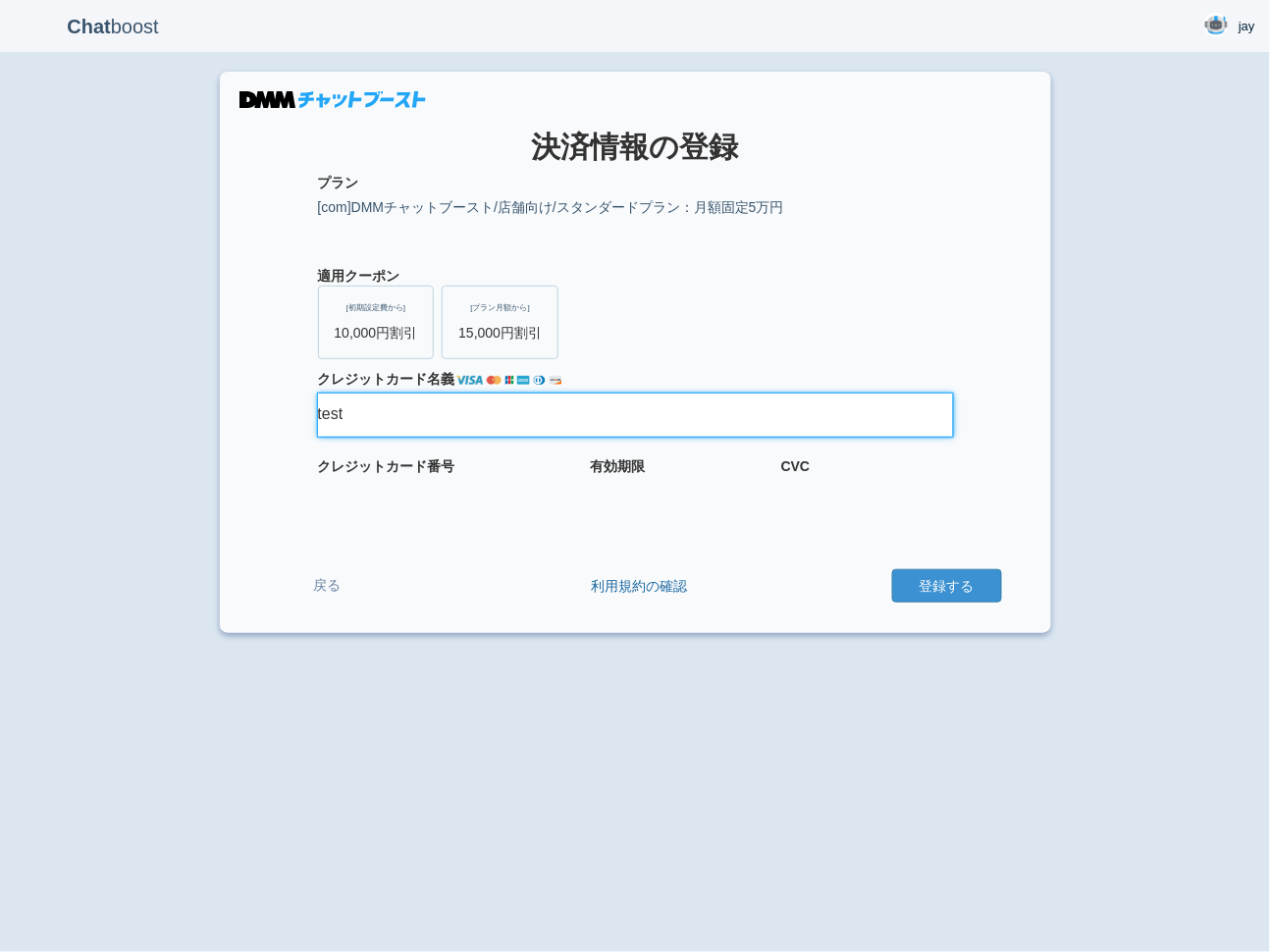 type on "test" 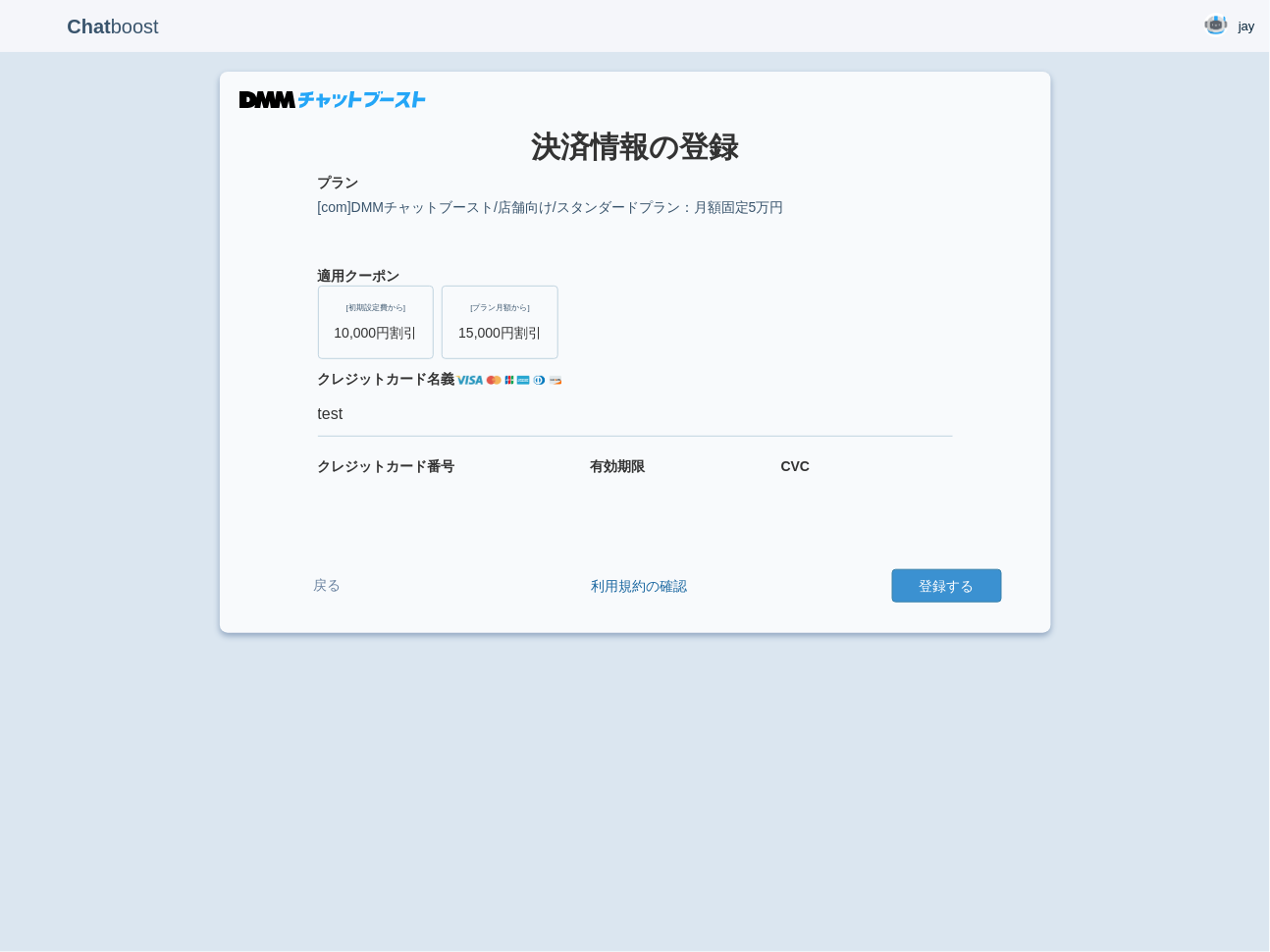 click on "Chat  boost
jay
jay
Member since admin 2025-08-02 09:30:59
ログアウト
×
決済情報の登録
プラン
適用クーポン" at bounding box center [635, 476] 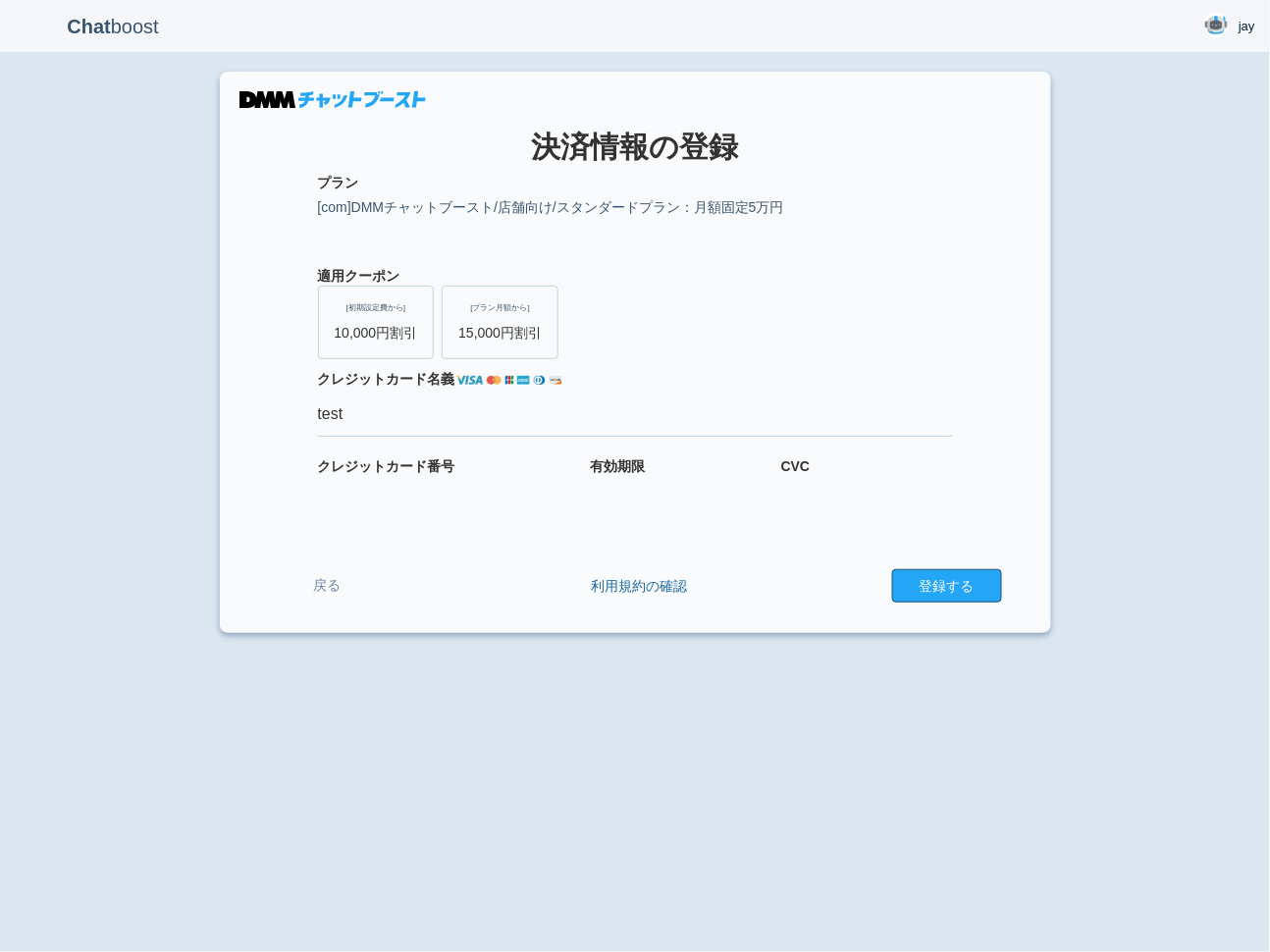 click on "登録する" at bounding box center [947, 586] 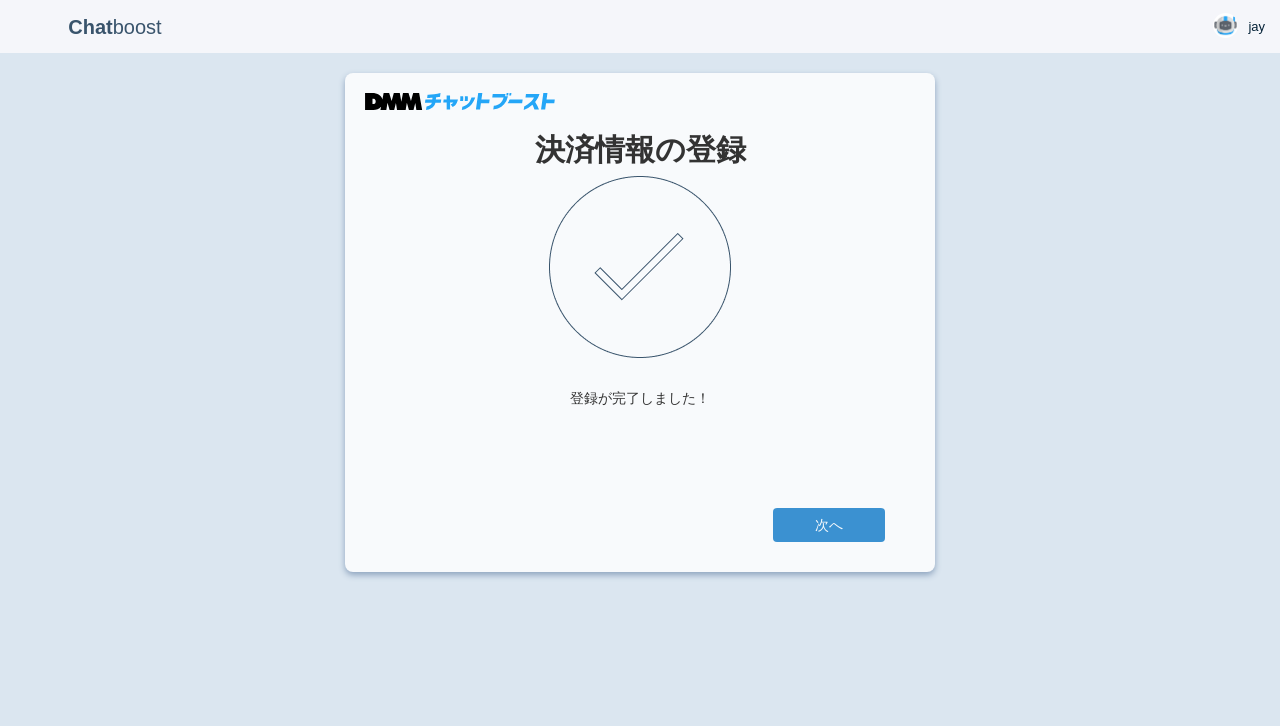 scroll, scrollTop: 0, scrollLeft: 0, axis: both 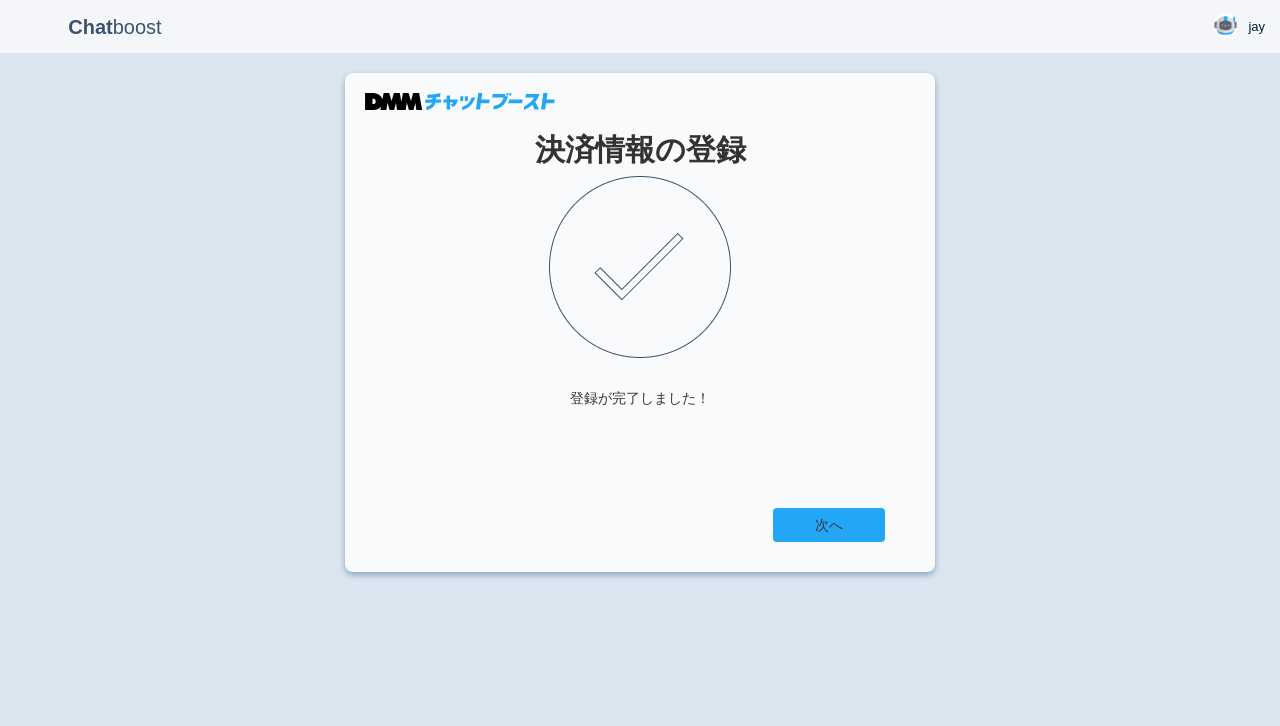 click on "次へ" at bounding box center [829, 525] 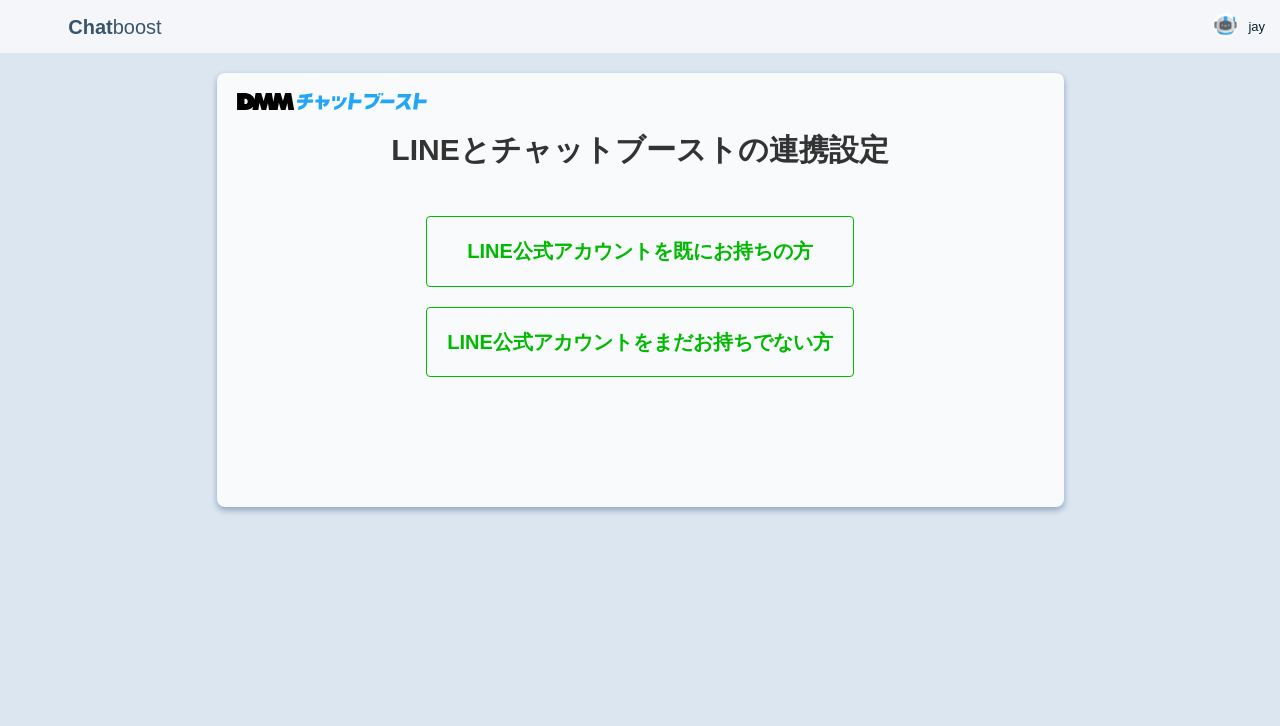 scroll, scrollTop: 0, scrollLeft: 0, axis: both 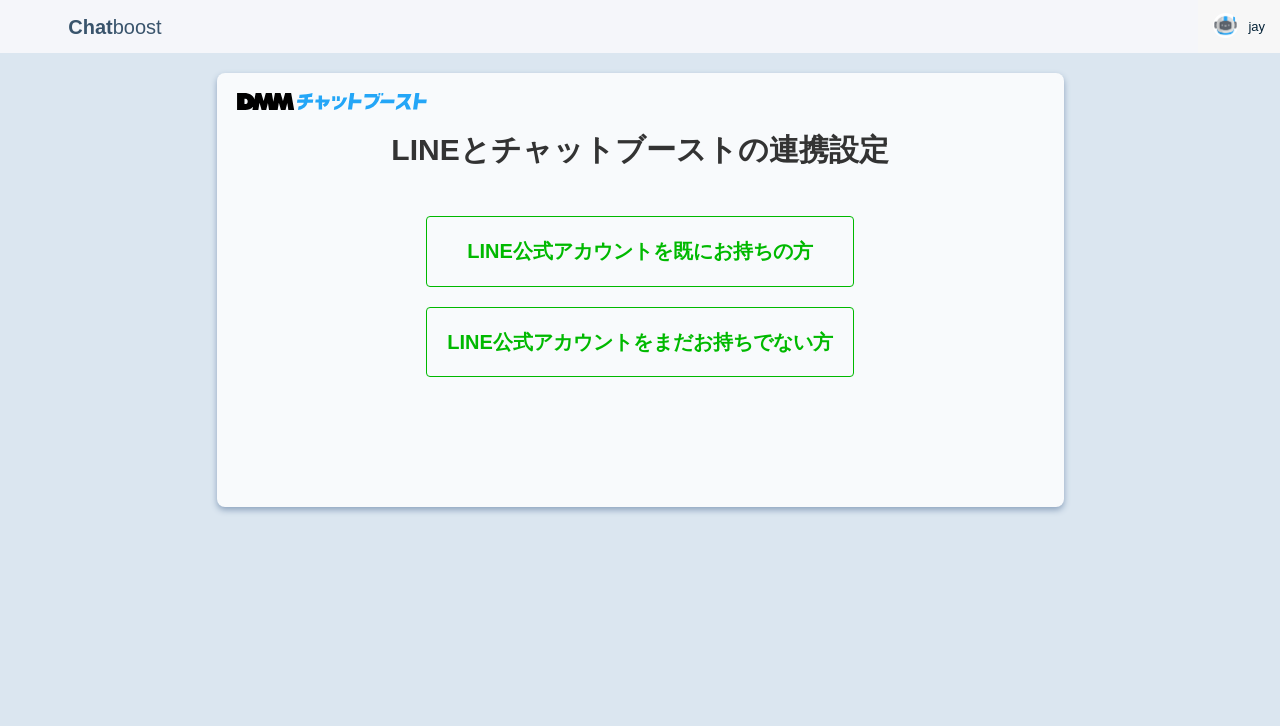 click on "jay" at bounding box center [1256, 27] 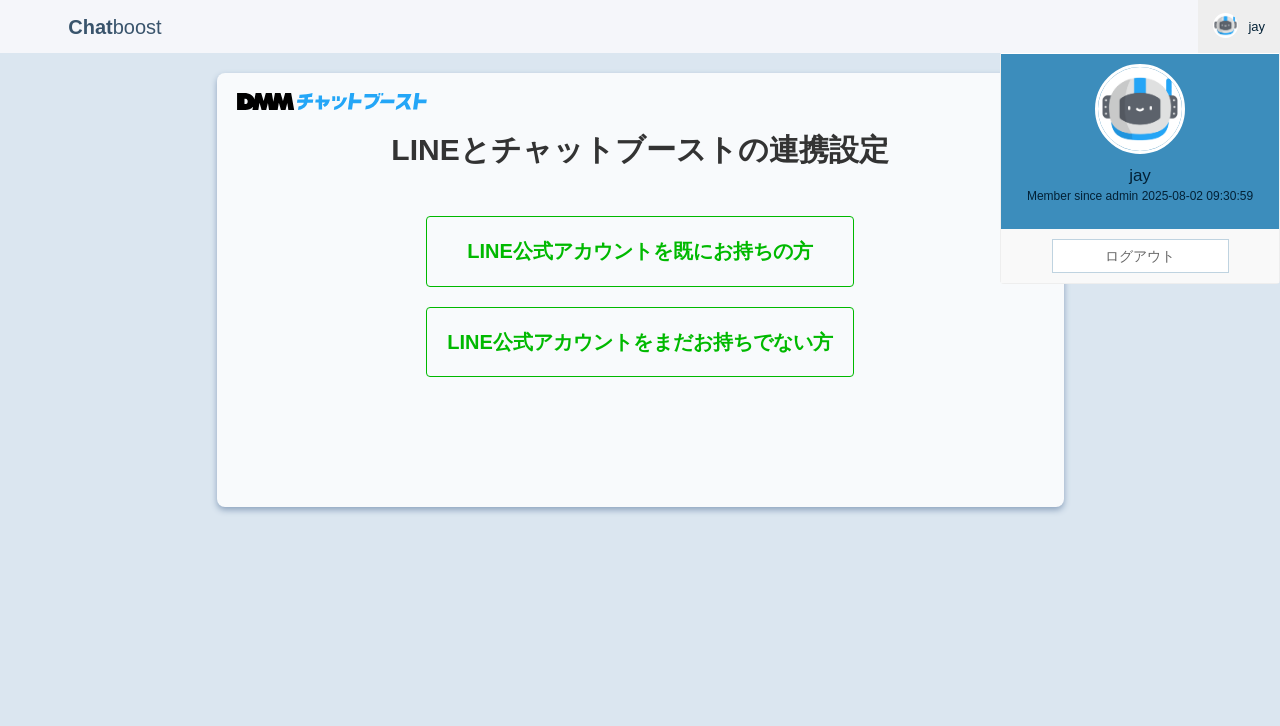 click on "ログアウト" at bounding box center (1140, 256) 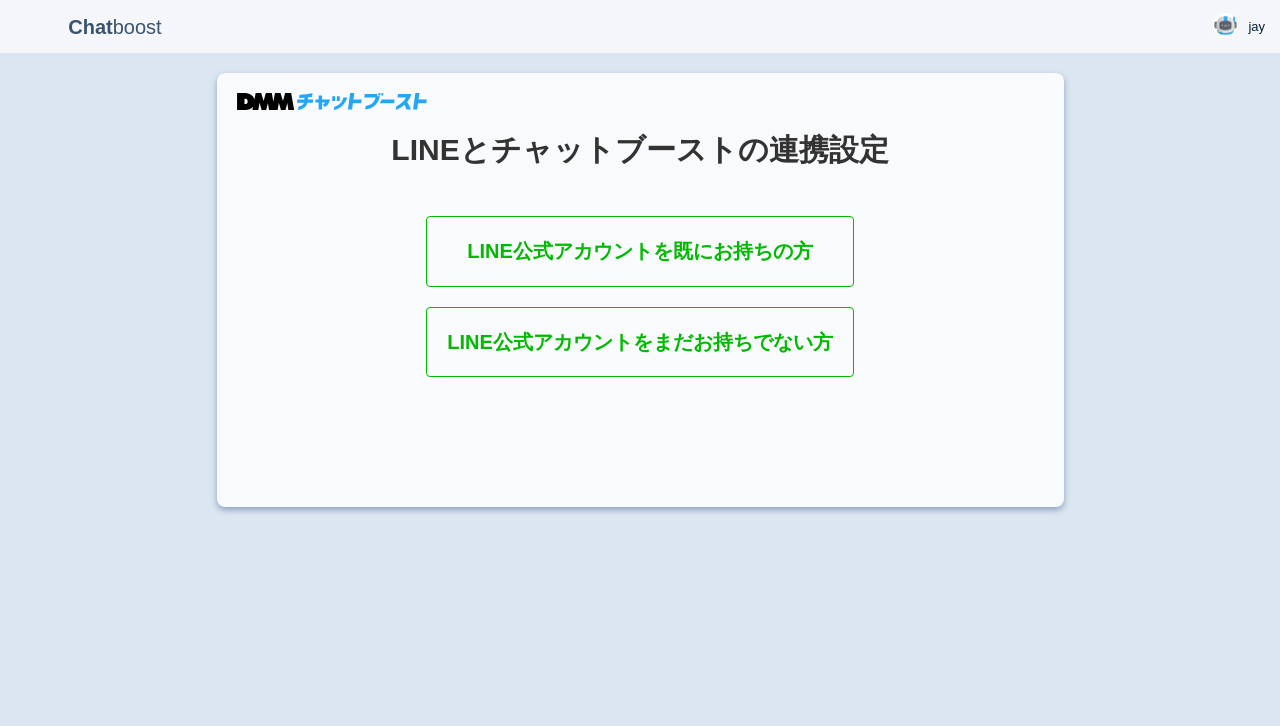 click on "Chat  boost
[FIRST]
[FIRST]
Member since admin [DATE]
ログアウト
LINEとチャットブーストの連携設定
LINE公式アカウントを既にお持ちの方
LINE公式アカウントをまだお持ちでない方" at bounding box center [640, 363] 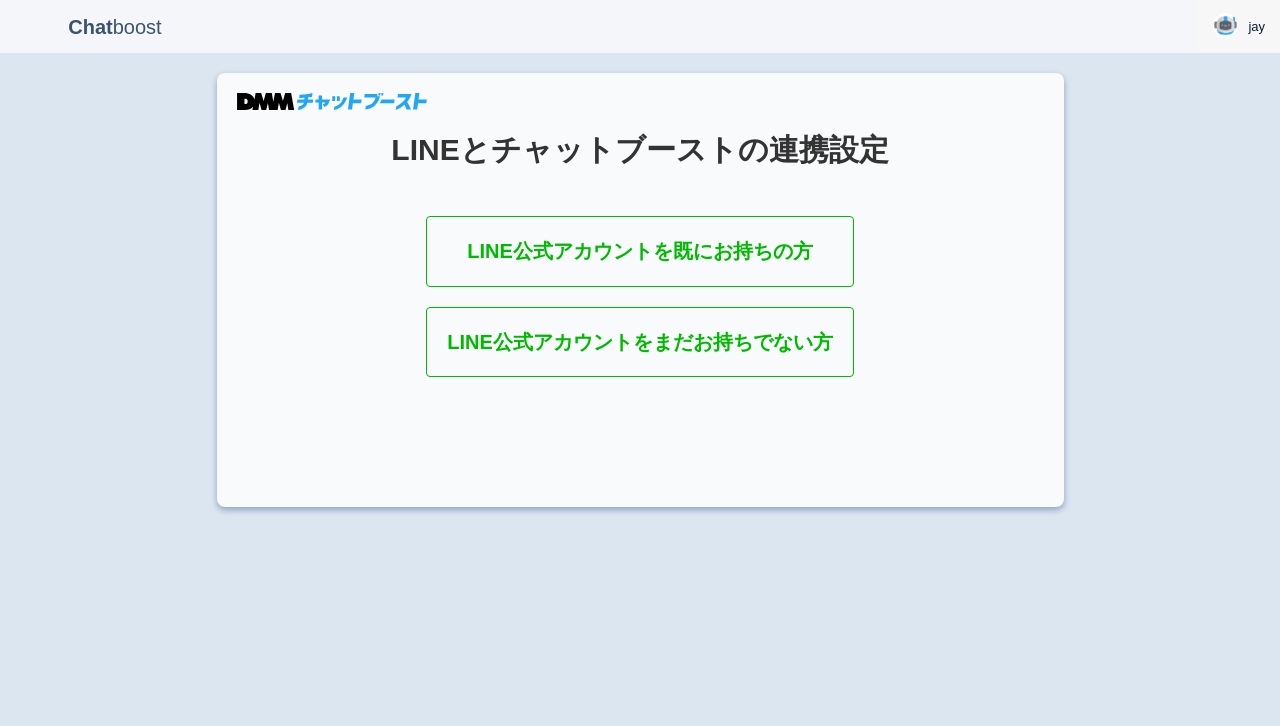 click on "jay" at bounding box center (1239, 26) 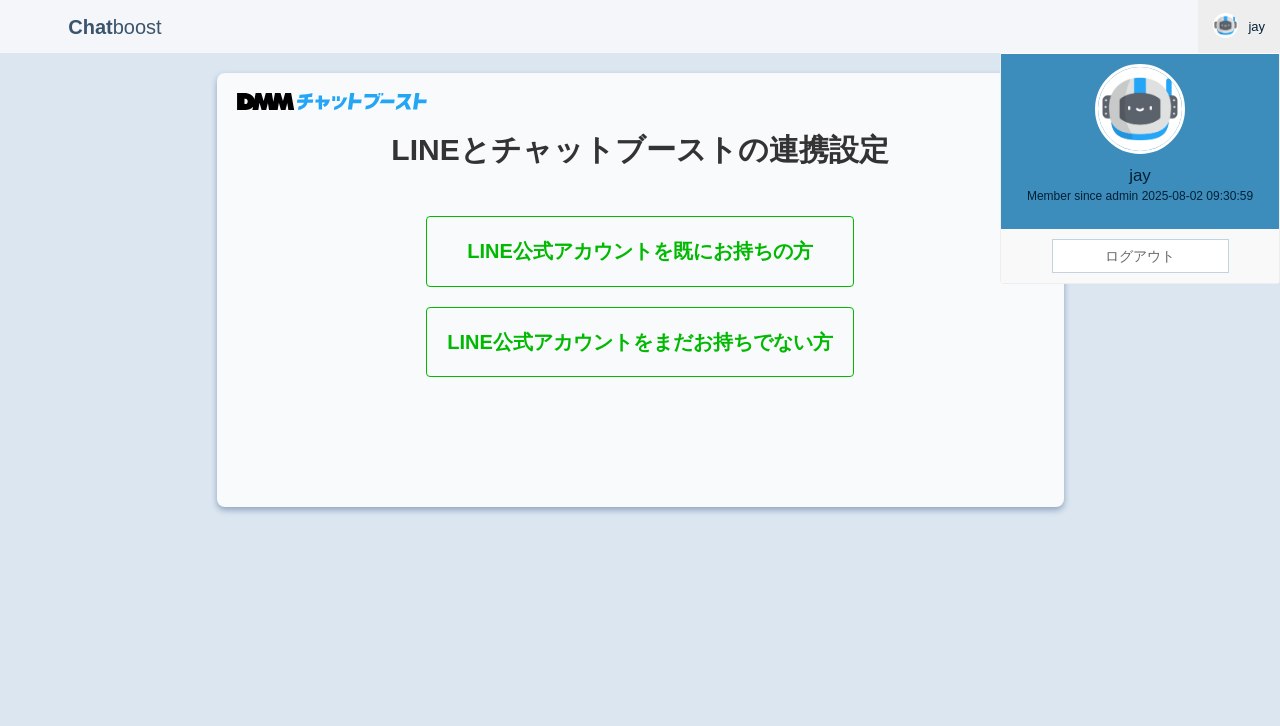 click on "ログアウト" at bounding box center (1140, 256) 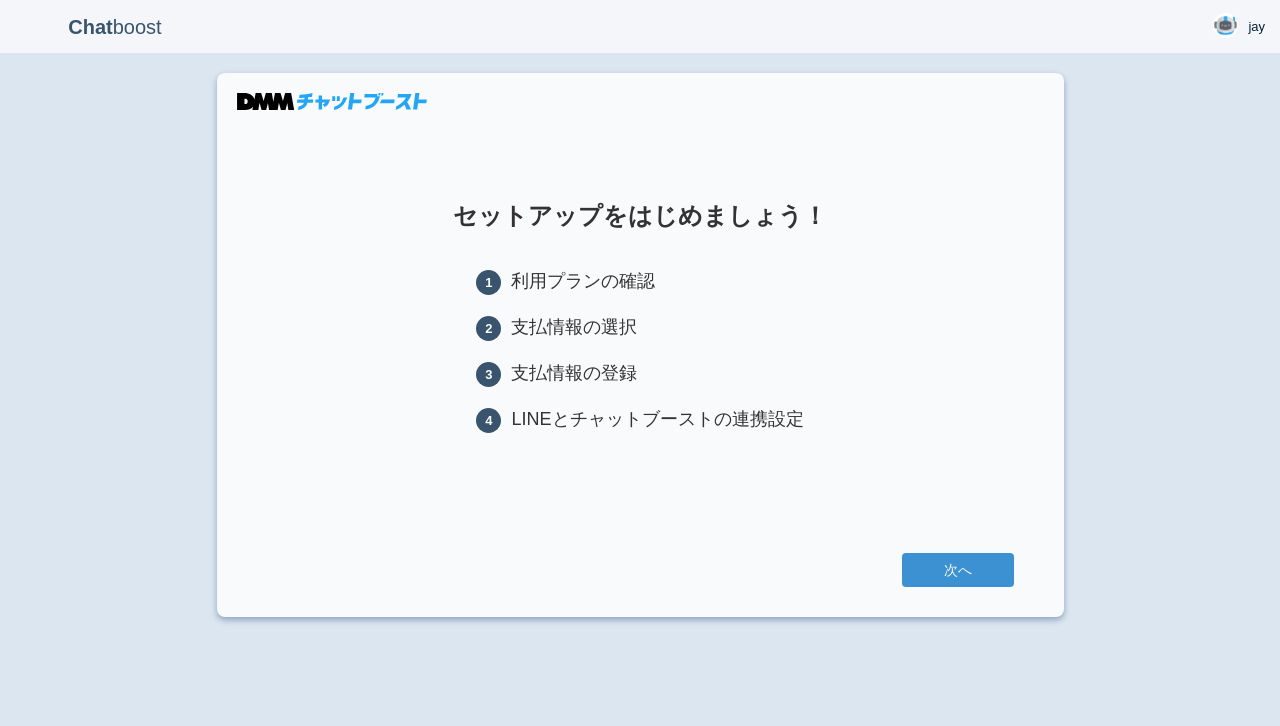 scroll, scrollTop: 0, scrollLeft: 0, axis: both 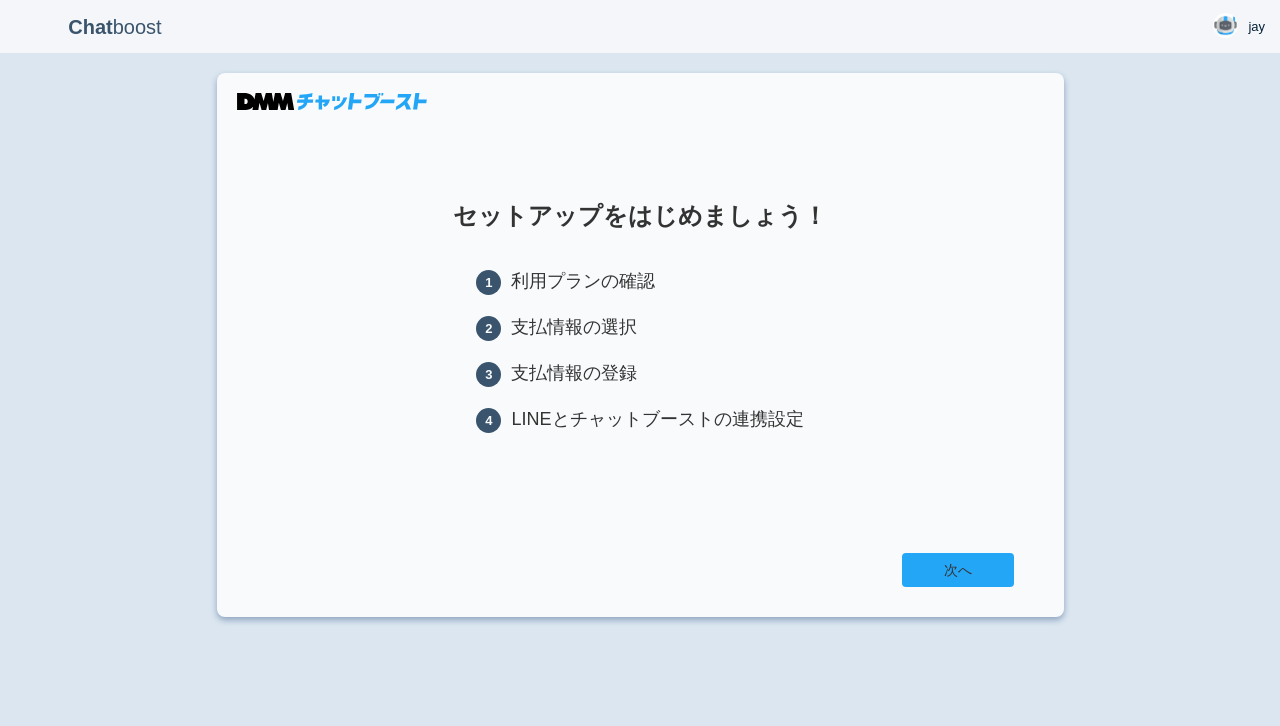 click on "次へ" at bounding box center [958, 570] 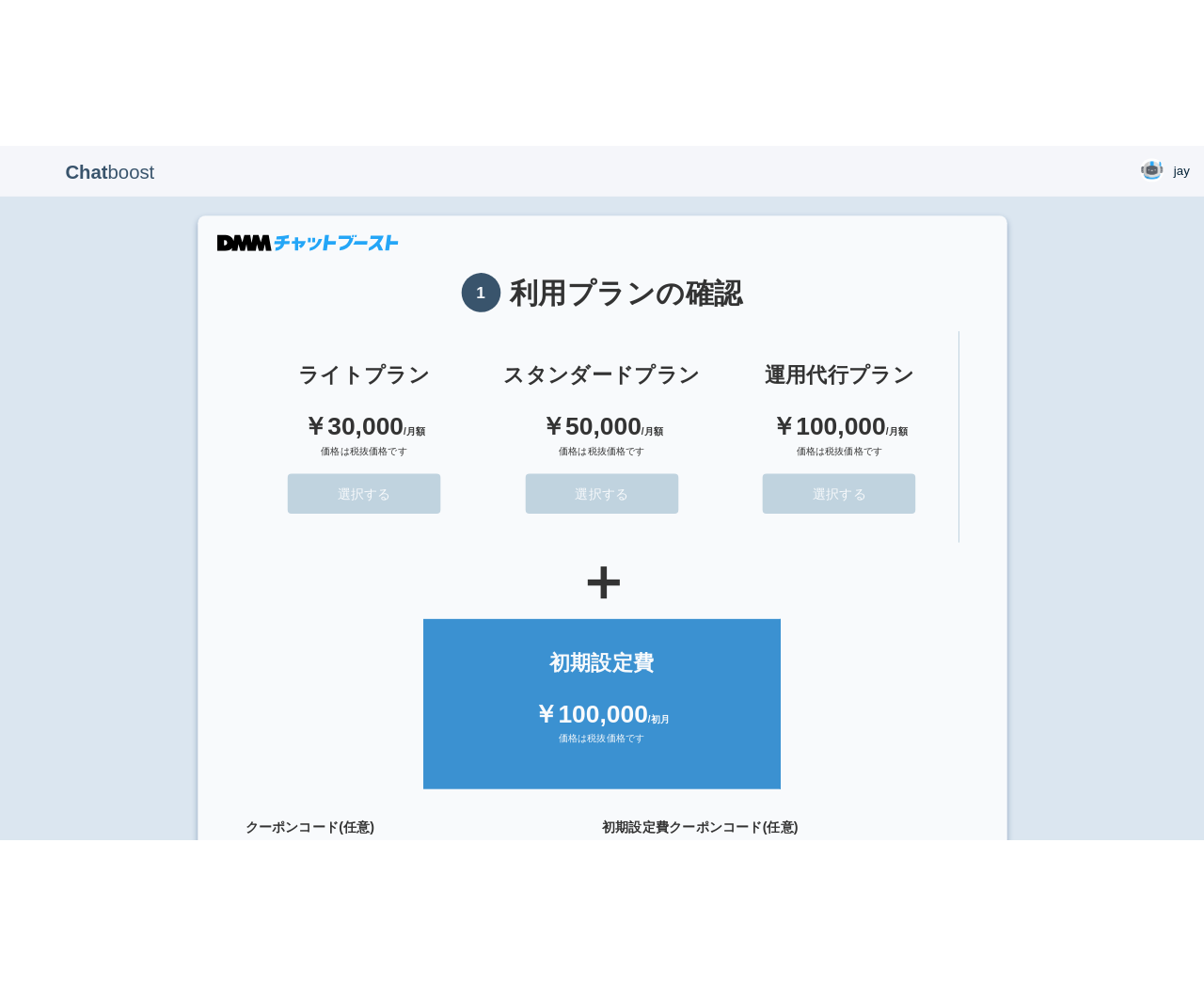 scroll, scrollTop: 0, scrollLeft: 0, axis: both 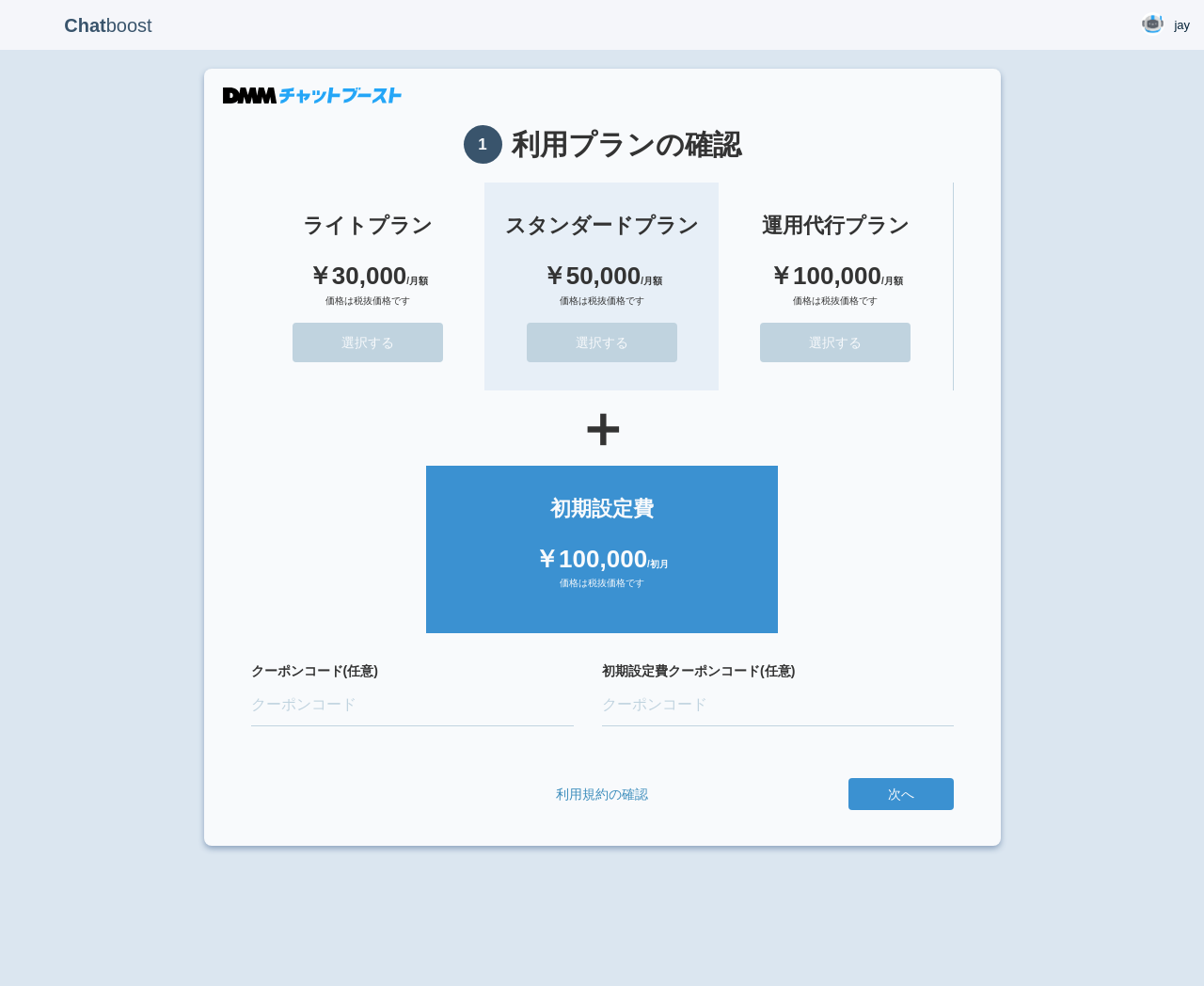 click on "選択する" at bounding box center [602, 342] 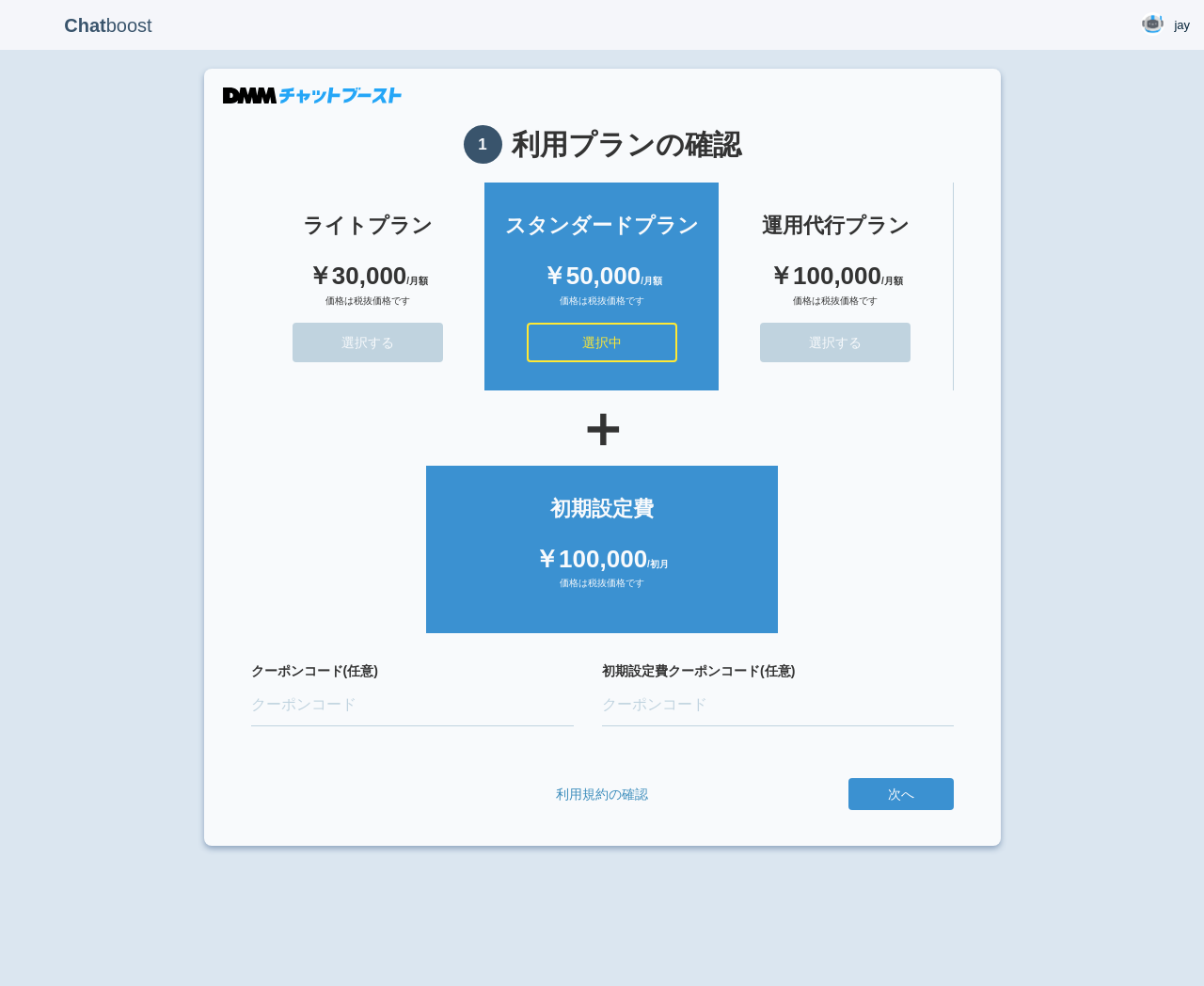 click on "Chat  boost
jay
jay
Member since admin 2025-08-02 09:30:59
ログアウト
1 利用プランの確認
ライトプラン
￥30,000 /月額
価格は税抜価格です 選択する ＋" at bounding box center [602, 493] 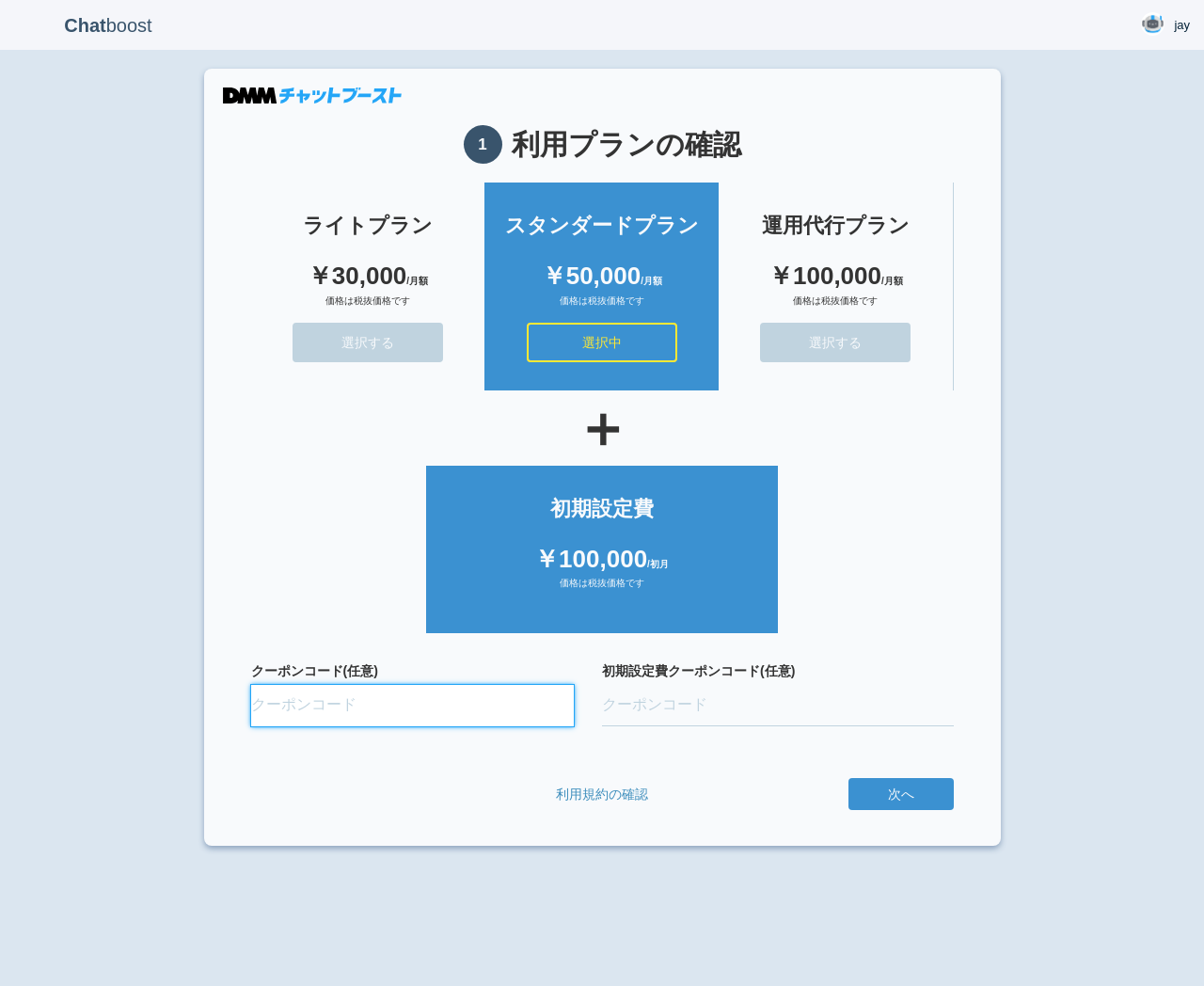 click on "クーポンコード(任意)" at bounding box center (413, 706) 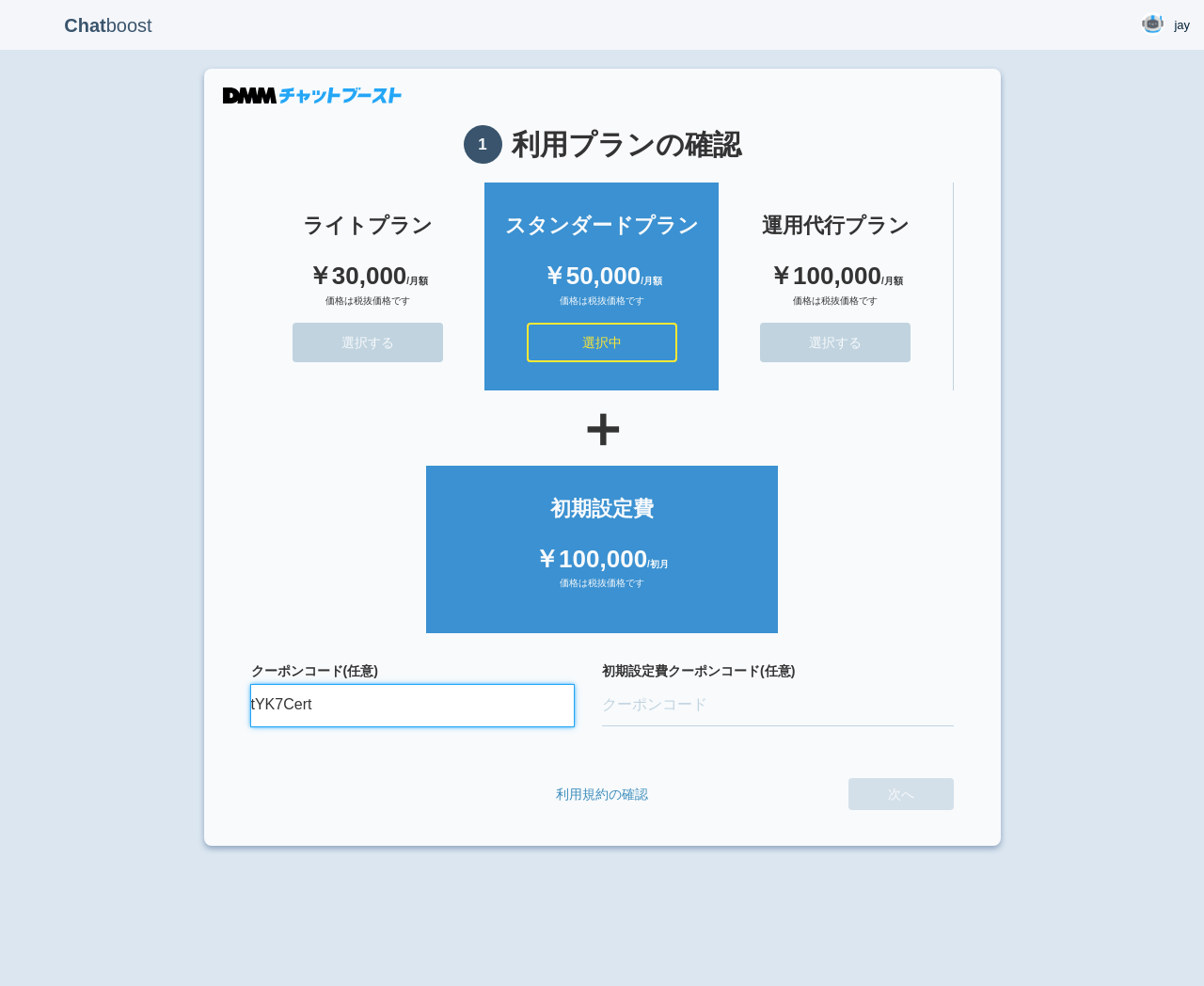 type on "tYK7Cert" 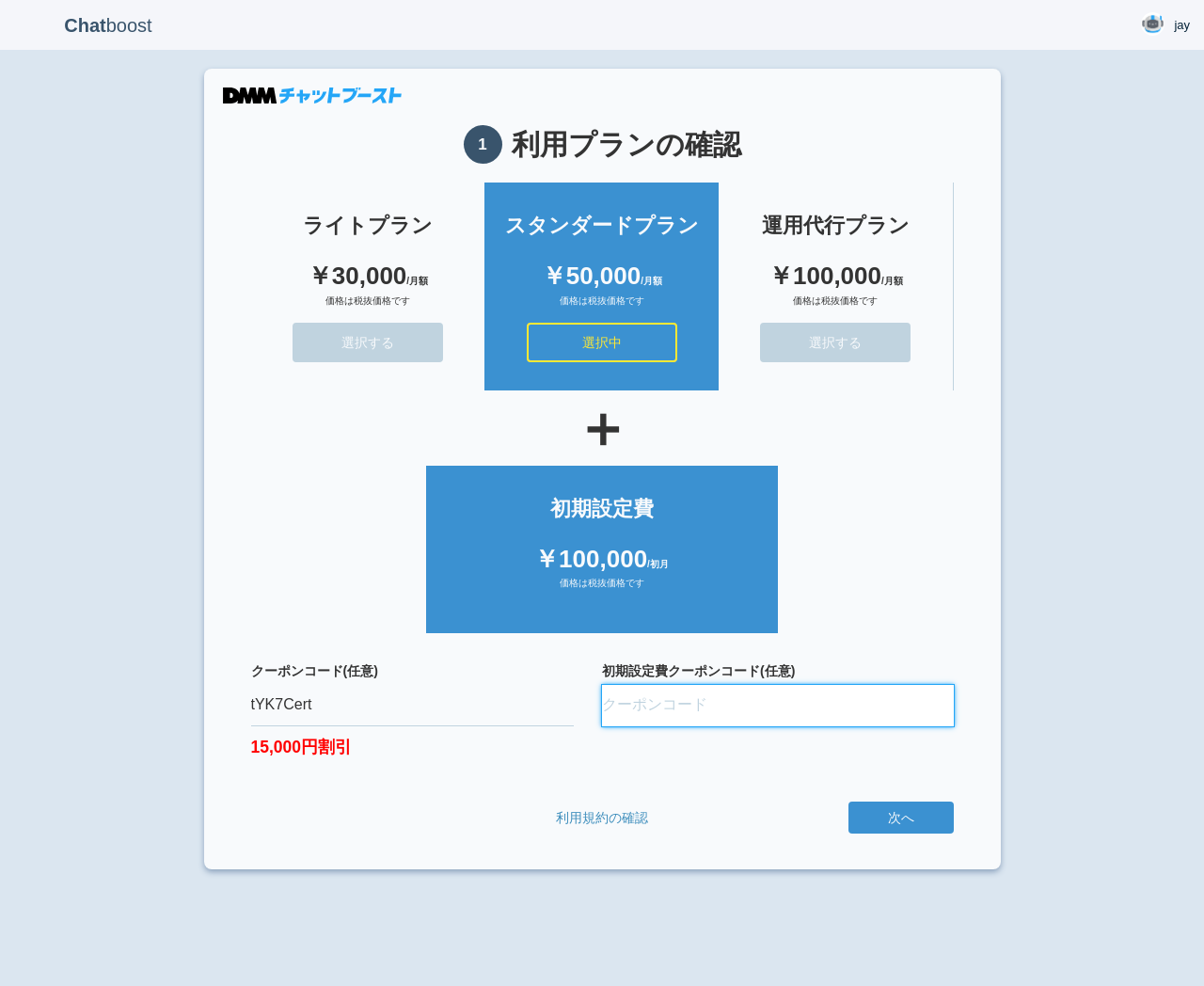 click on "初期設定費クーポンコード(任意)" at bounding box center [778, 706] 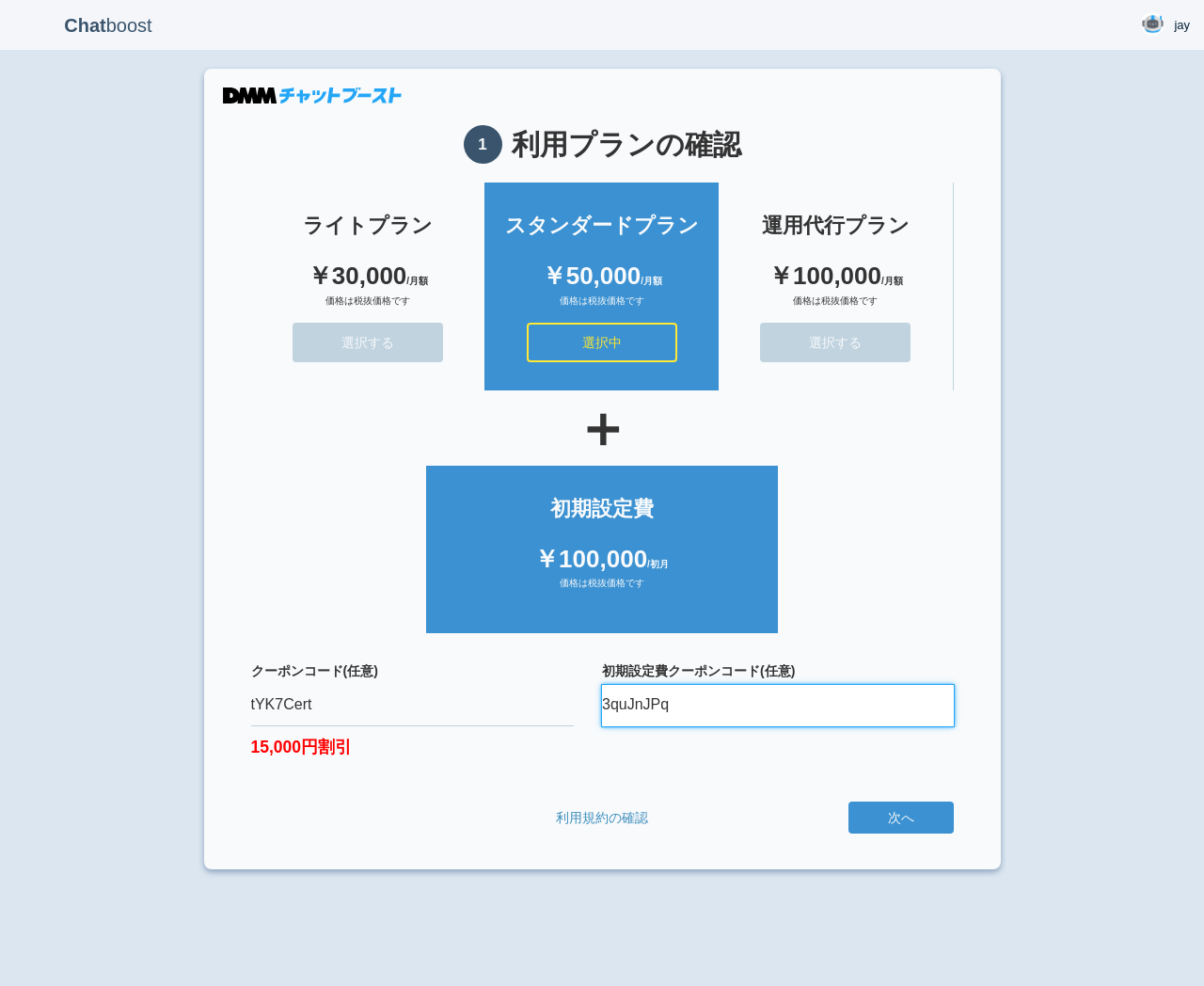 type on "3quJnJPq" 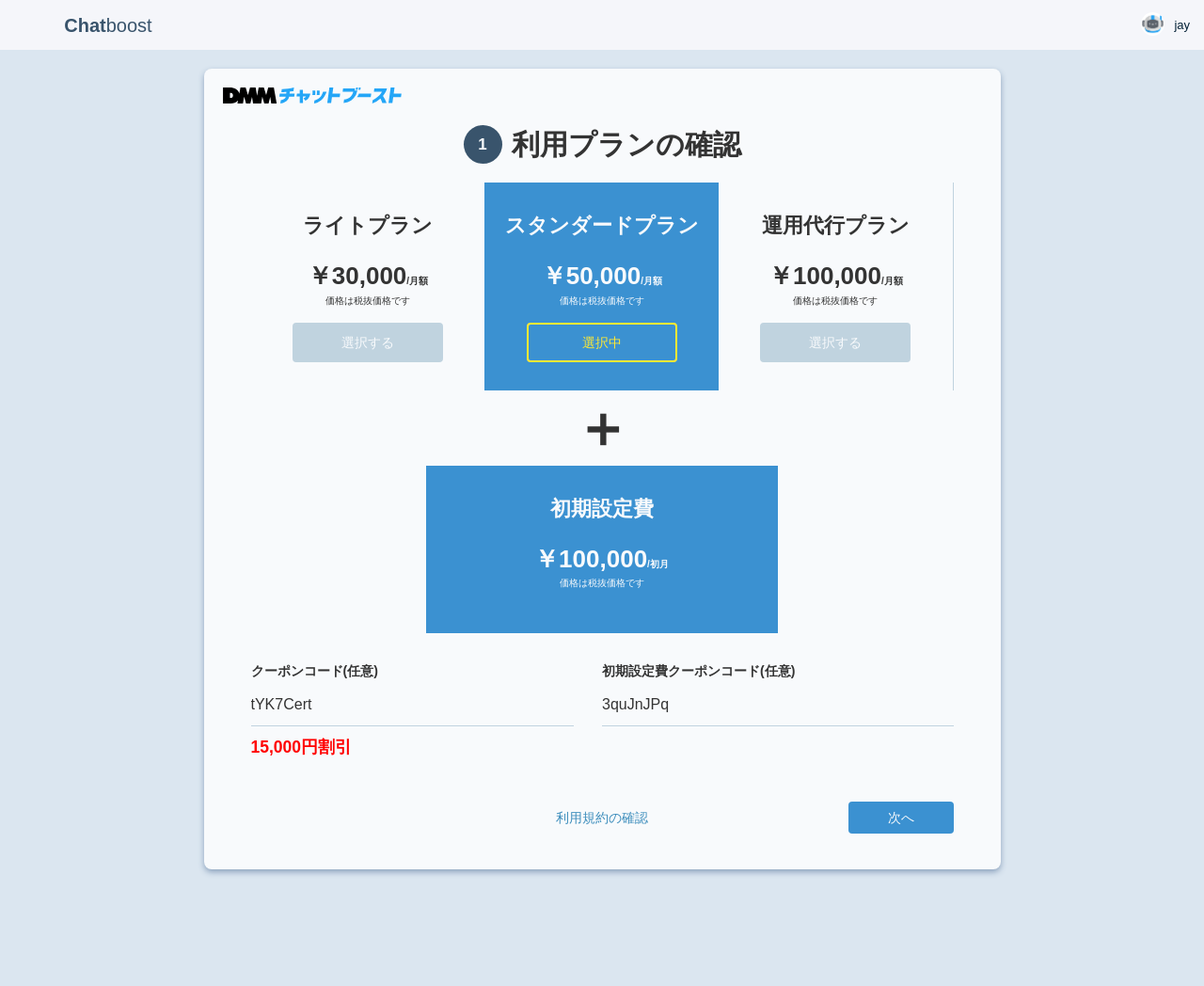 click on "Chat  boost
[FIRST]
[FIRST]
Member since admin [DATE]
ログアウト
1 利用プランの確認
ライトプラン
￥30,000 /月額
価格は税抜価格です 選択する ＋" at bounding box center [602, 493] 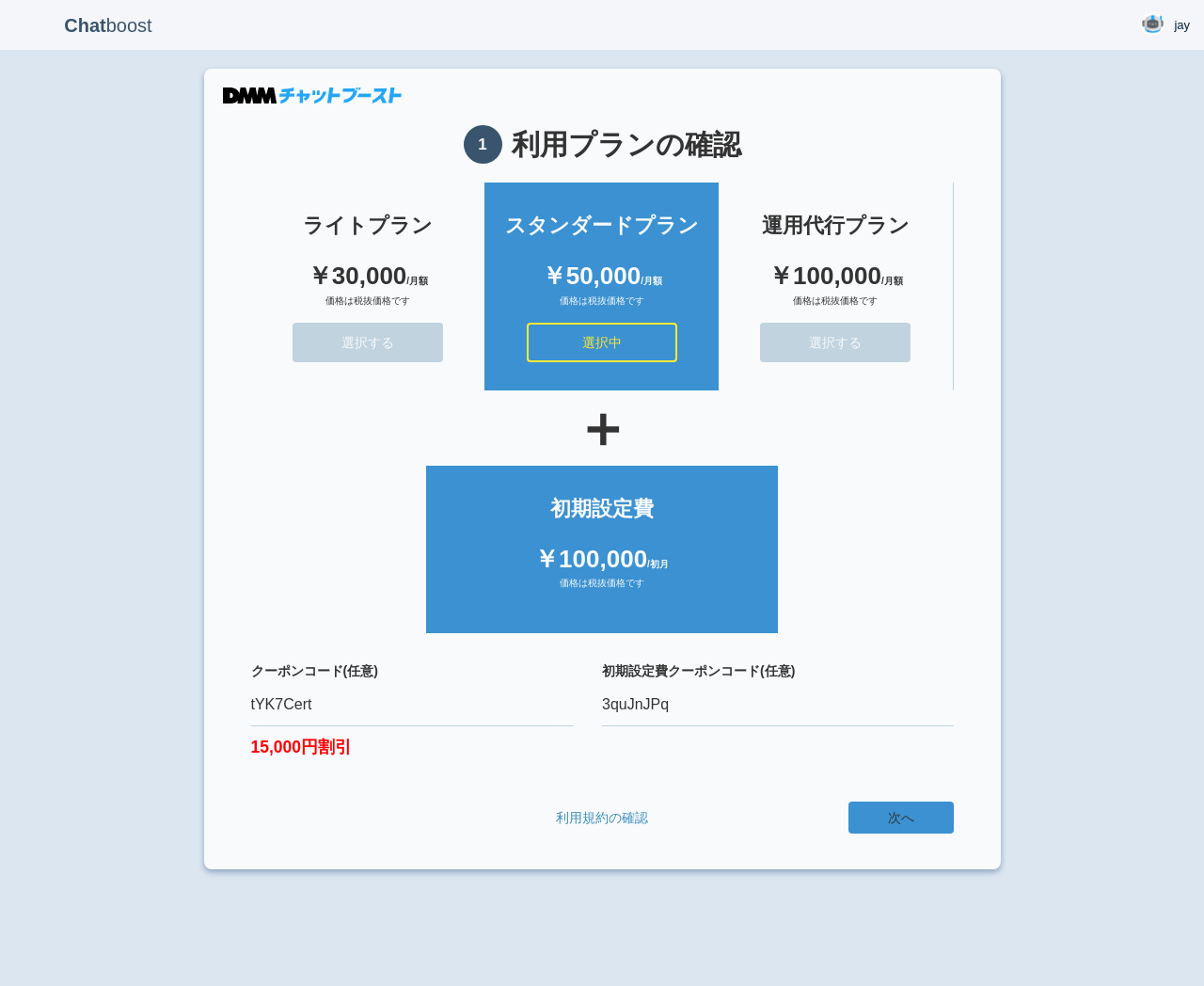 click on "次へ" at bounding box center (901, 818) 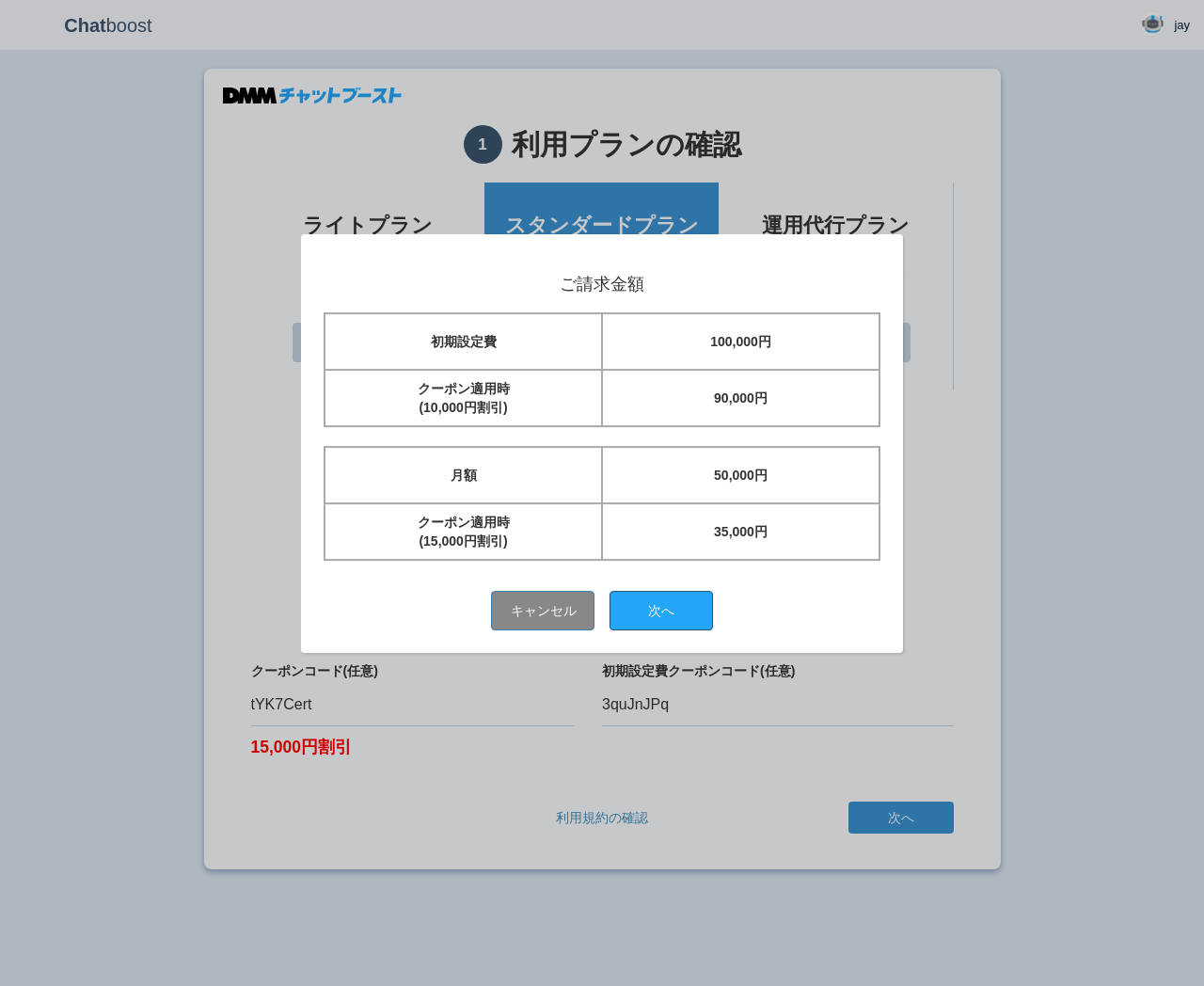 click on "次へ" at bounding box center [661, 611] 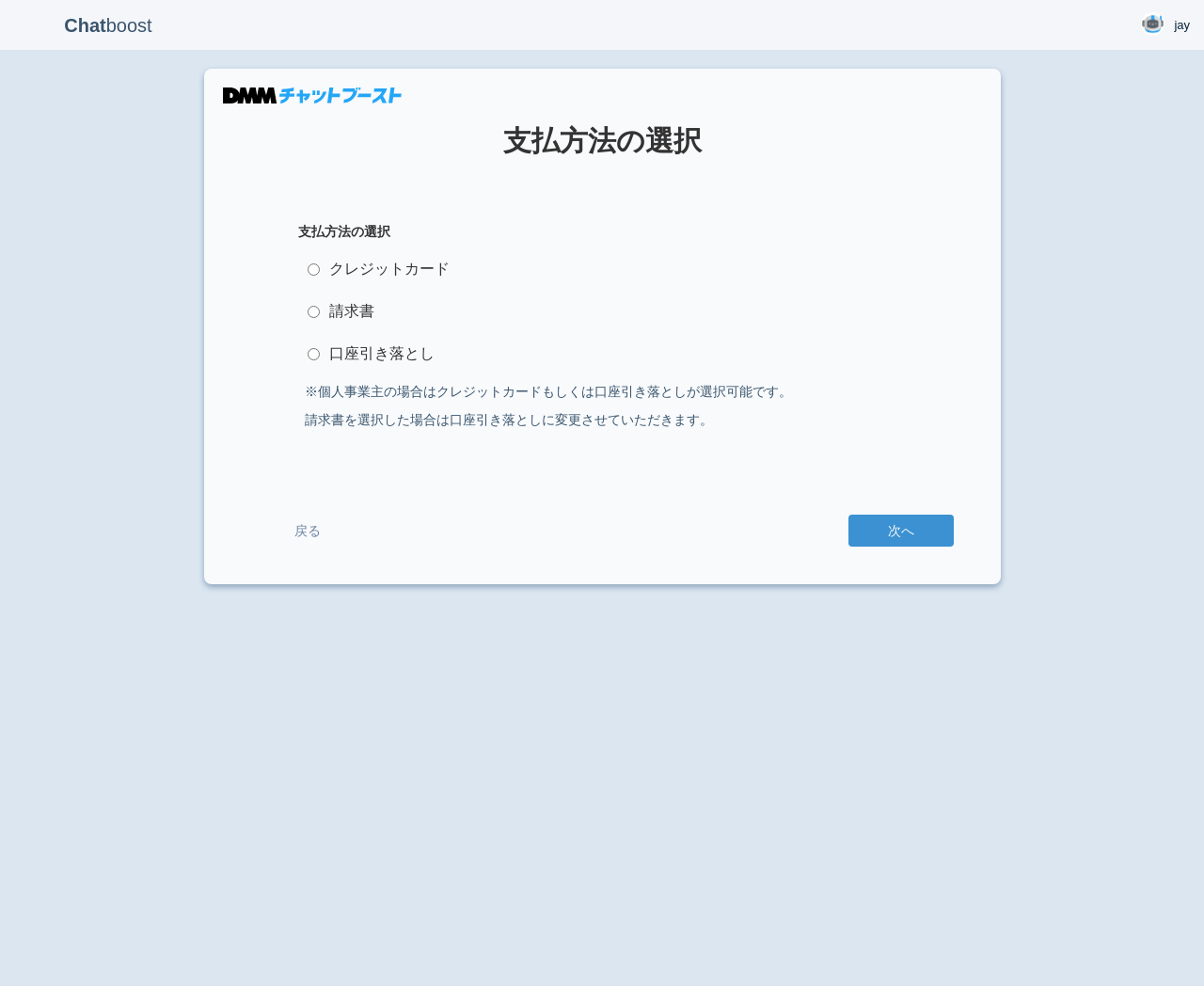 scroll, scrollTop: 0, scrollLeft: 0, axis: both 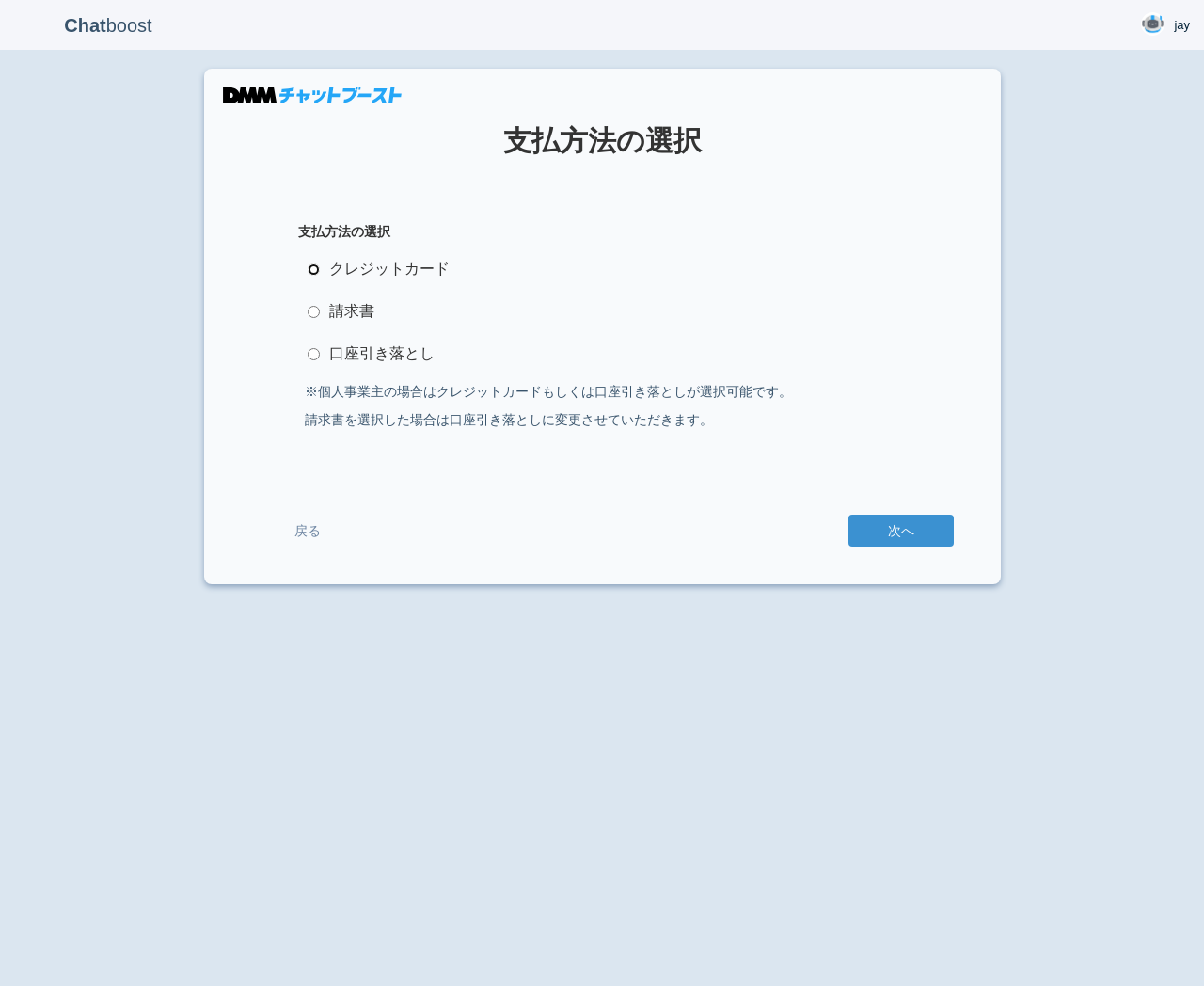 click on "クレジットカード" at bounding box center (313, 269) 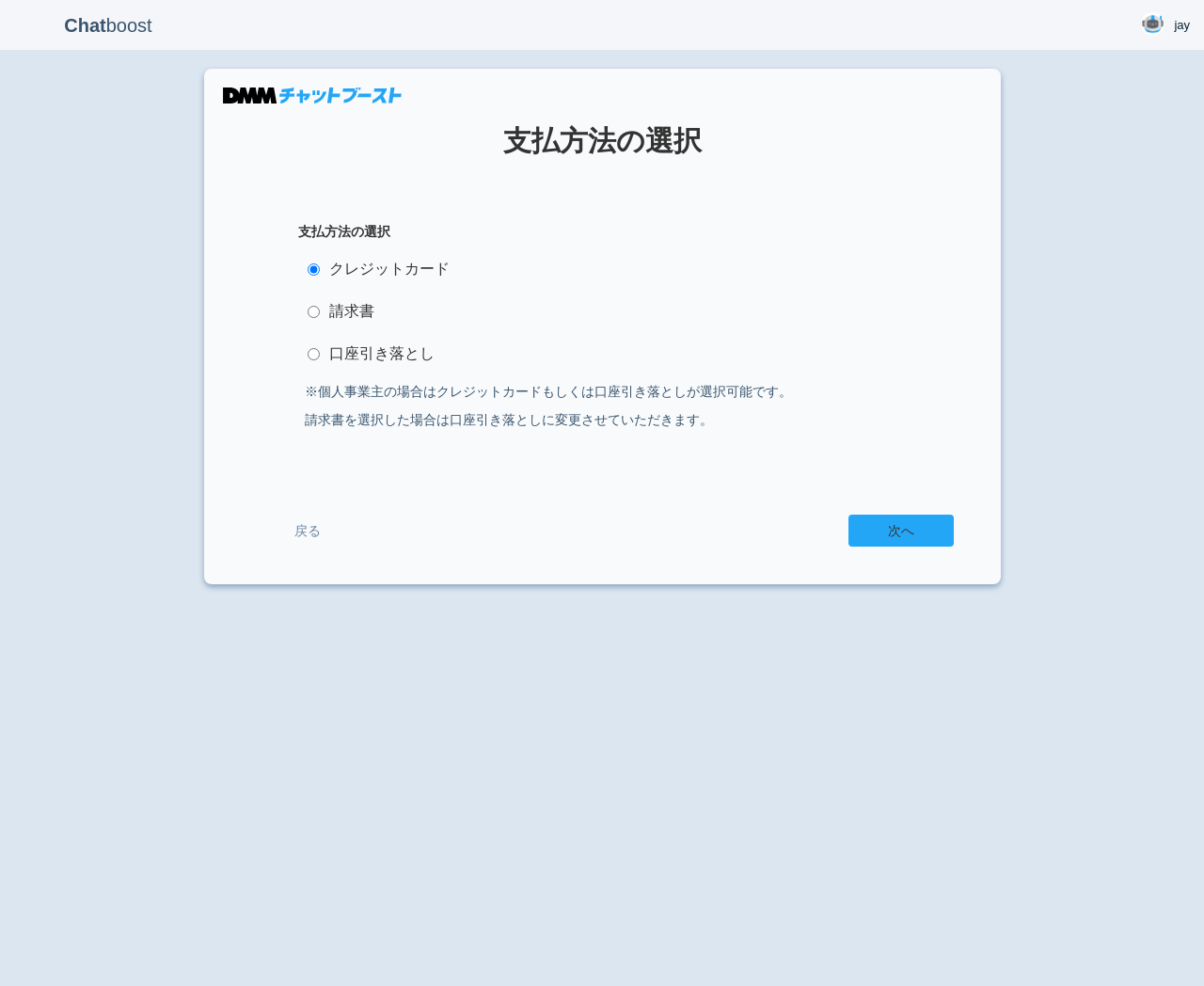 click on "次へ" at bounding box center [901, 531] 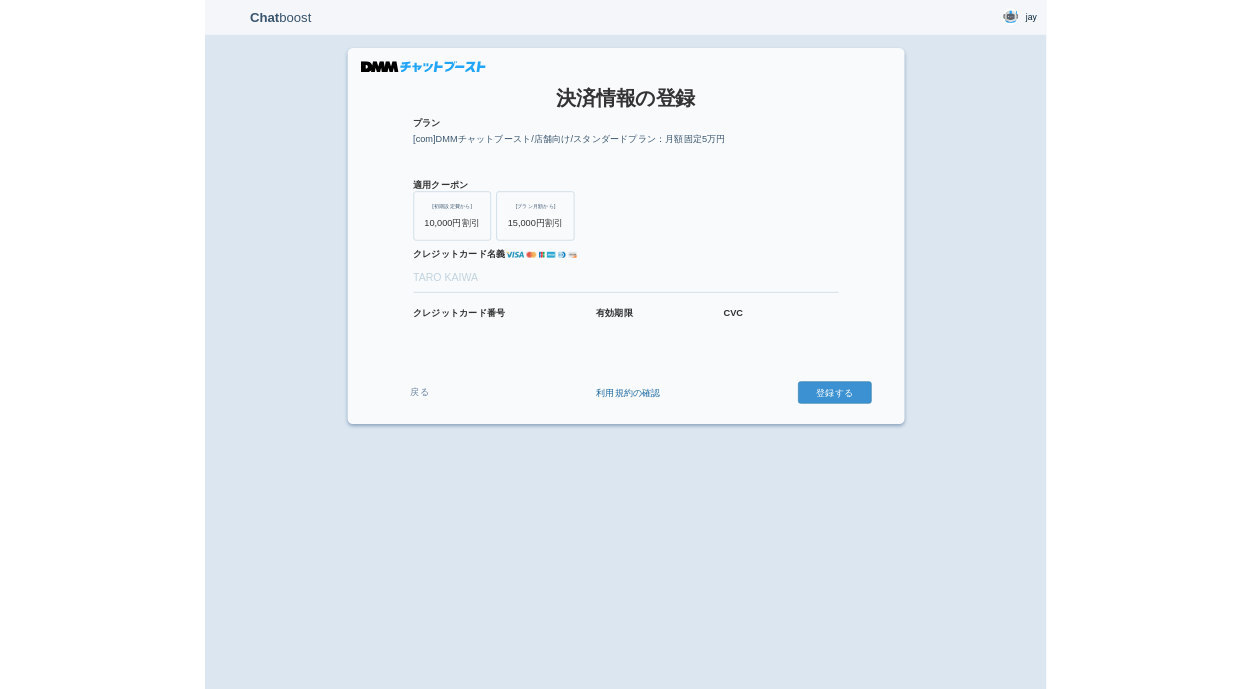 scroll, scrollTop: 0, scrollLeft: 0, axis: both 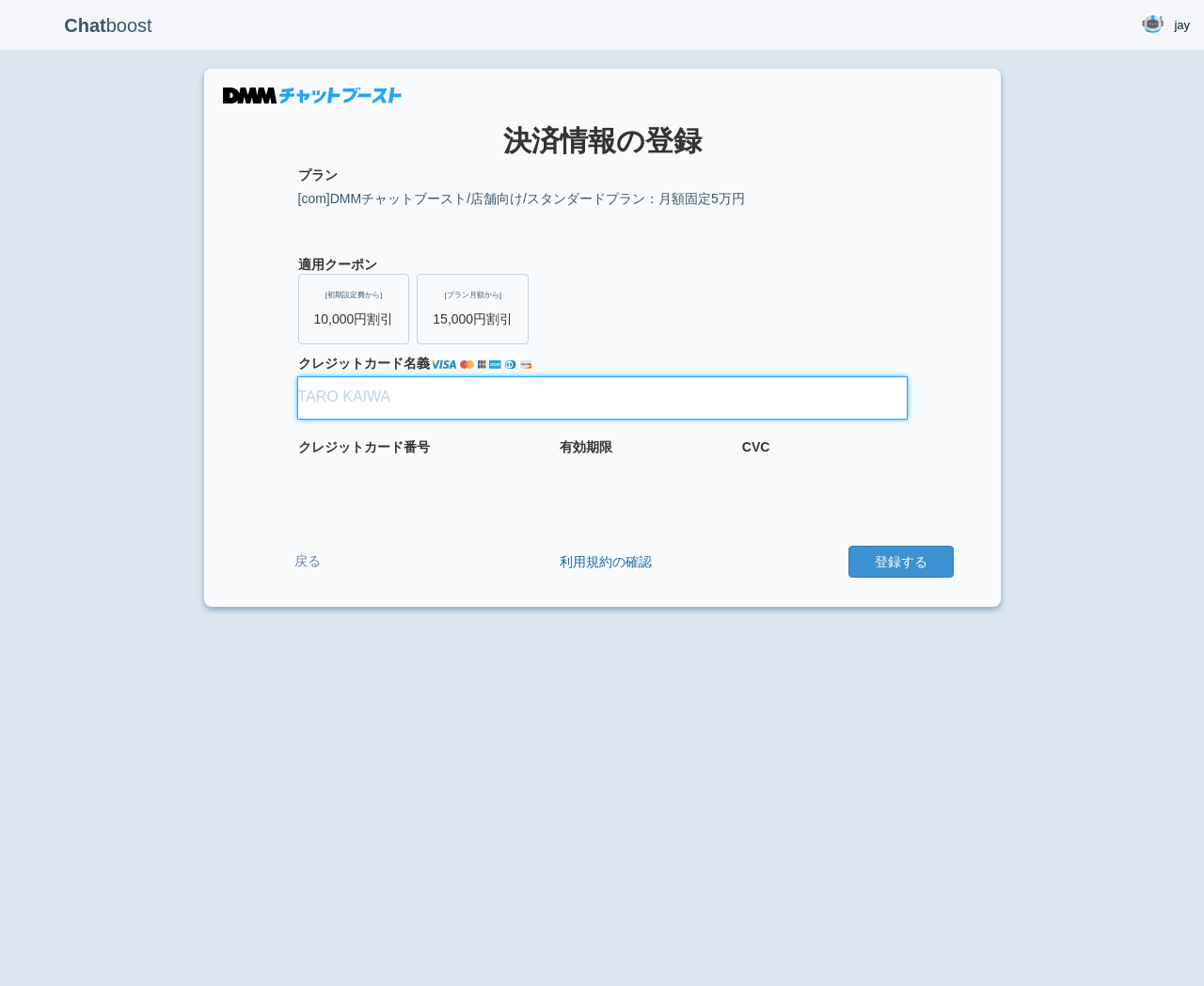 click on "クレジット カード名義" at bounding box center [602, 398] 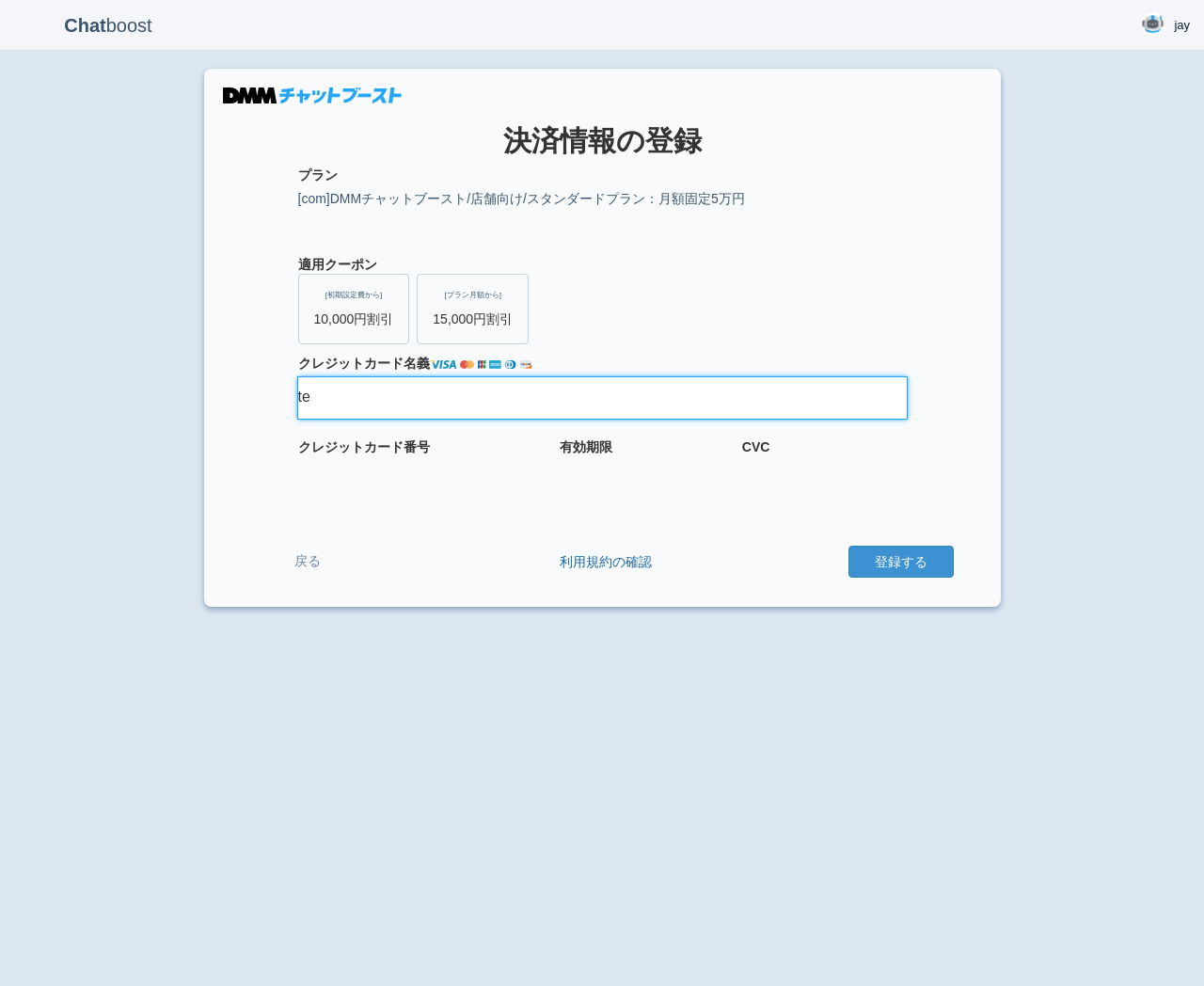 type on "test" 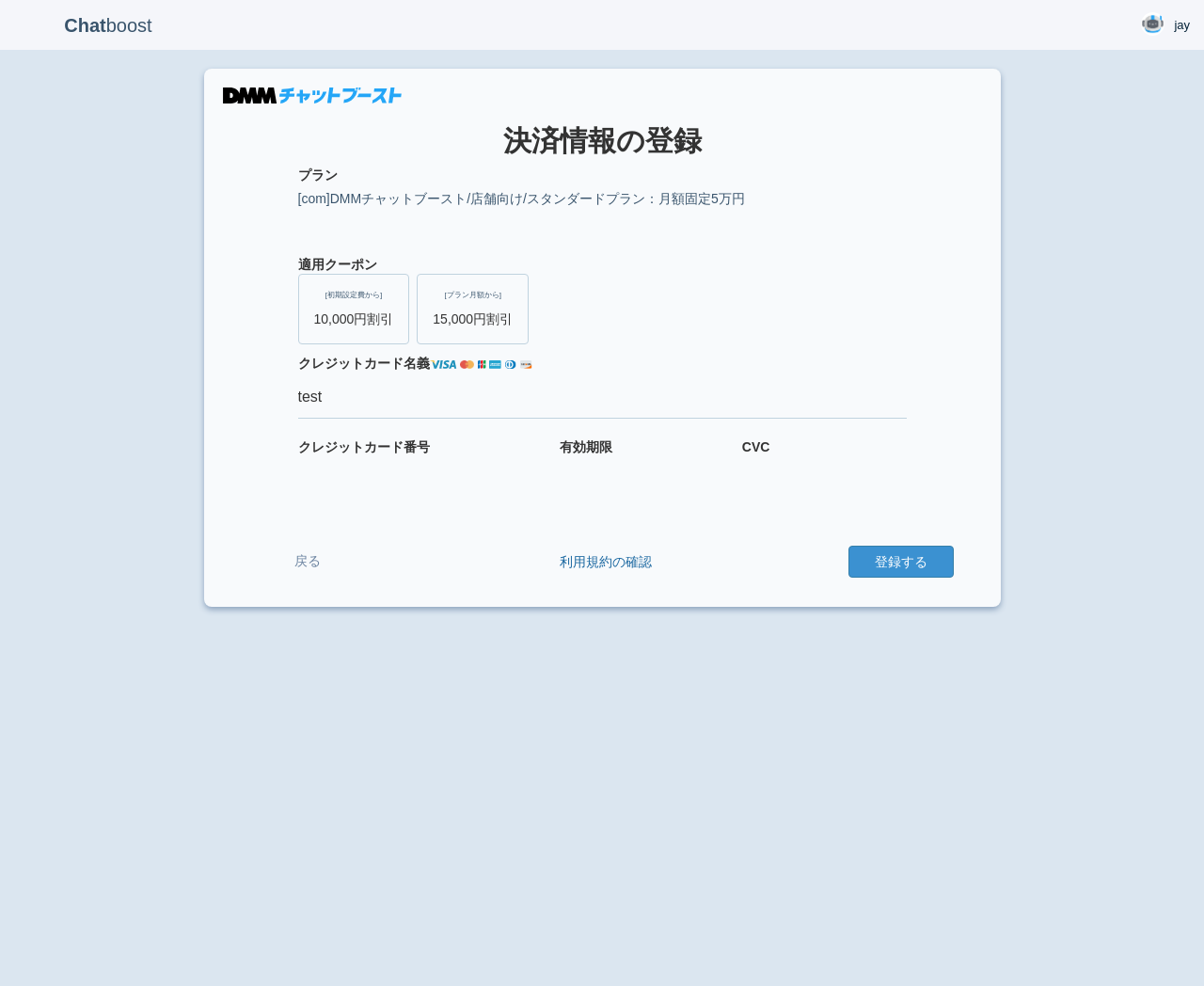 click on "Chat  boost
jay
jay
Member since admin 2025-08-02 09:30:59
ログアウト
×
決済情報の登録
プラン
適用クーポン" at bounding box center [602, 493] 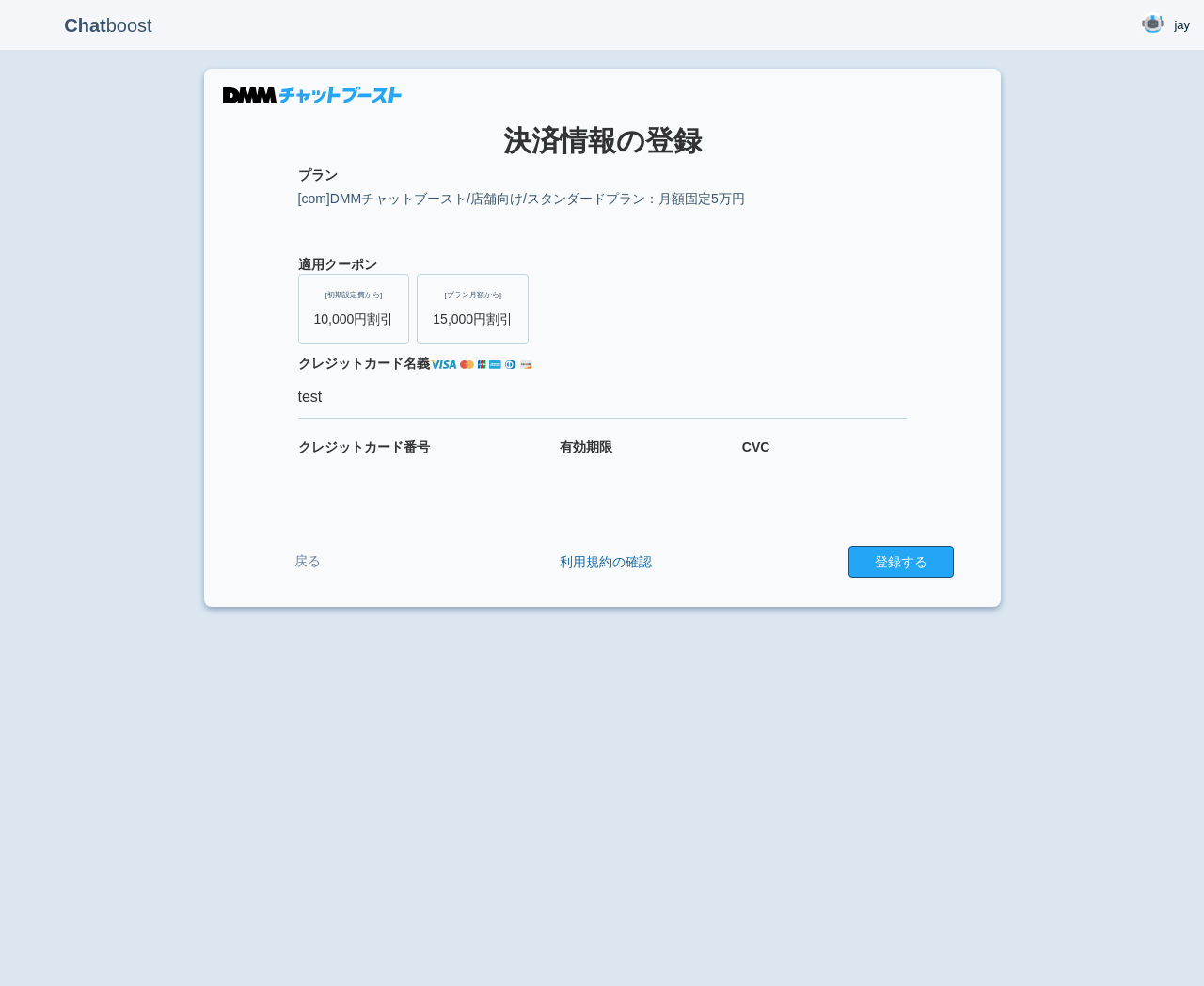 click on "登録する" at bounding box center (901, 562) 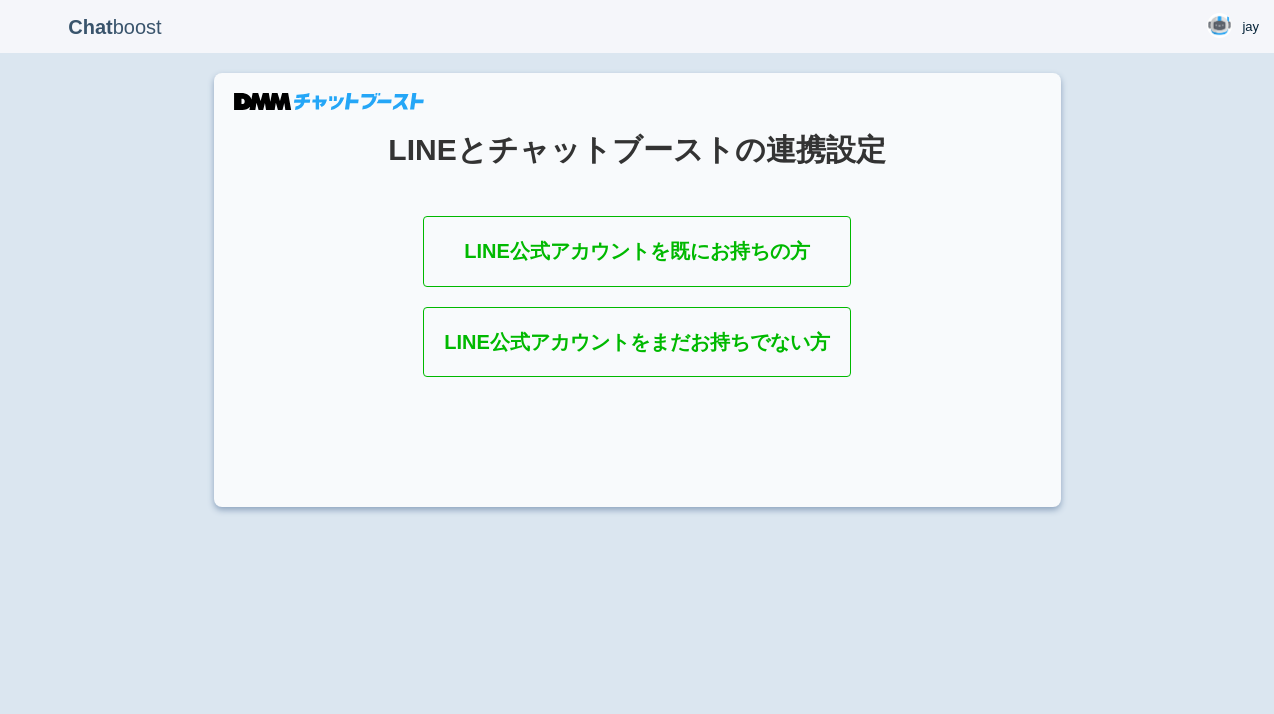 scroll, scrollTop: 0, scrollLeft: 0, axis: both 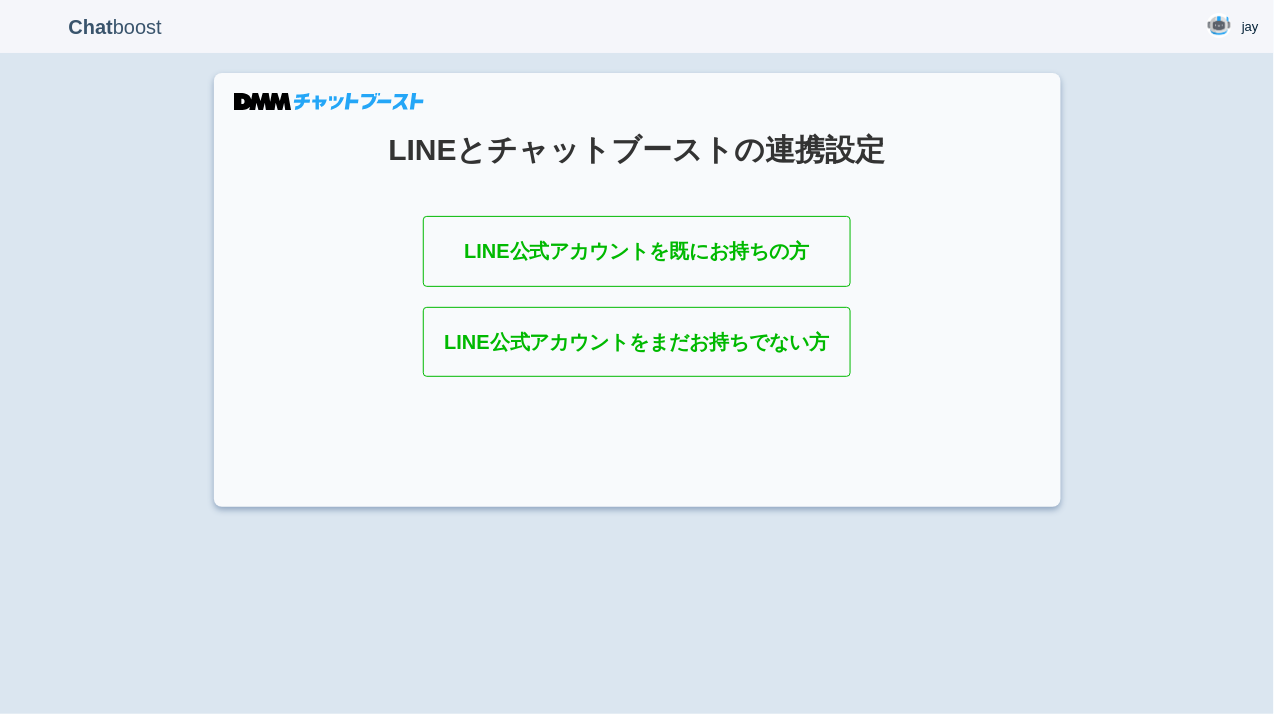 click on "Chat  boost
jay
jay
Member since admin 2025-08-02 09:30:59
ログアウト
LINEとチャットブーストの連携設定
LINE公式アカウントを既にお持ちの方
LINE公式アカウントをまだお持ちでない方" at bounding box center (637, 357) 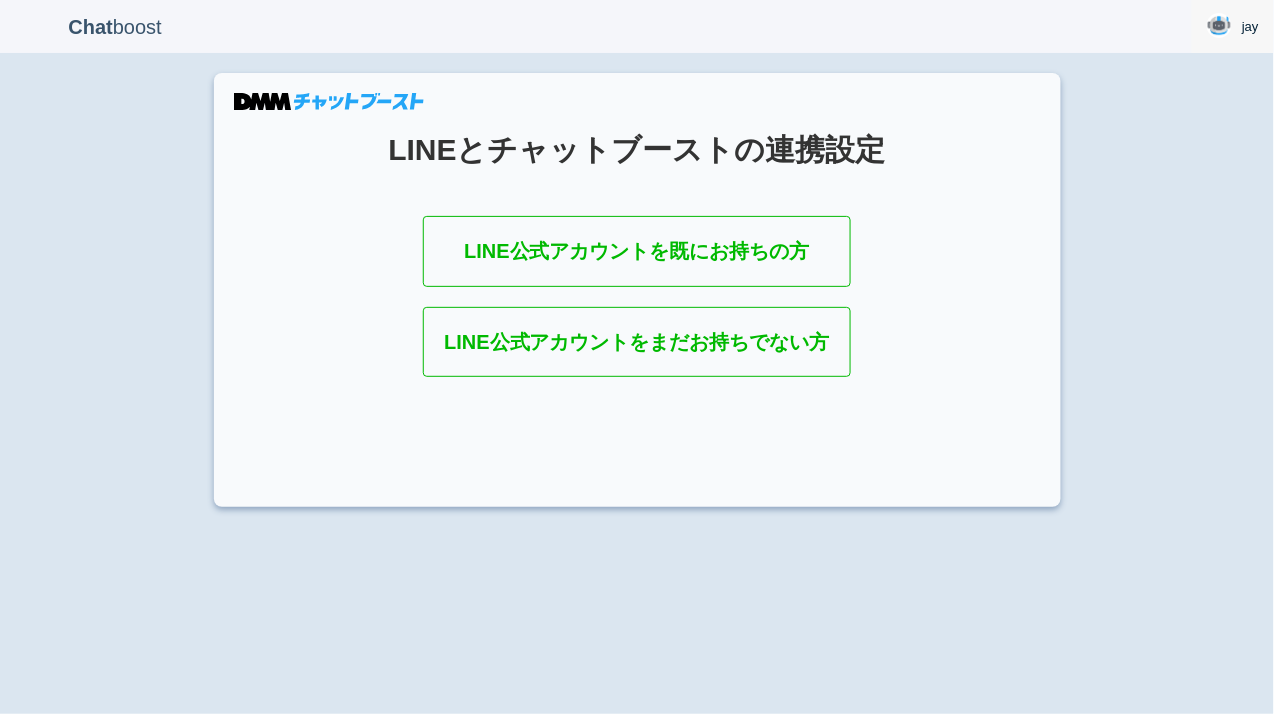 click on "jay" at bounding box center (1233, 26) 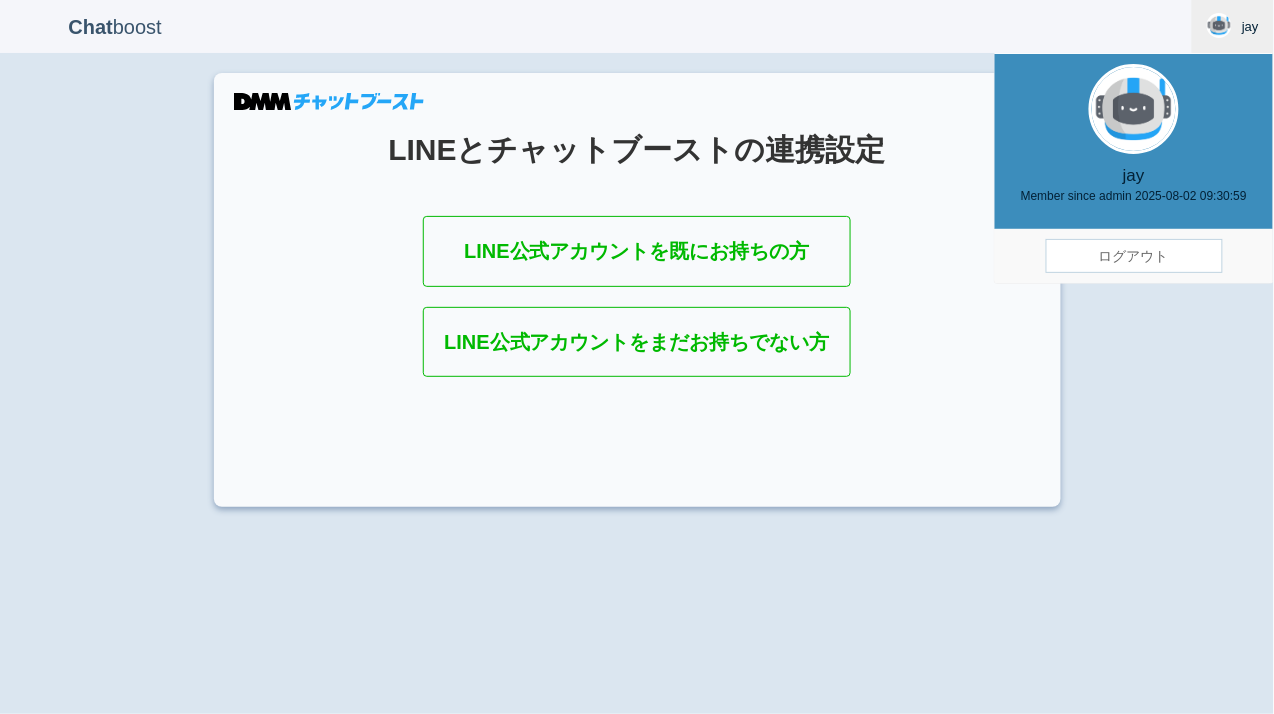 click on "ログアウト" at bounding box center [1134, 256] 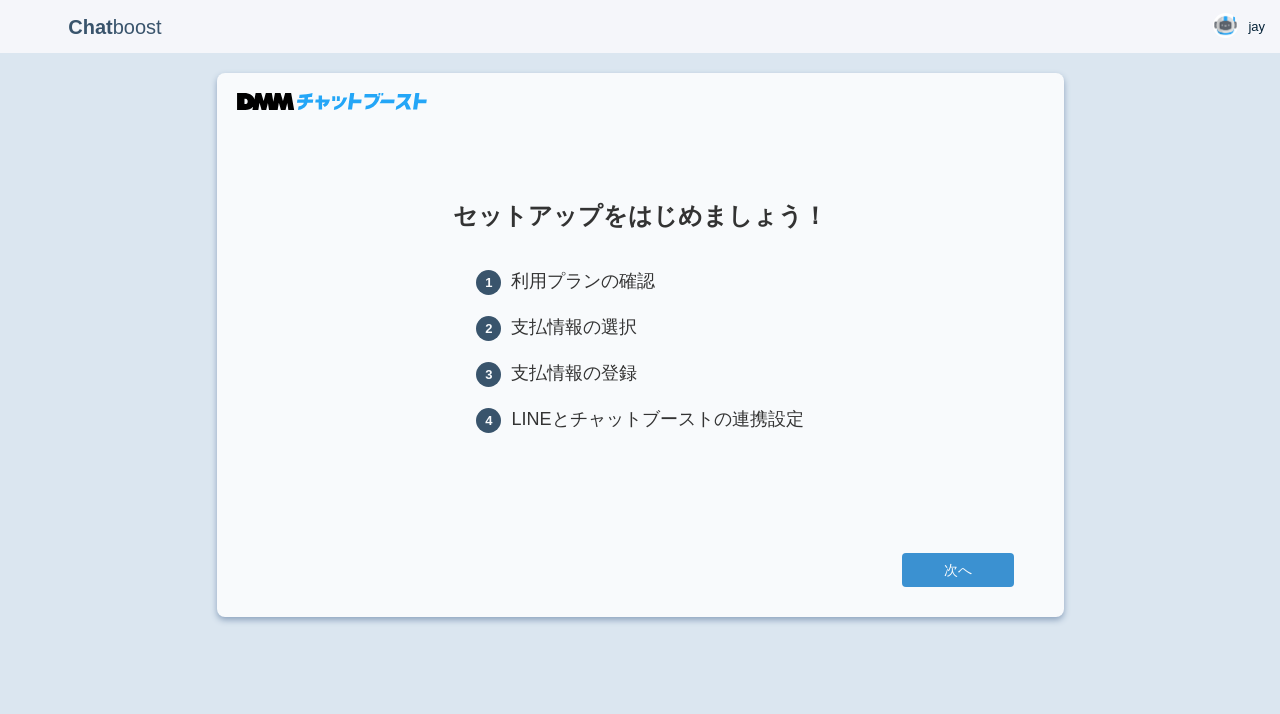 scroll, scrollTop: 0, scrollLeft: 0, axis: both 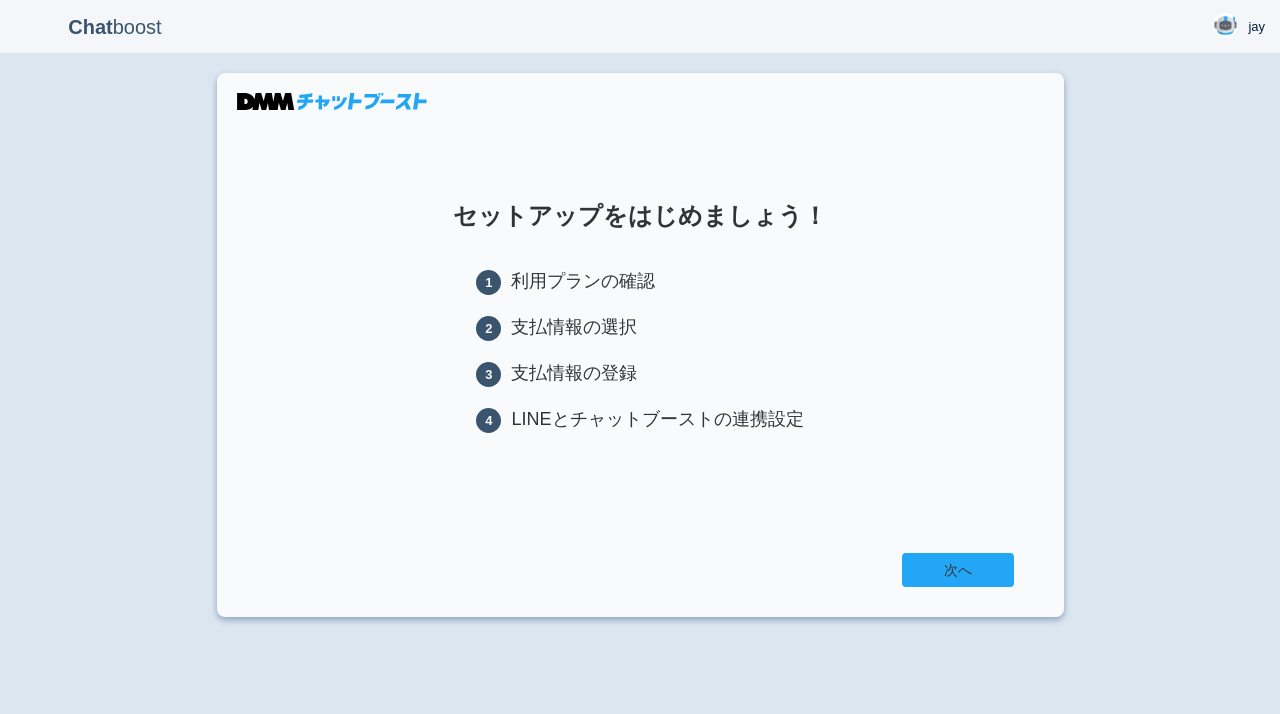 click on "次へ" at bounding box center [958, 570] 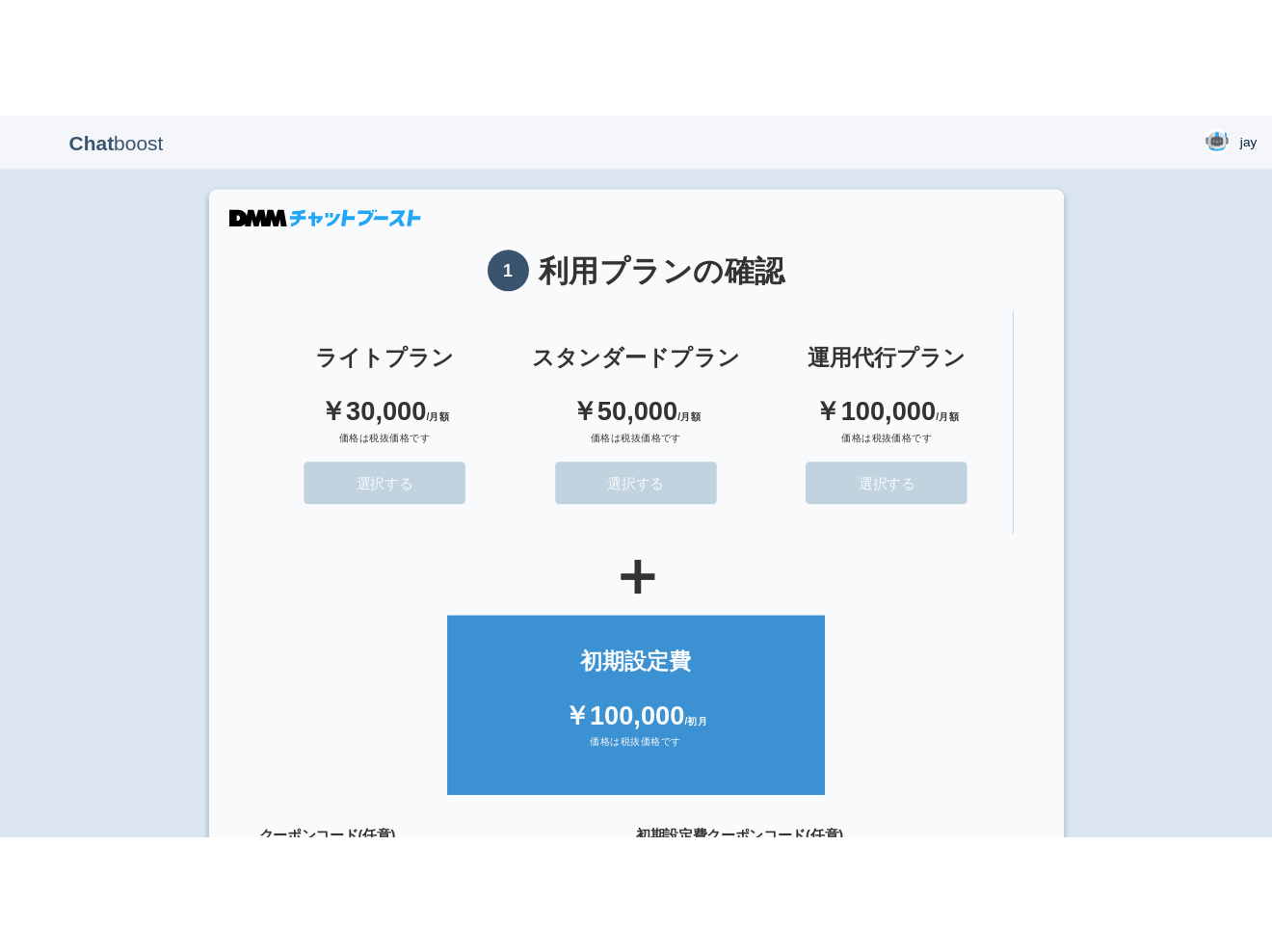scroll, scrollTop: 0, scrollLeft: 0, axis: both 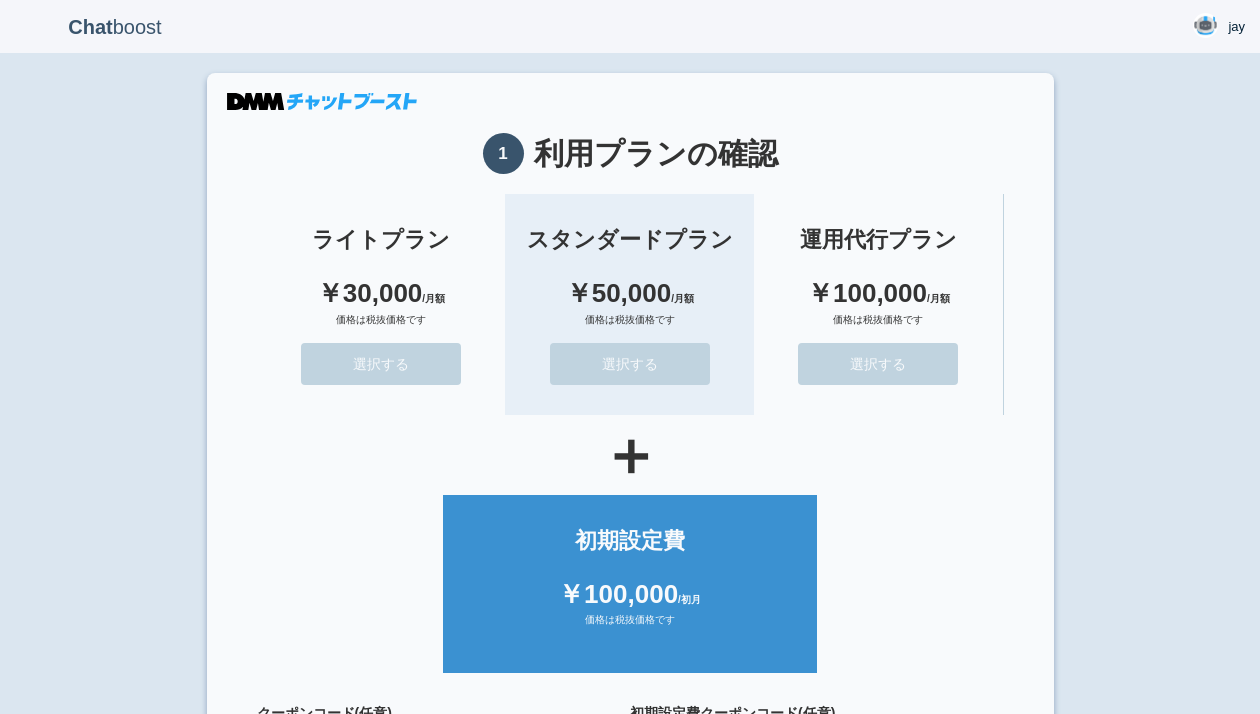 click on "選択する" at bounding box center (630, 364) 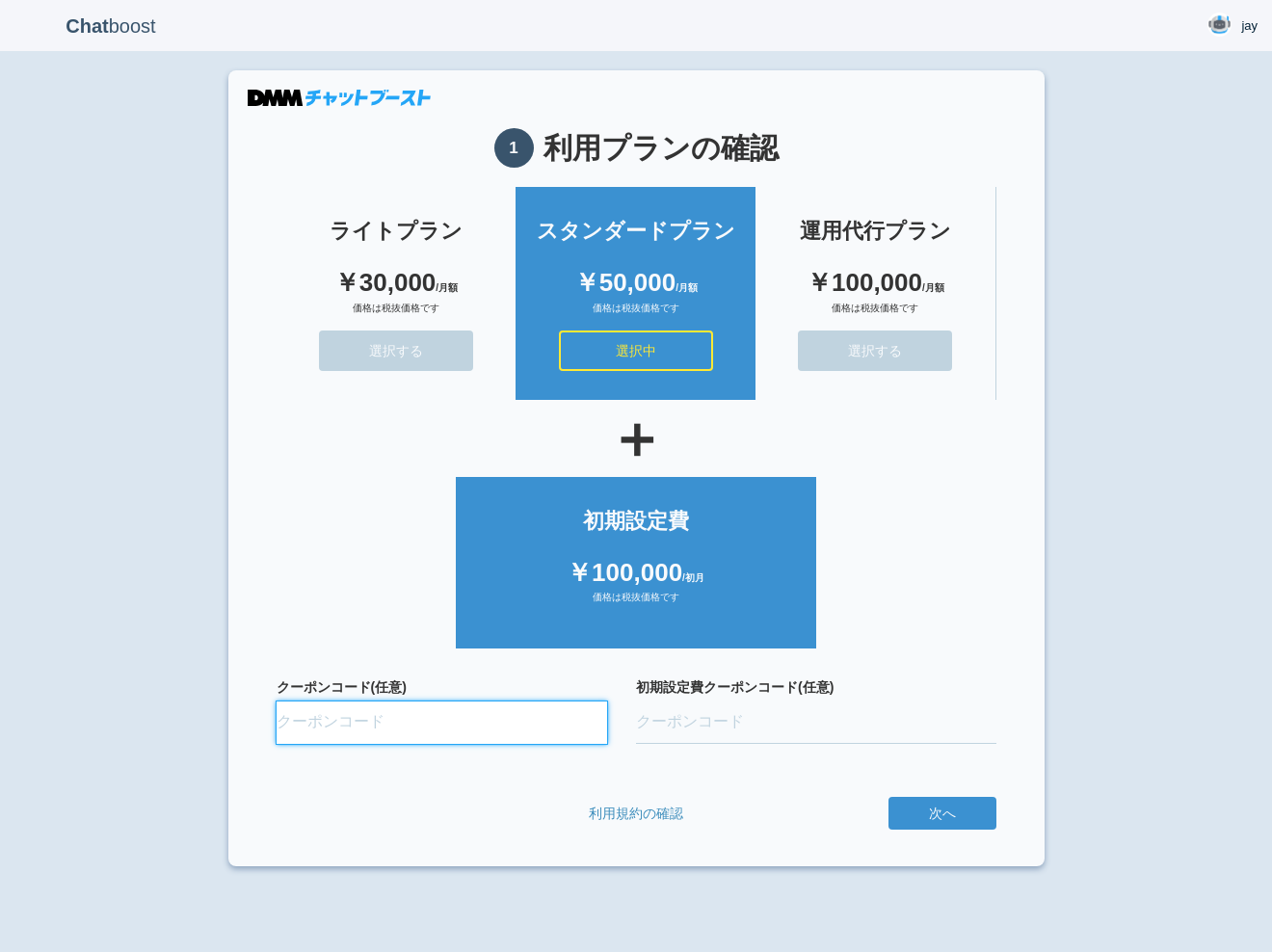 click on "クーポンコード(任意)" at bounding box center (442, 723) 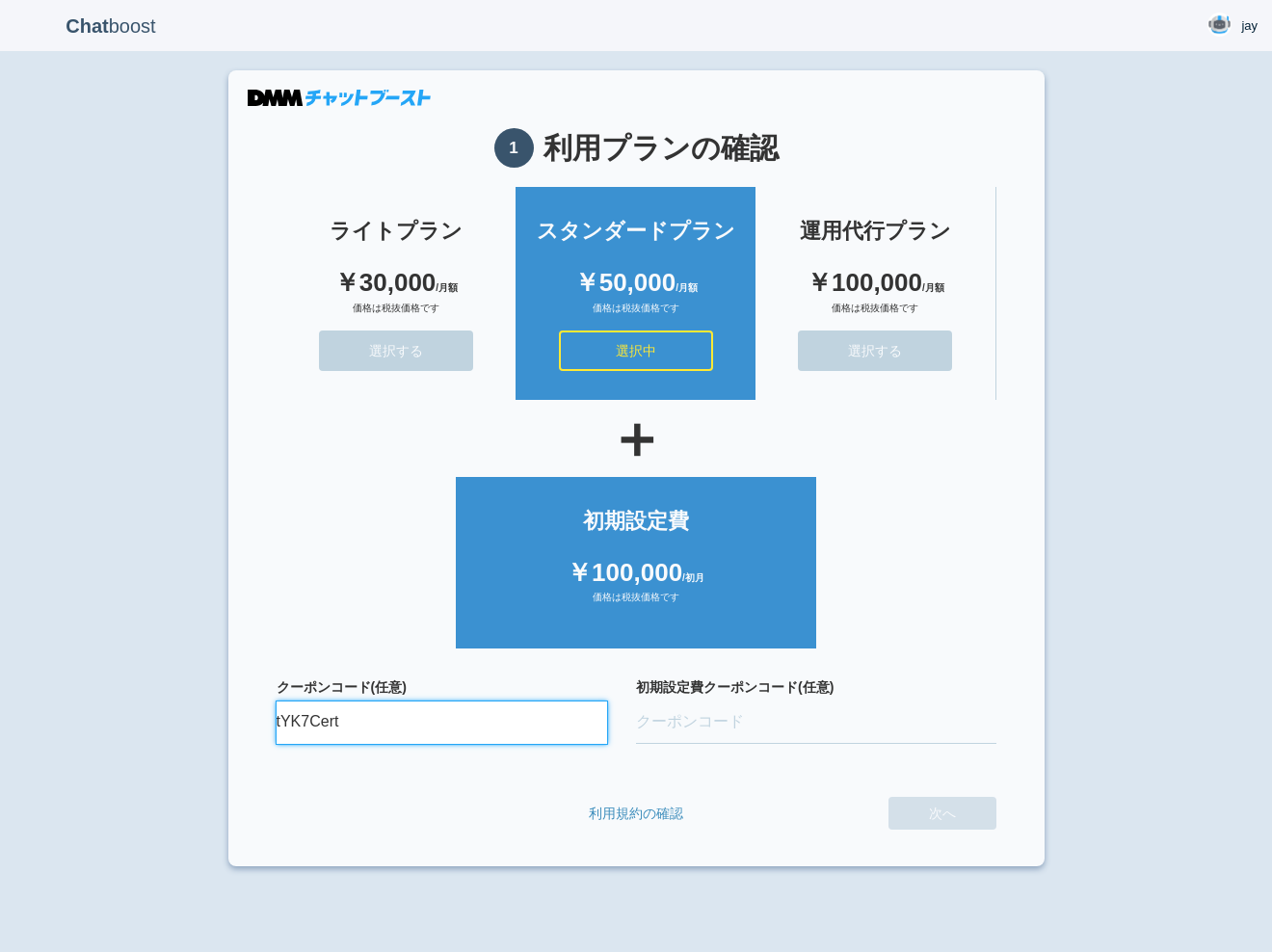 type on "tYK7Cert" 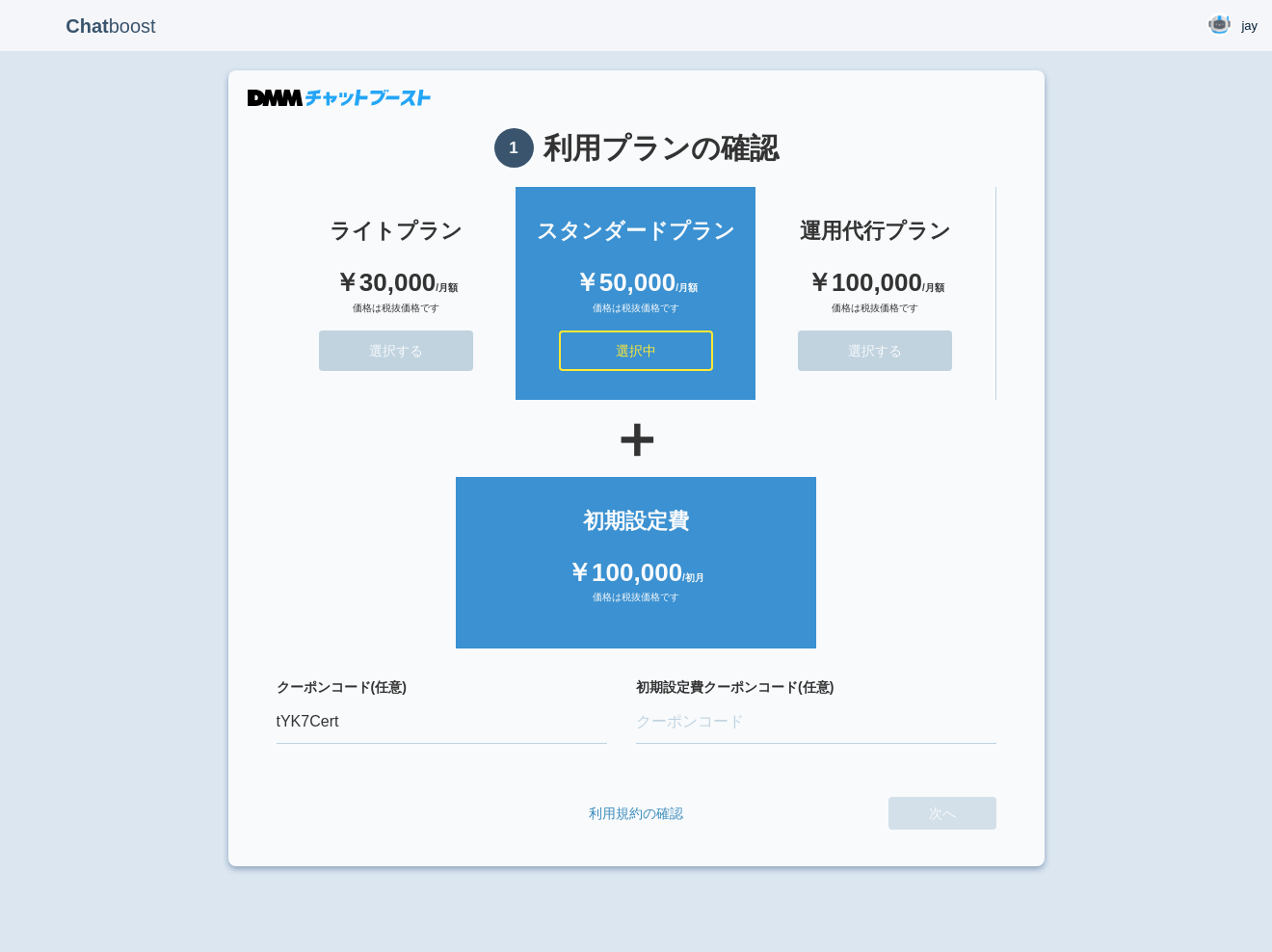 click on "Chat  boost
jay
jay
Member since admin 2025-08-02 09:30:59
ログアウト
1 利用プランの確認
ライトプラン
￥30,000 /月額
価格は税抜価格です 選択する ＋" at bounding box center [636, 476] 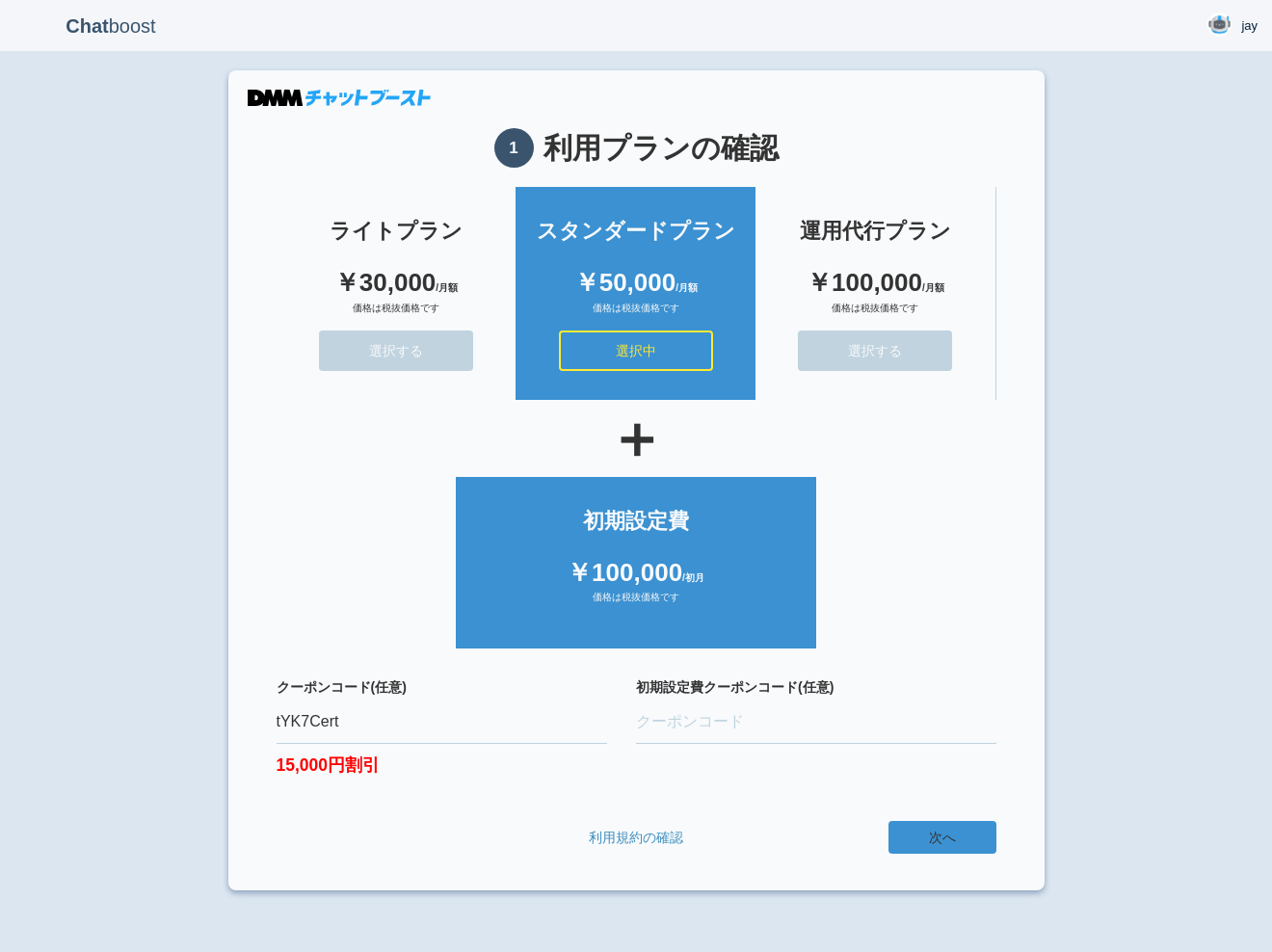 click on "次へ" at bounding box center (942, 837) 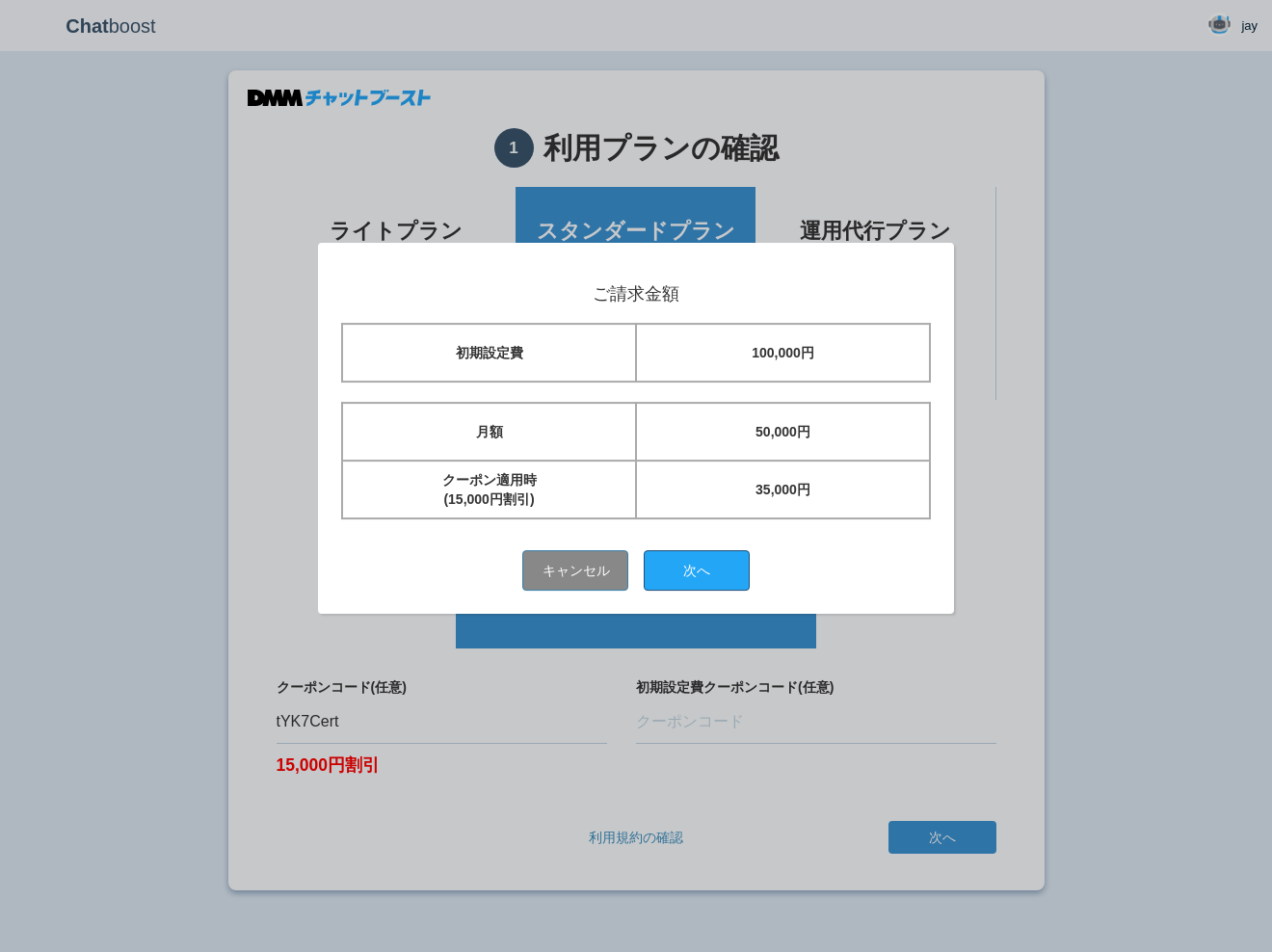 click on "次へ" at bounding box center (697, 570) 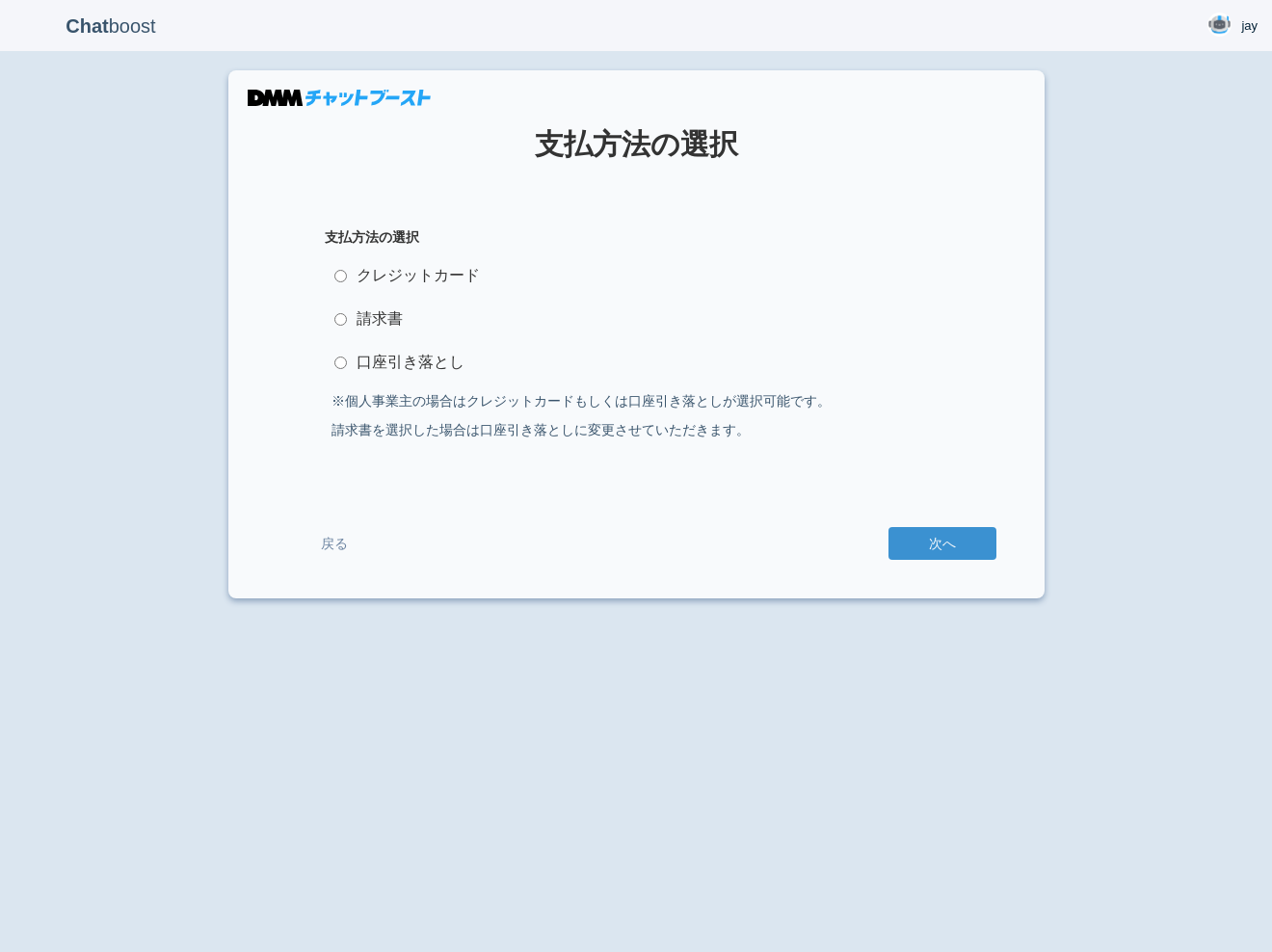 scroll, scrollTop: 0, scrollLeft: 0, axis: both 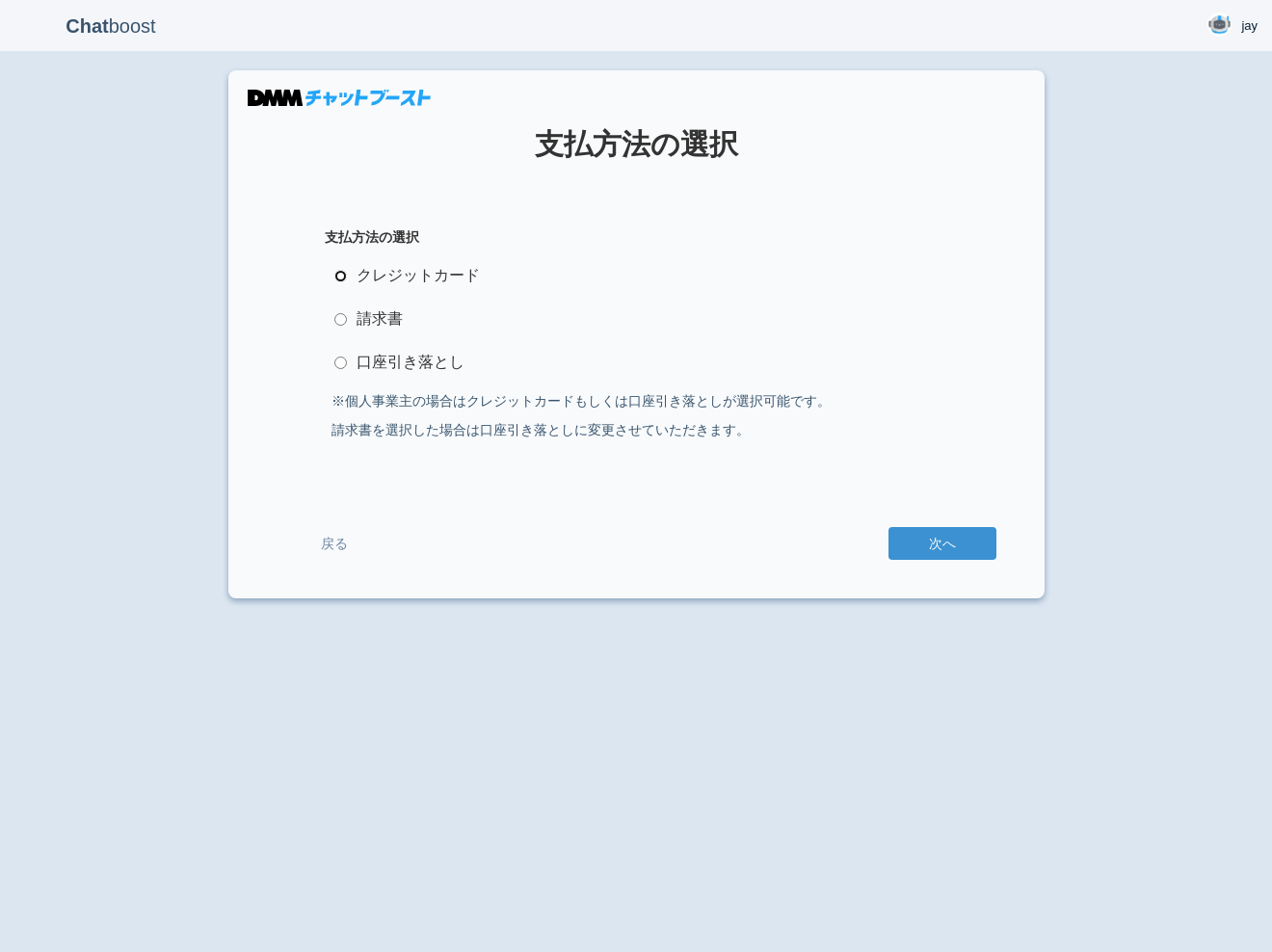 radio on "true" 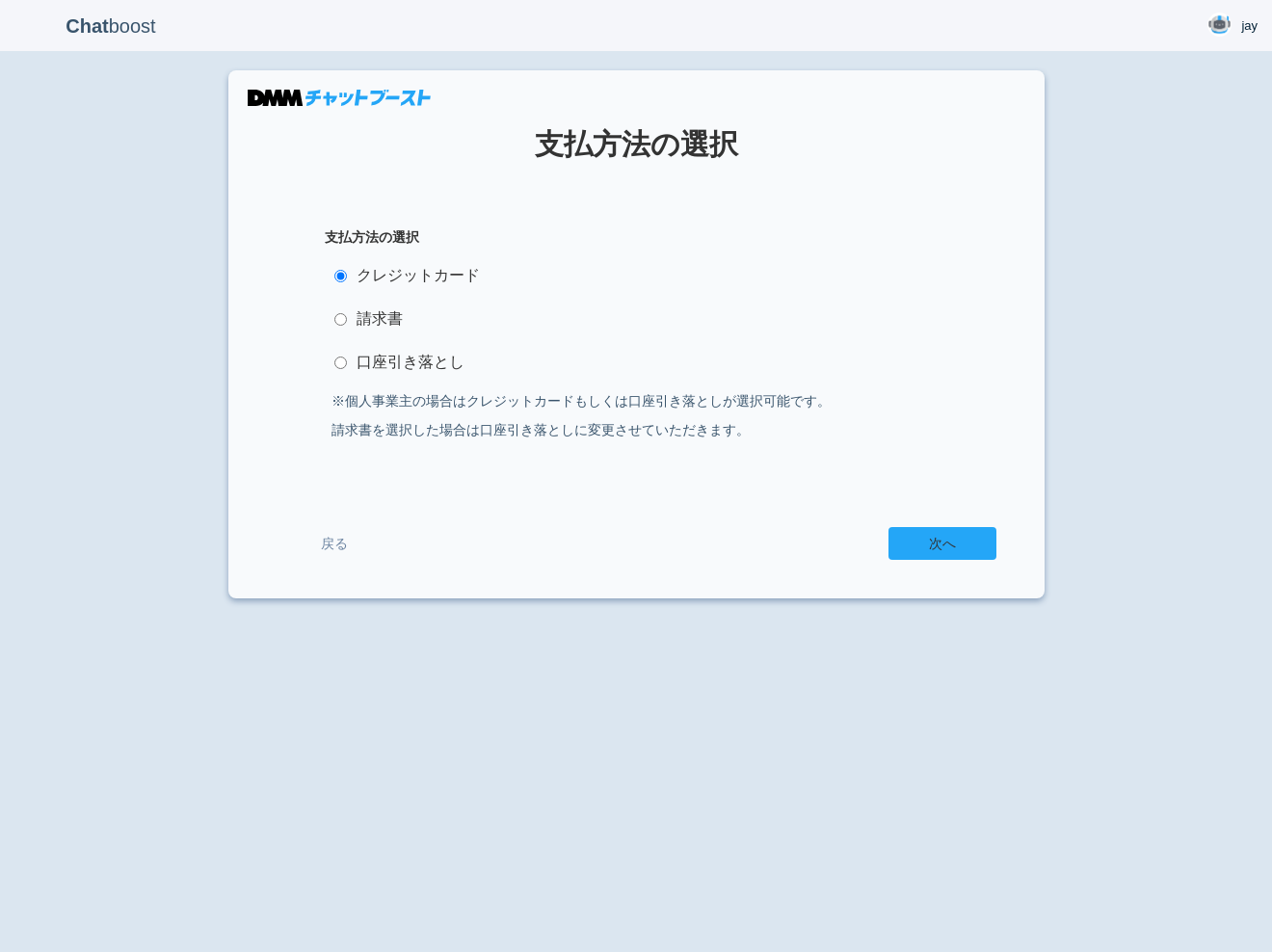 click on "次へ" at bounding box center (942, 543) 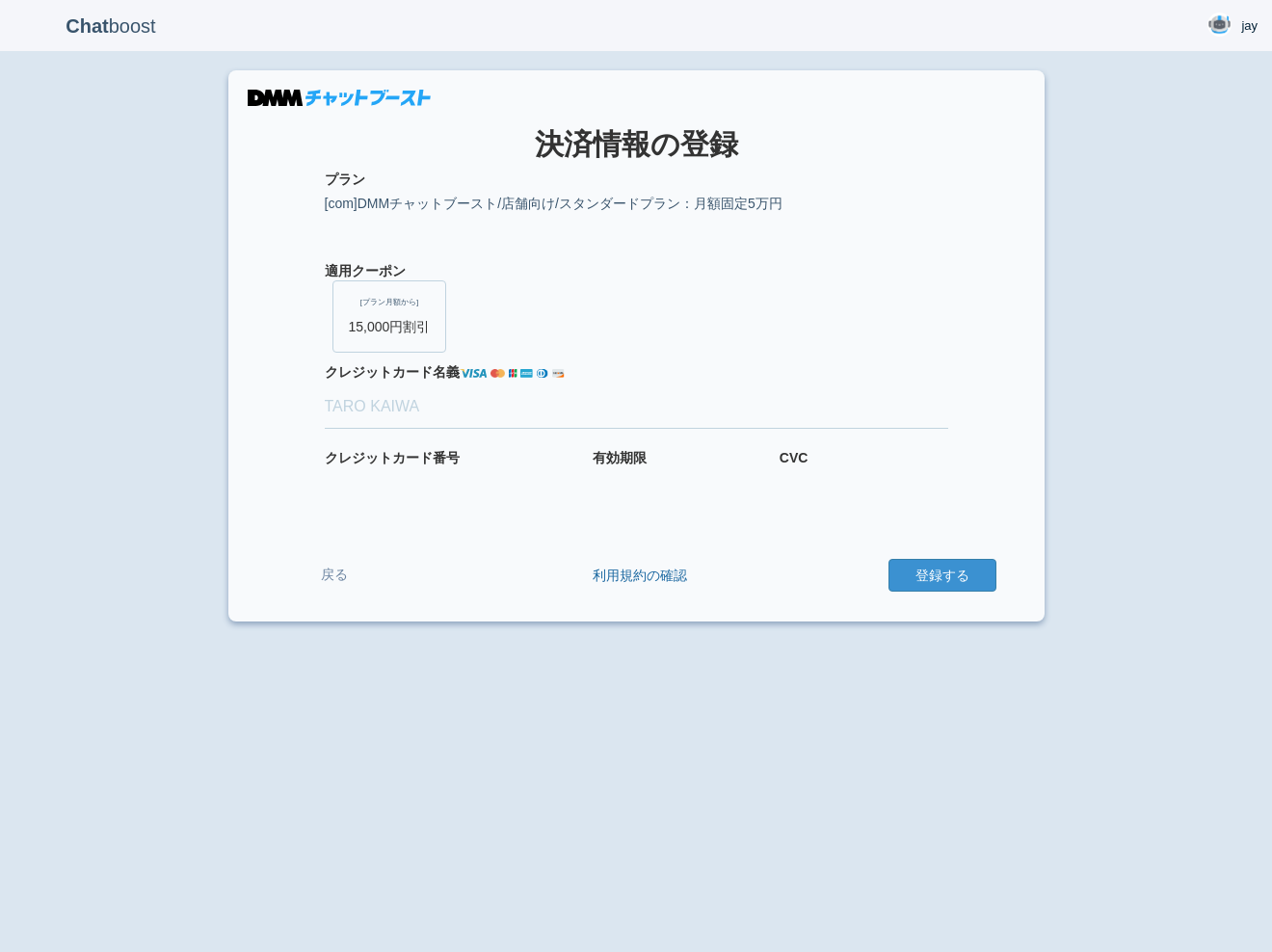 scroll, scrollTop: 0, scrollLeft: 0, axis: both 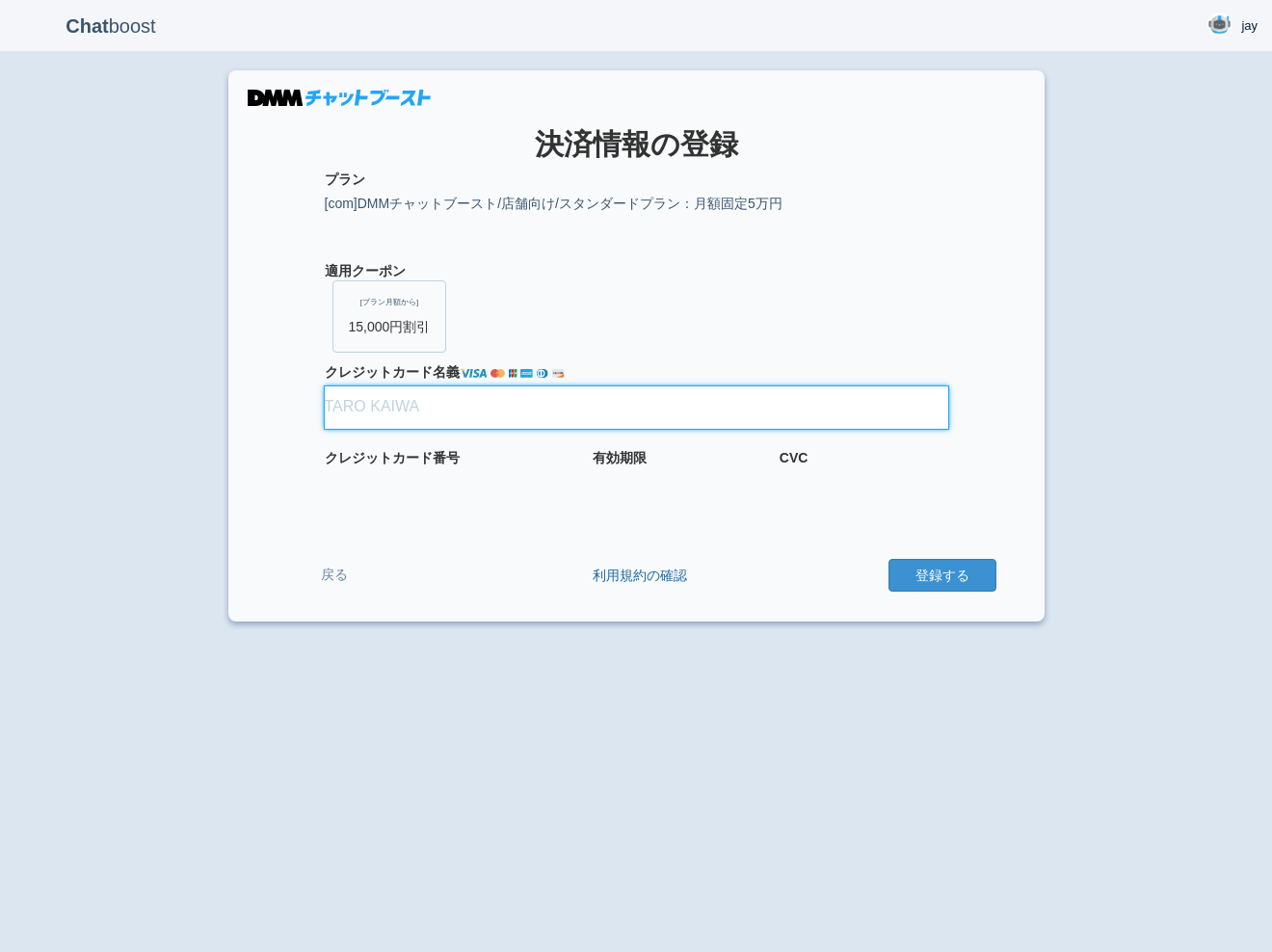 click on "クレジット カード名義" at bounding box center [636, 408] 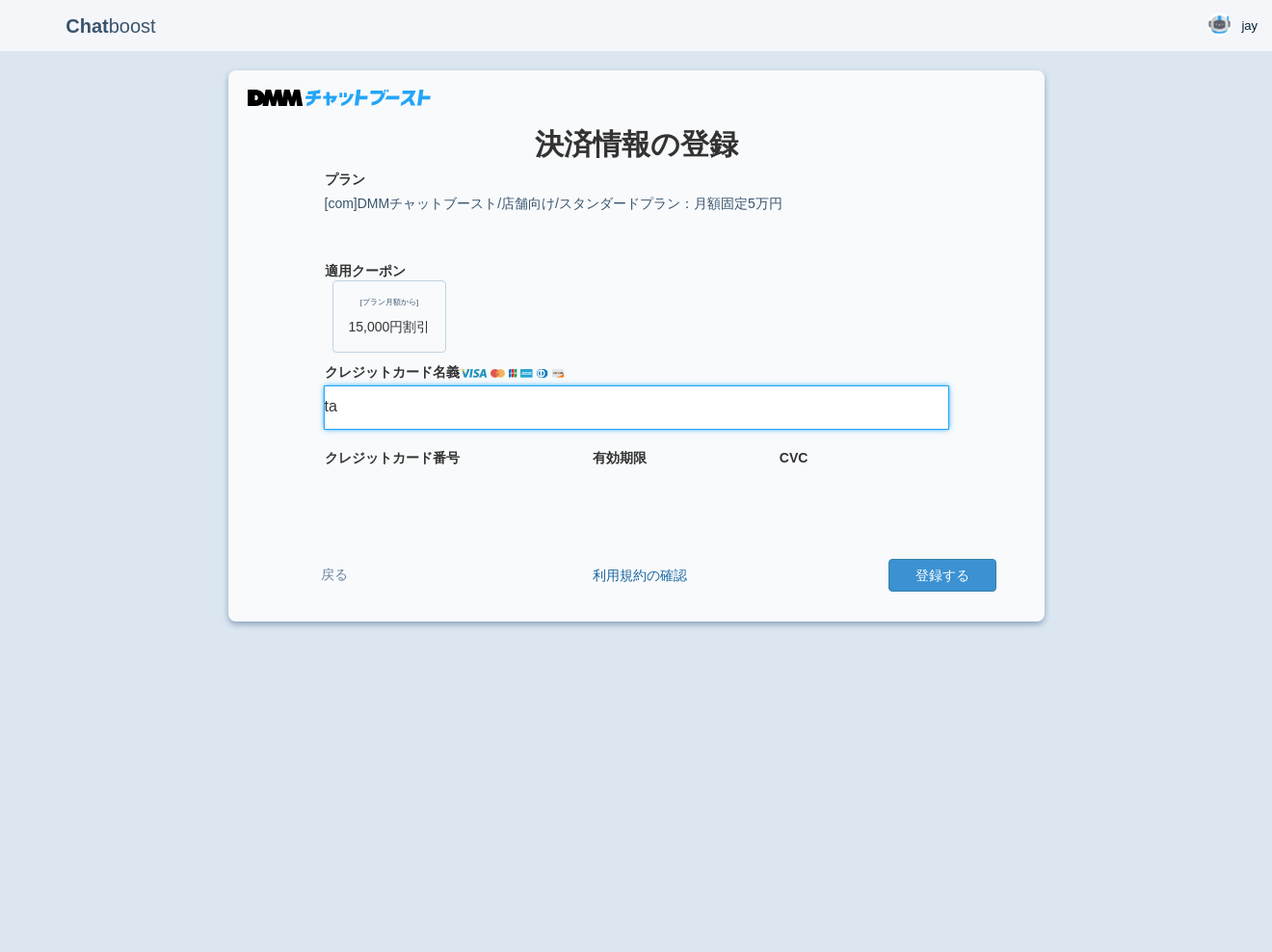 type on "t" 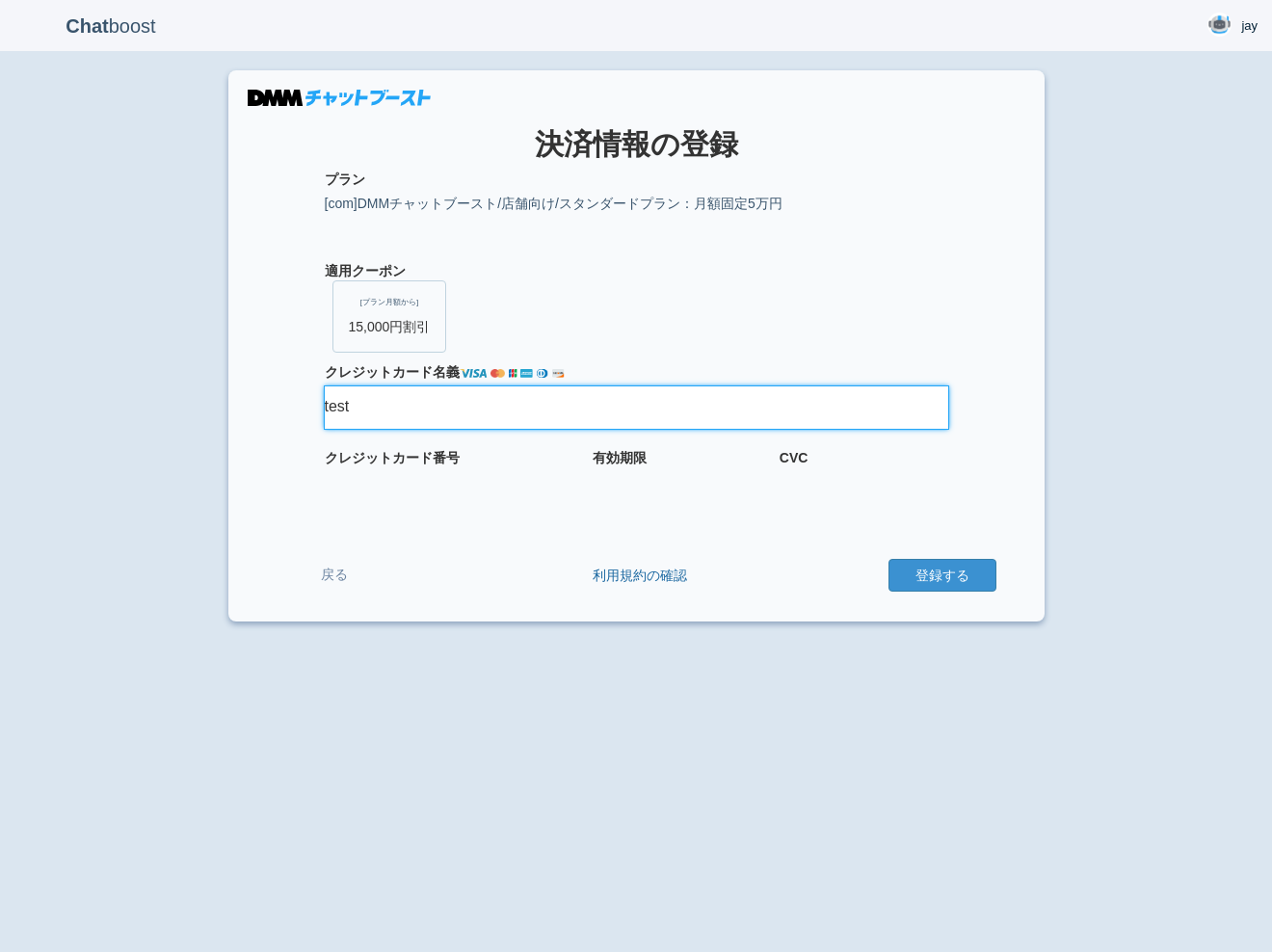 type on "test" 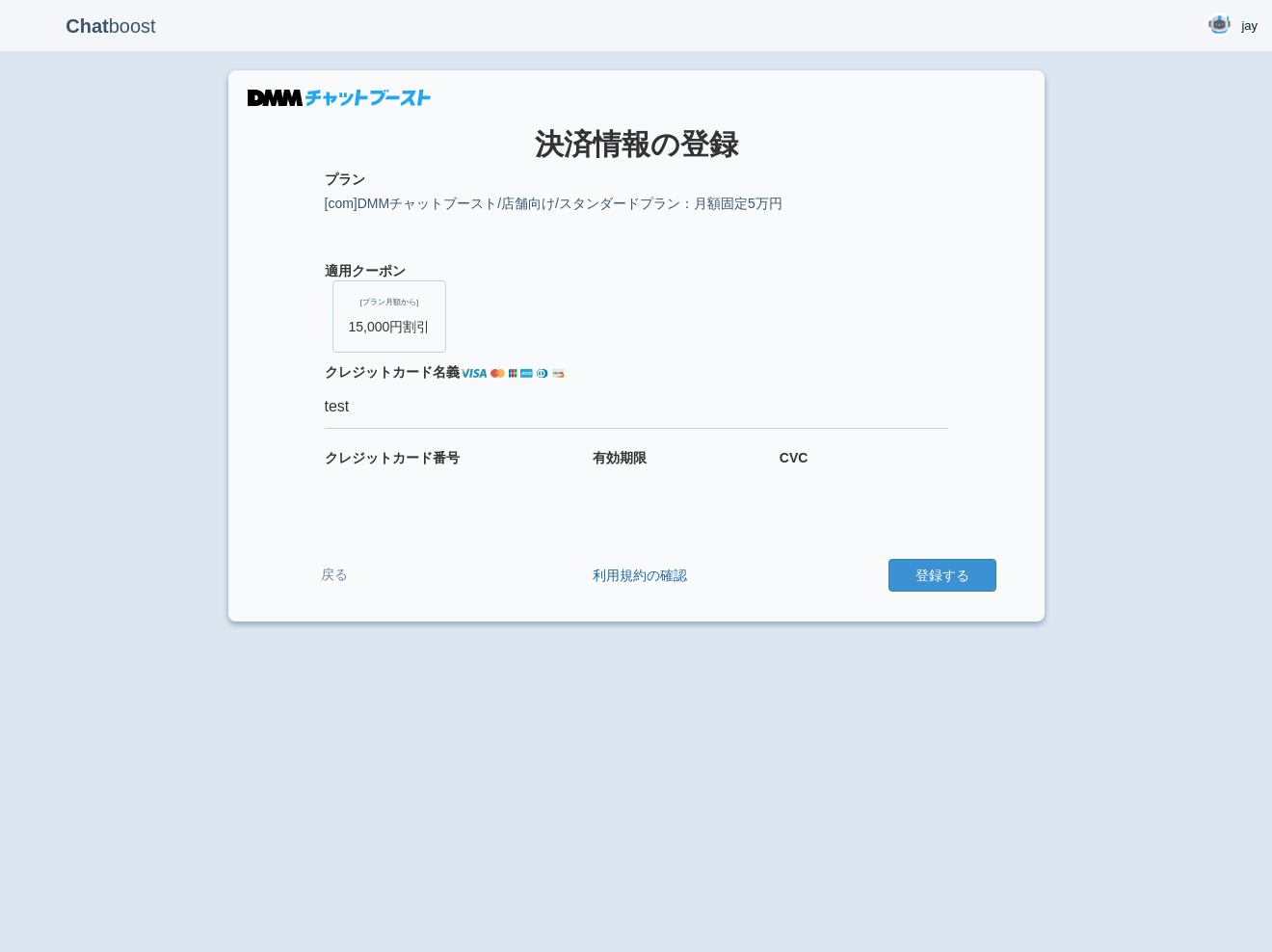 click on "×
決済情報の登録
プラン
[com]DMMチャットブースト/店舗向け/スタンダードプラン：月額固定5万円
適用クーポン
[プラン月額から] 15,000円割引
クレジット カード名義
test
クレジット カード番号
有効期限
CVC
戻る
利用規約の確認" at bounding box center (636, 346) 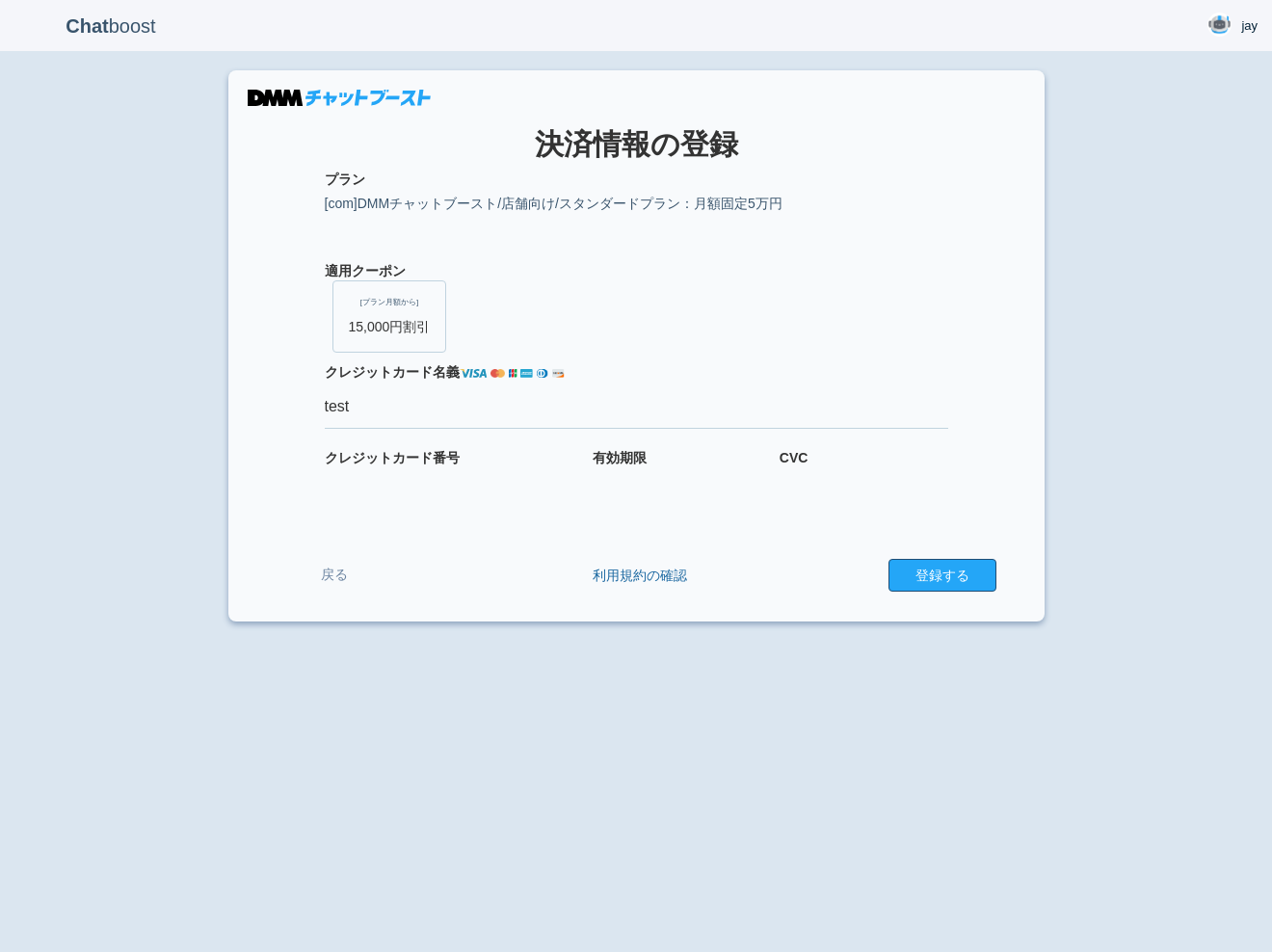 click on "登録する" at bounding box center (942, 575) 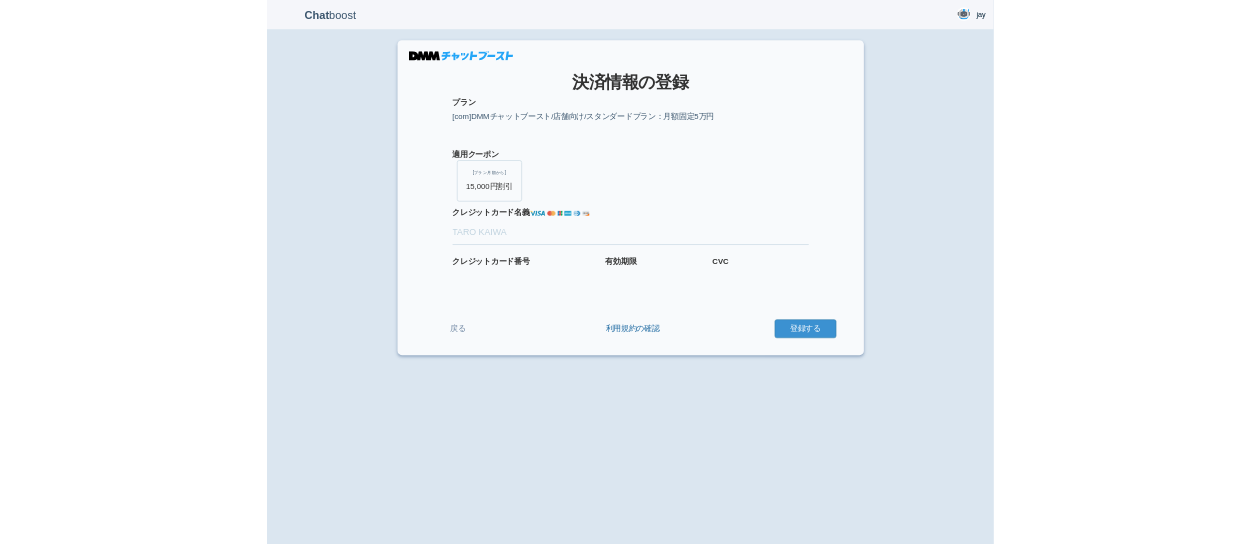 scroll, scrollTop: 0, scrollLeft: 0, axis: both 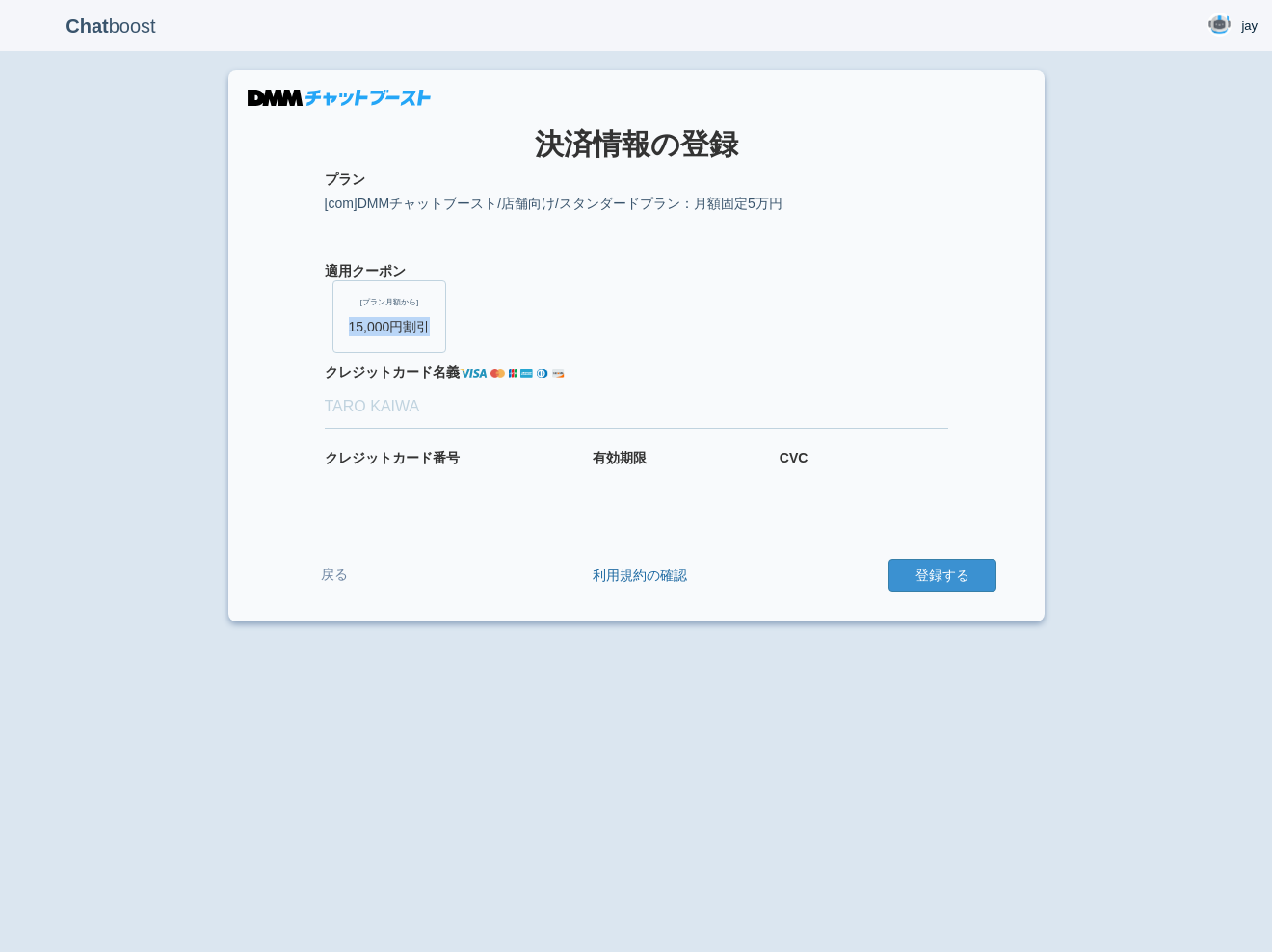 drag, startPoint x: 351, startPoint y: 331, endPoint x: 455, endPoint y: 329, distance: 104.01923 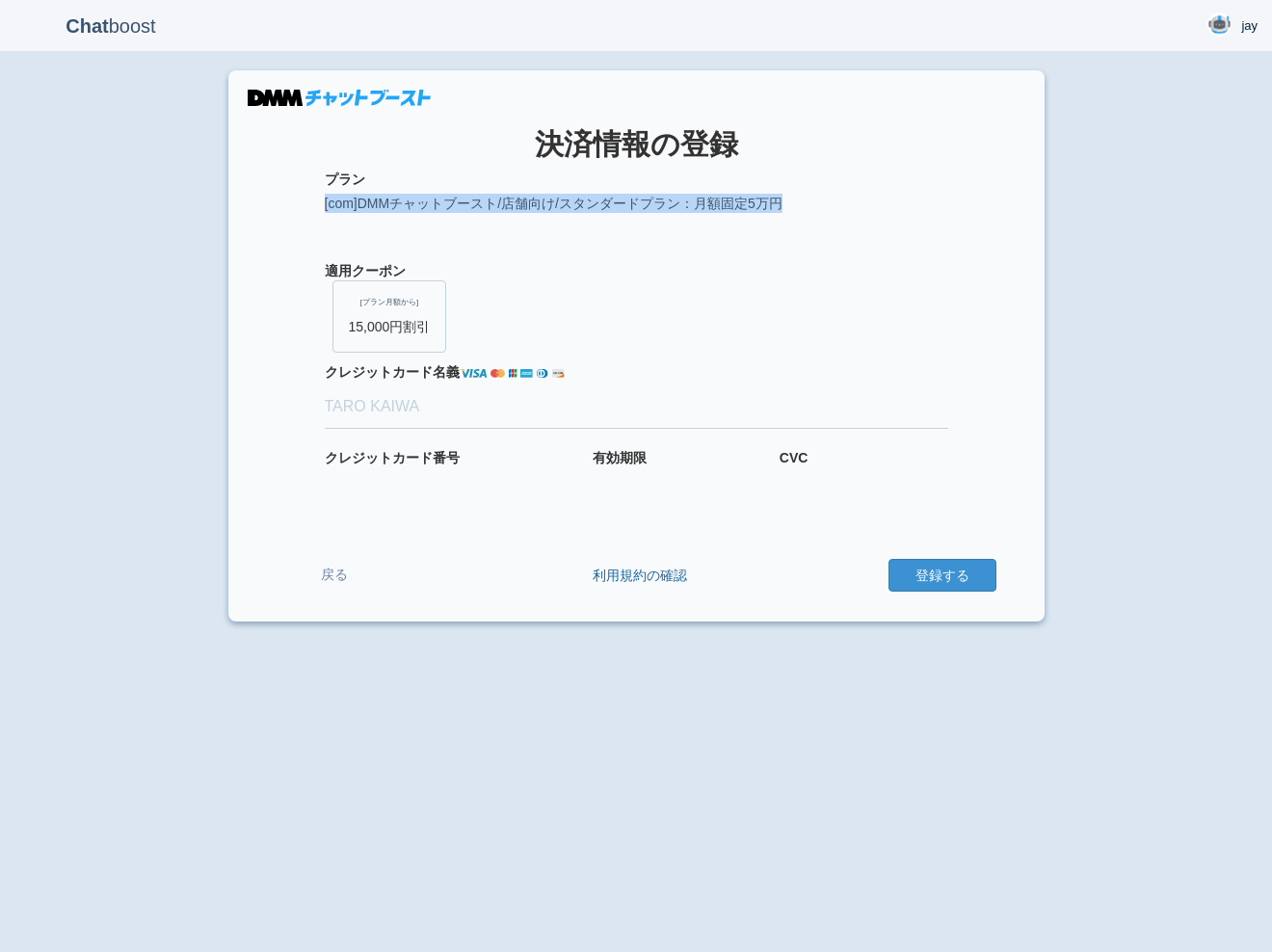 drag, startPoint x: 825, startPoint y: 197, endPoint x: 294, endPoint y: 199, distance: 531.0038 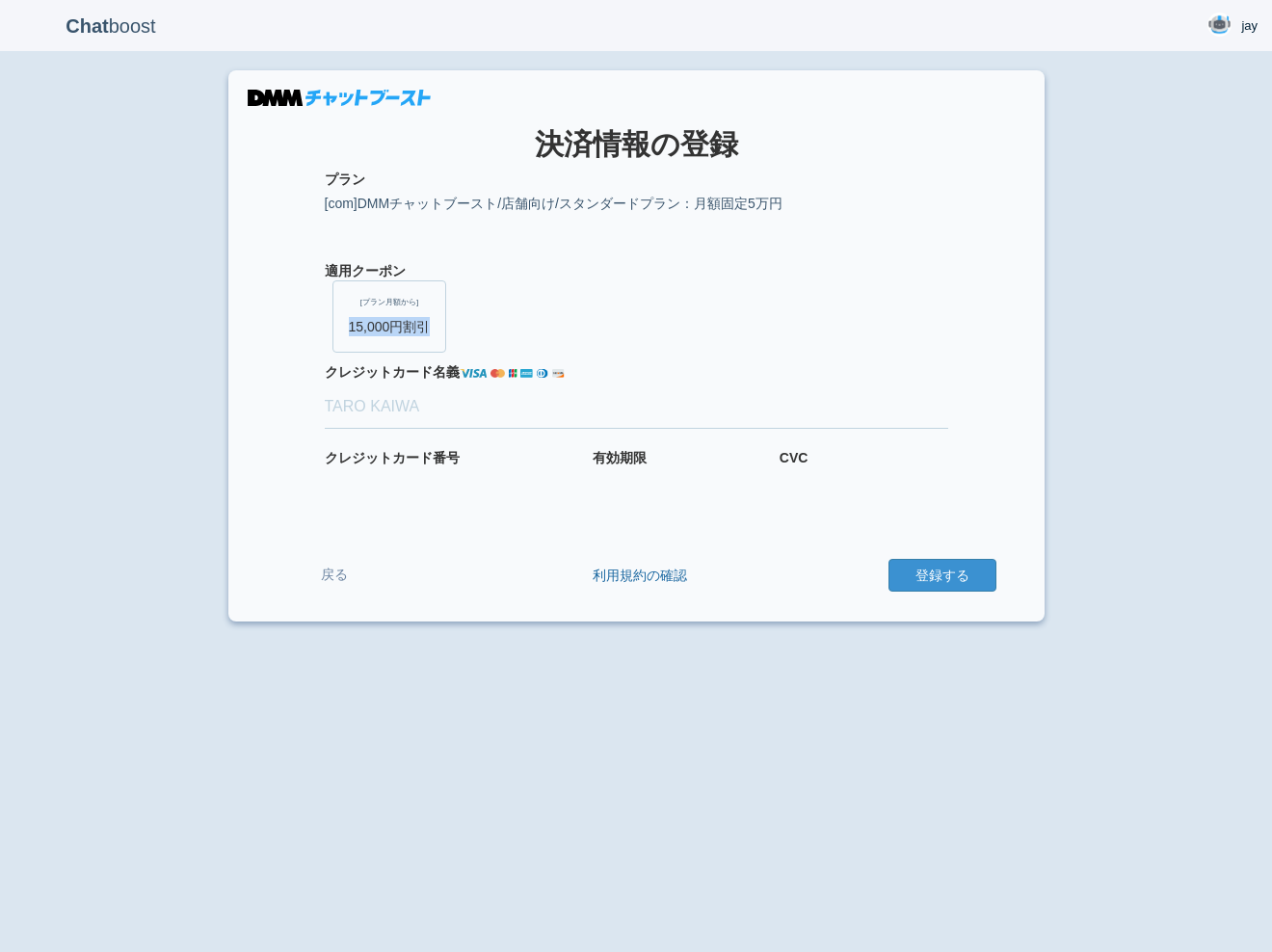 drag, startPoint x: 444, startPoint y: 325, endPoint x: 485, endPoint y: 325, distance: 41 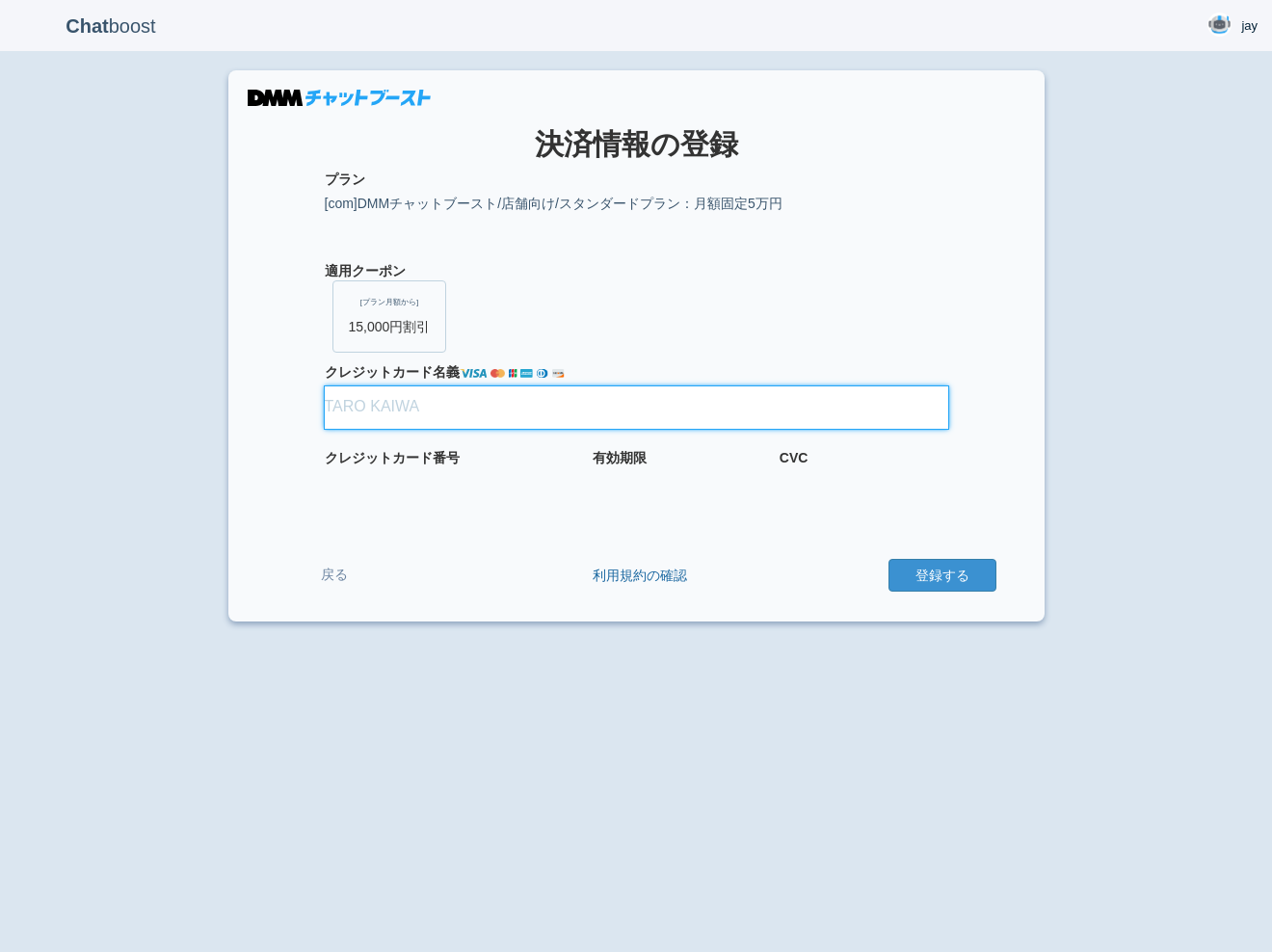 click on "クレジット カード名義" at bounding box center (636, 408) 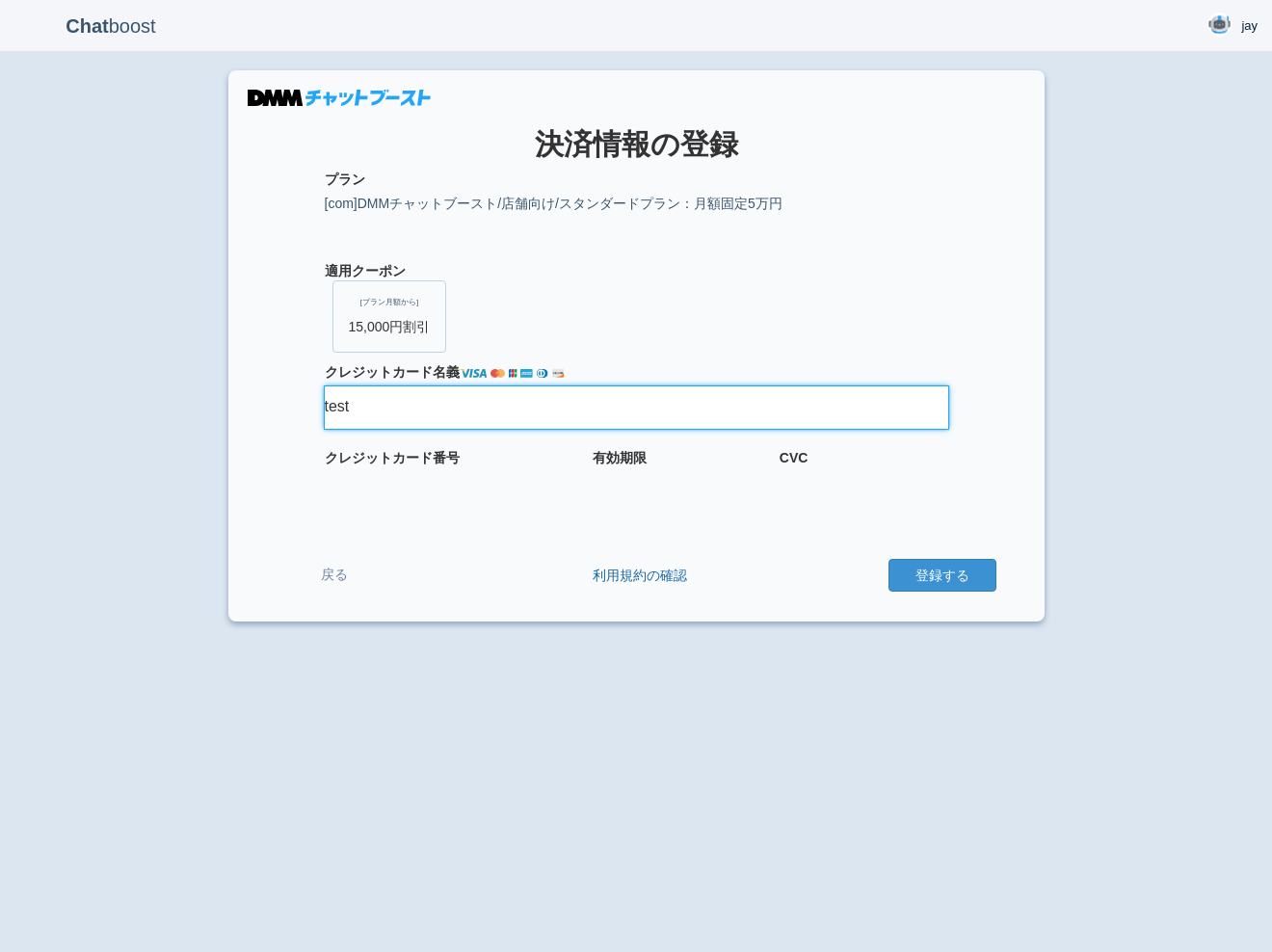 type on "test" 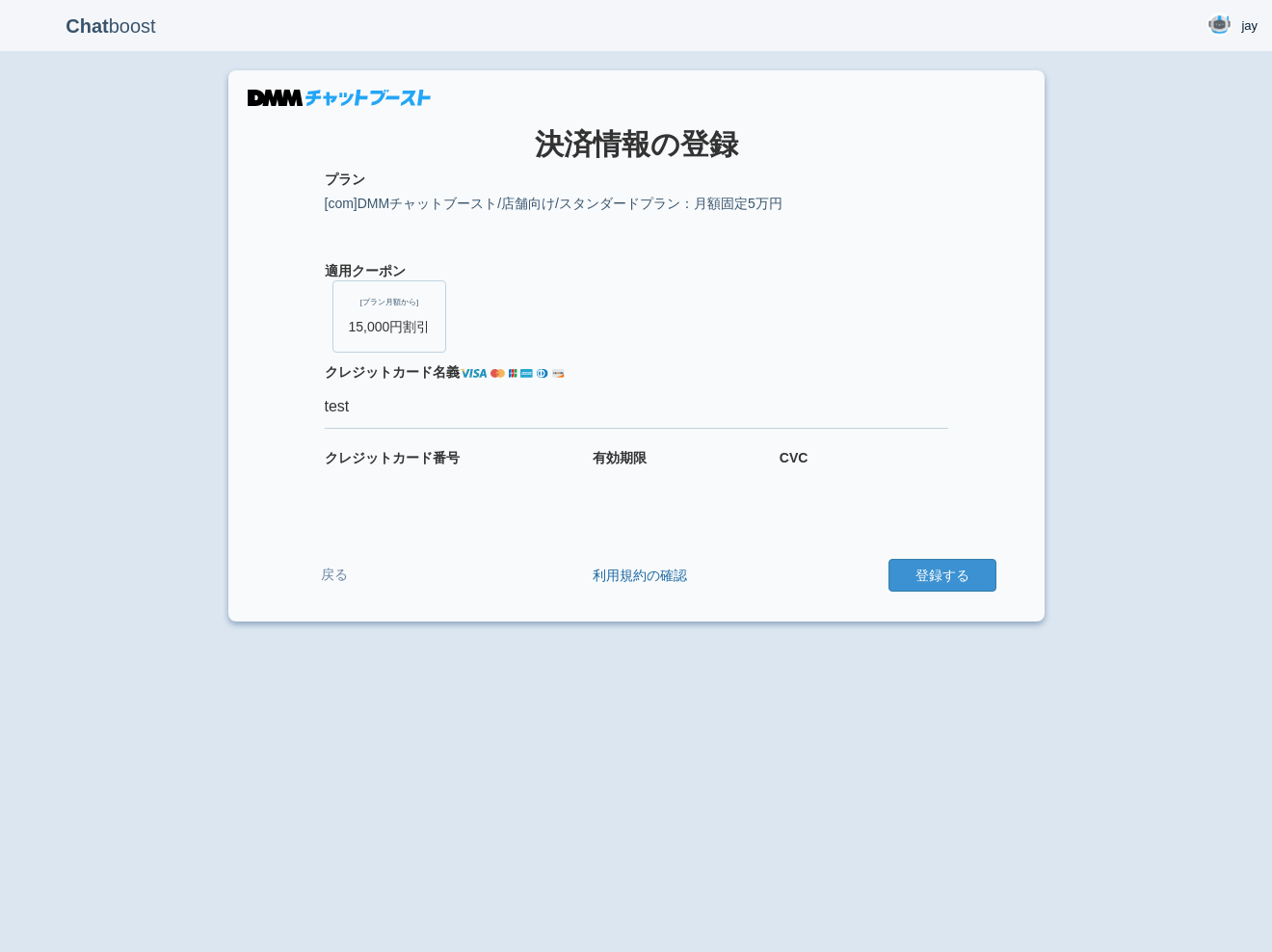 click on "クレジット カード番号" at bounding box center (449, 458) 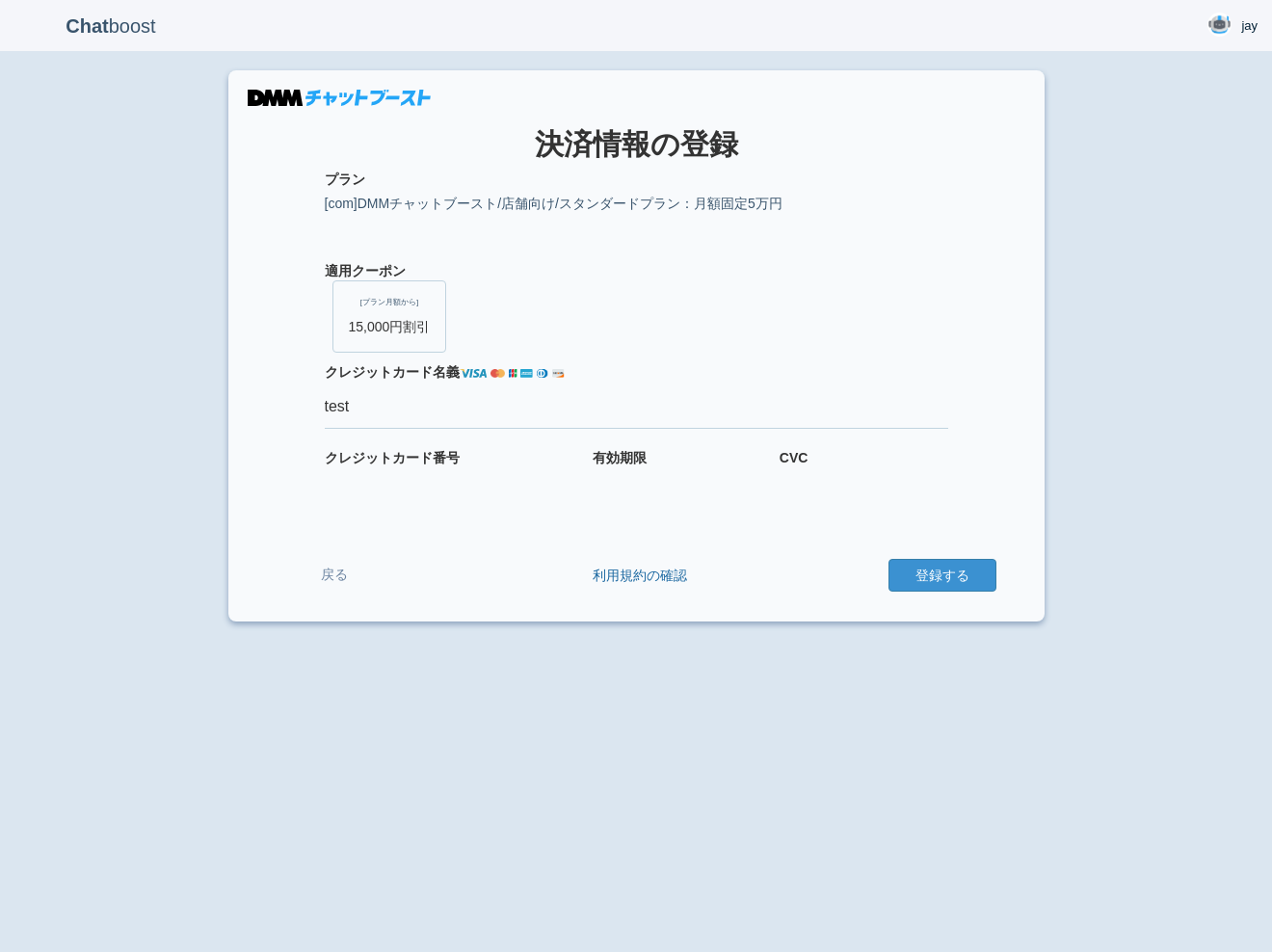 click on "クレジット カード番号
有効期限
CVC" at bounding box center [636, 468] 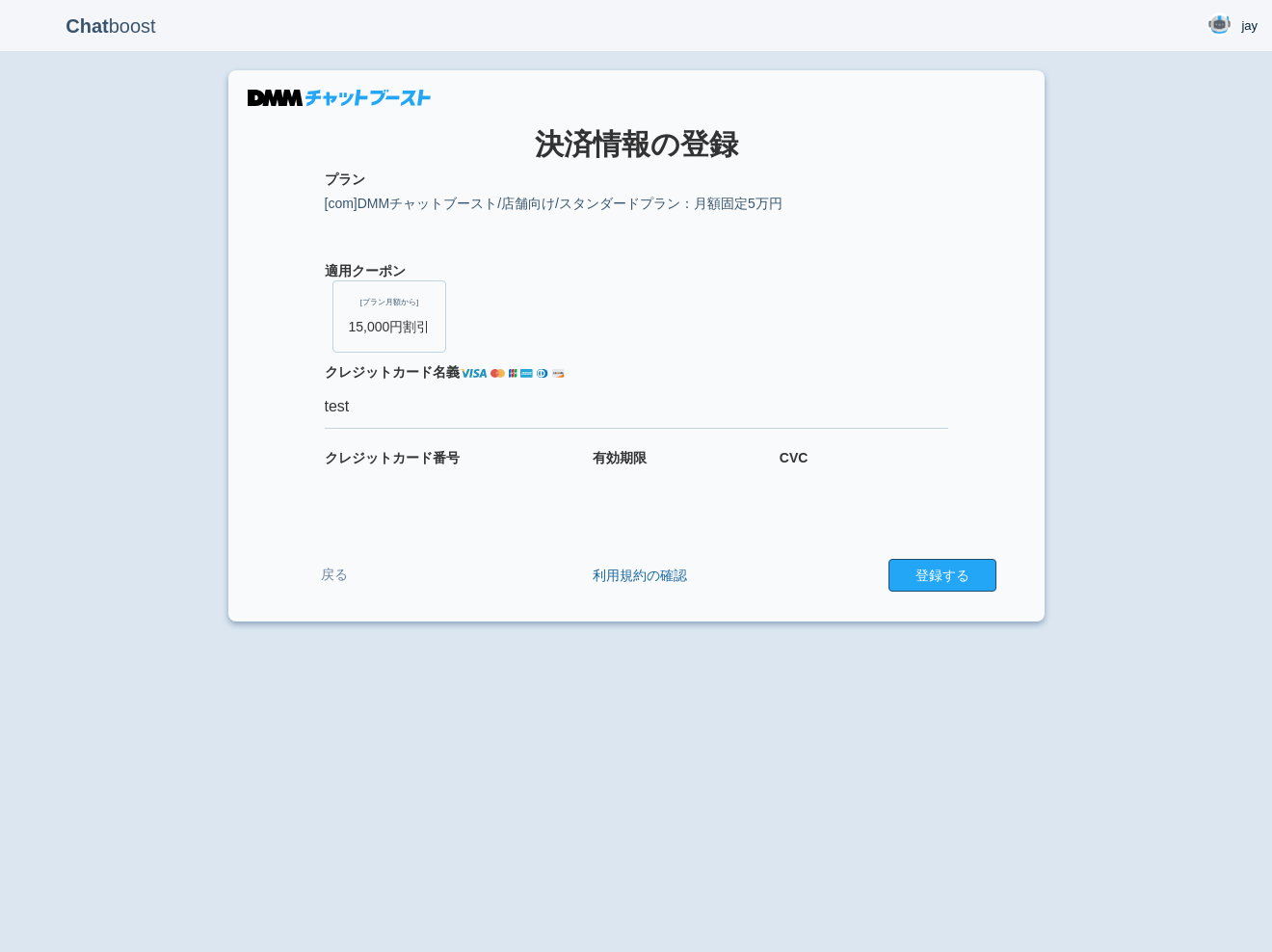 click on "登録する" at bounding box center (942, 575) 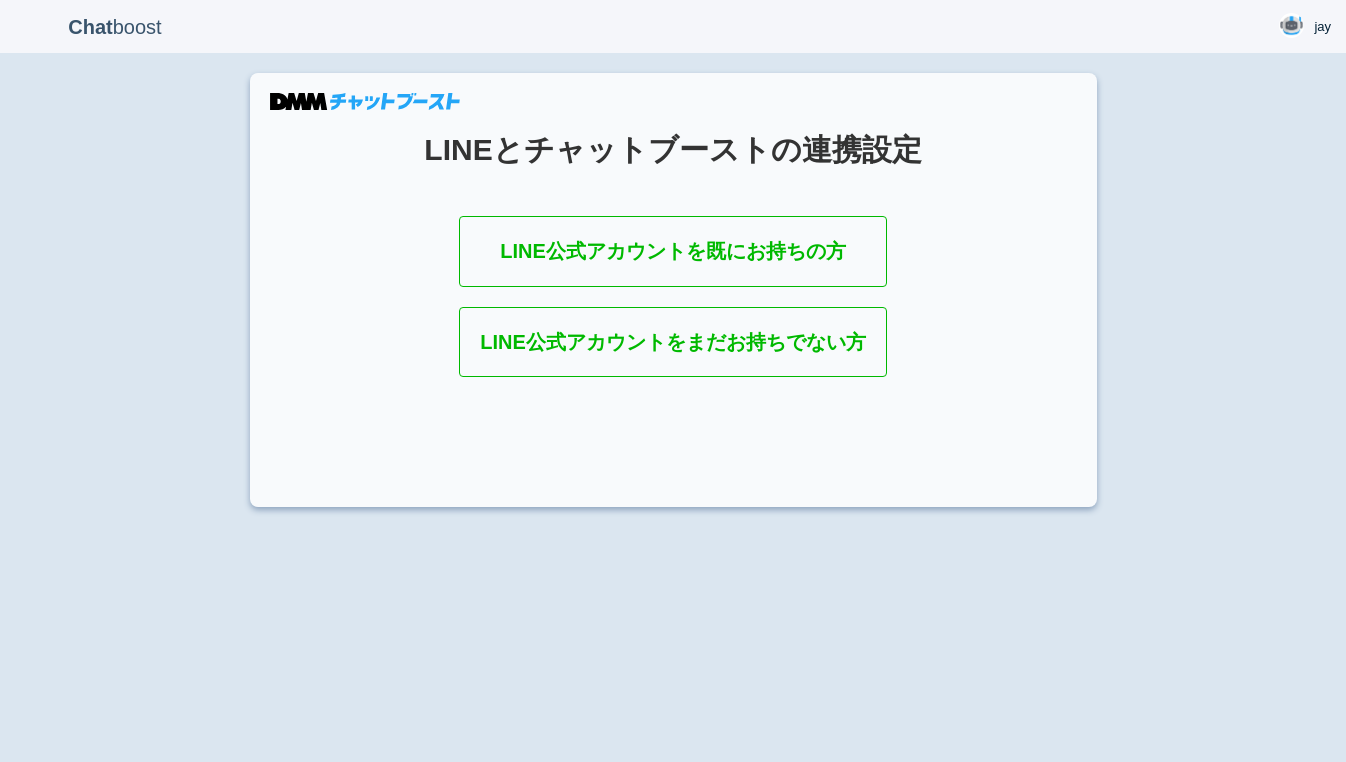 scroll, scrollTop: 0, scrollLeft: 0, axis: both 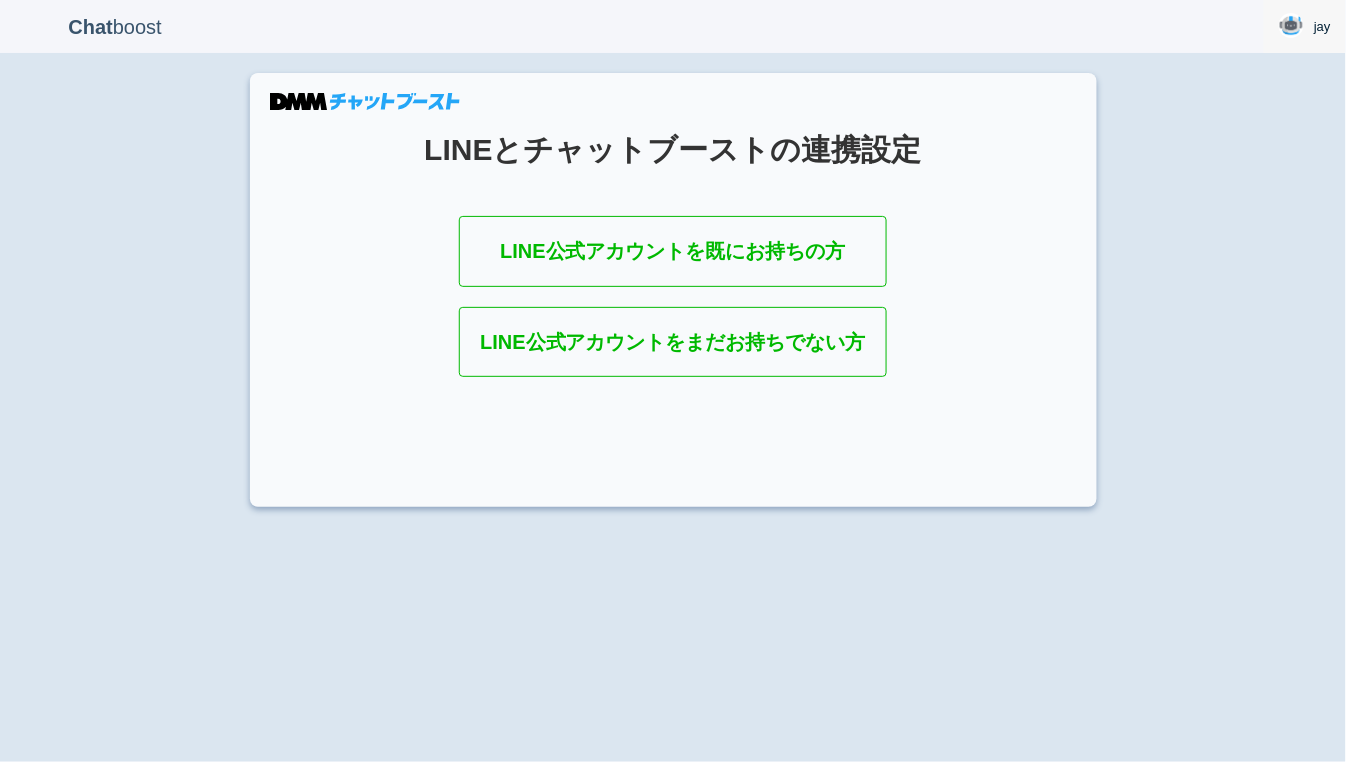 click on "jay" at bounding box center (1322, 27) 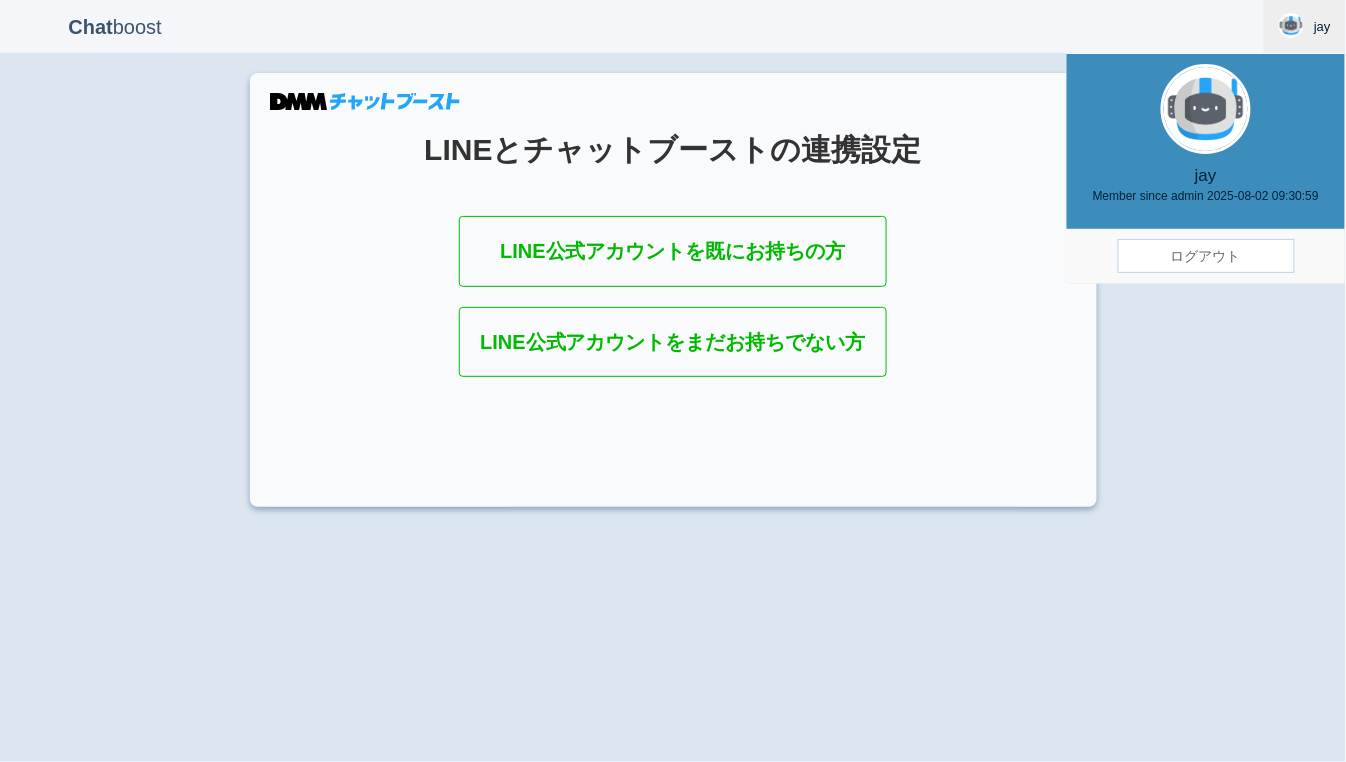 click on "ログアウト" at bounding box center [1206, 256] 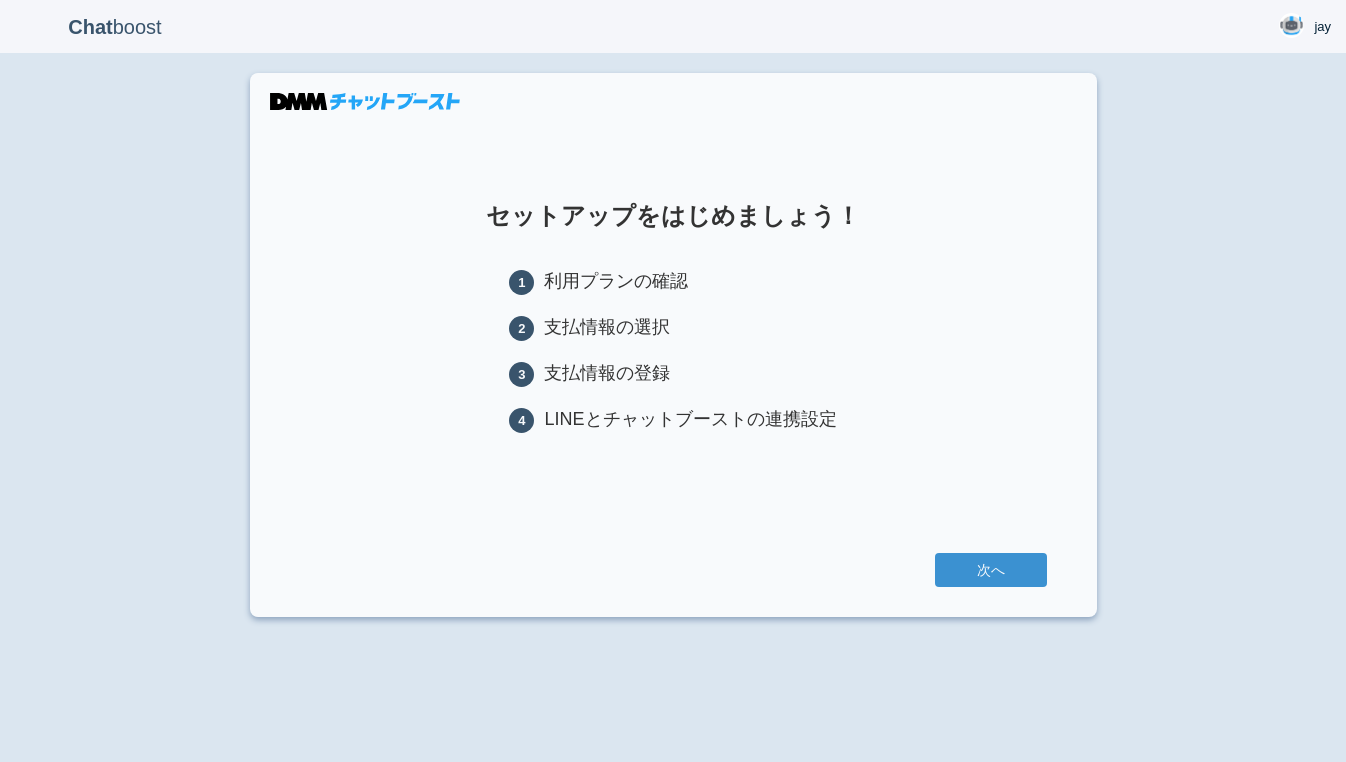 scroll, scrollTop: 0, scrollLeft: 0, axis: both 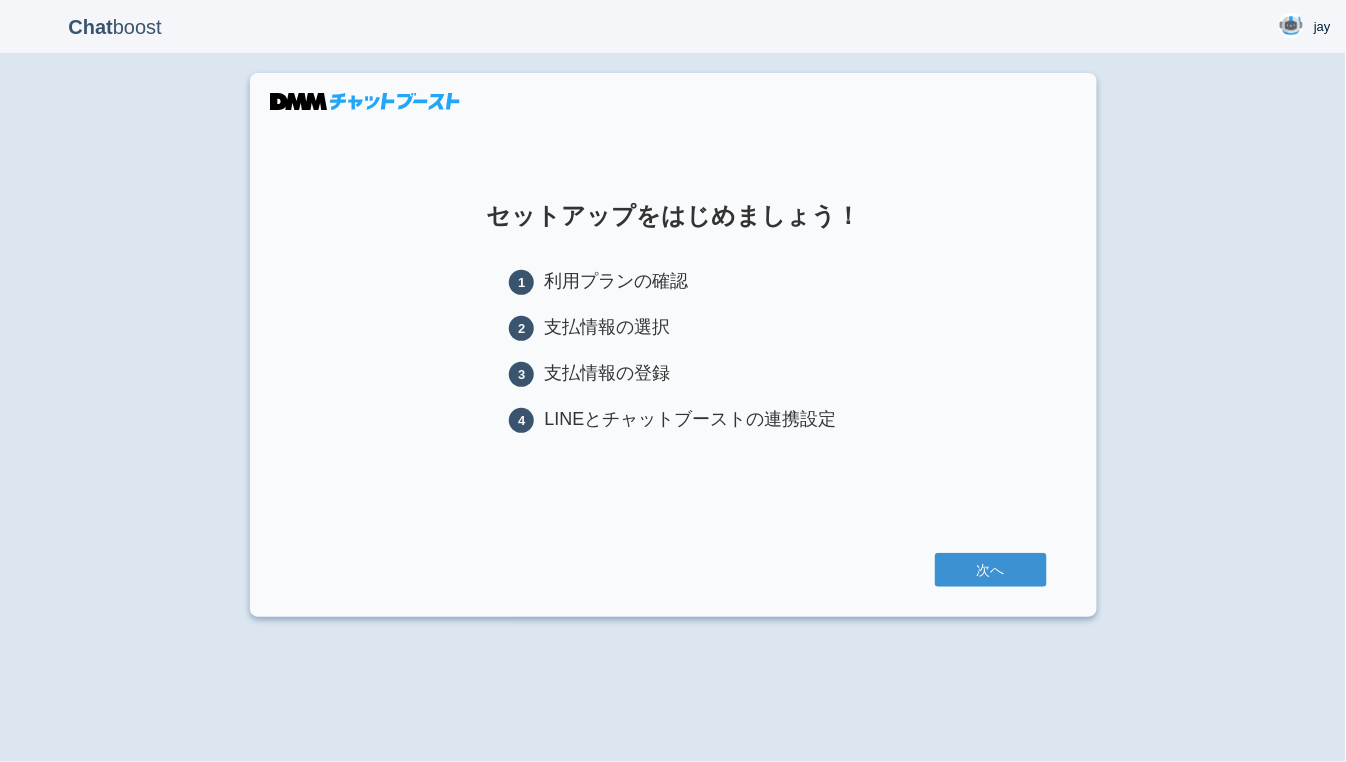 click on "Chat  boost
[FIRST]
[FIRST]
Member since admin [DATE]
ログアウト
セットアップをはじめましょう！
1 利用プランの確認
2 支払情報の選択
3 支払情報の登録
4 LINEとチャットブーストの連携設定
次へ" at bounding box center (673, 381) 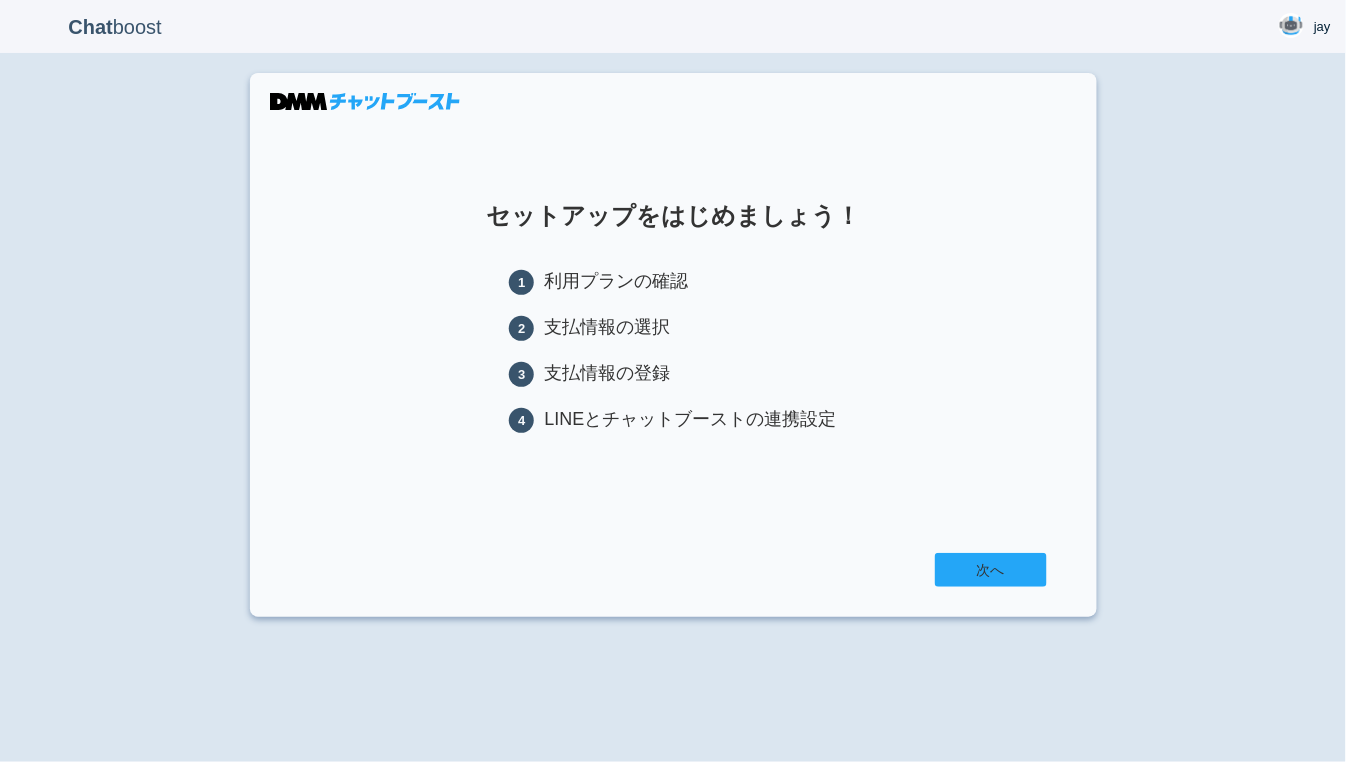 click on "次へ" at bounding box center (991, 570) 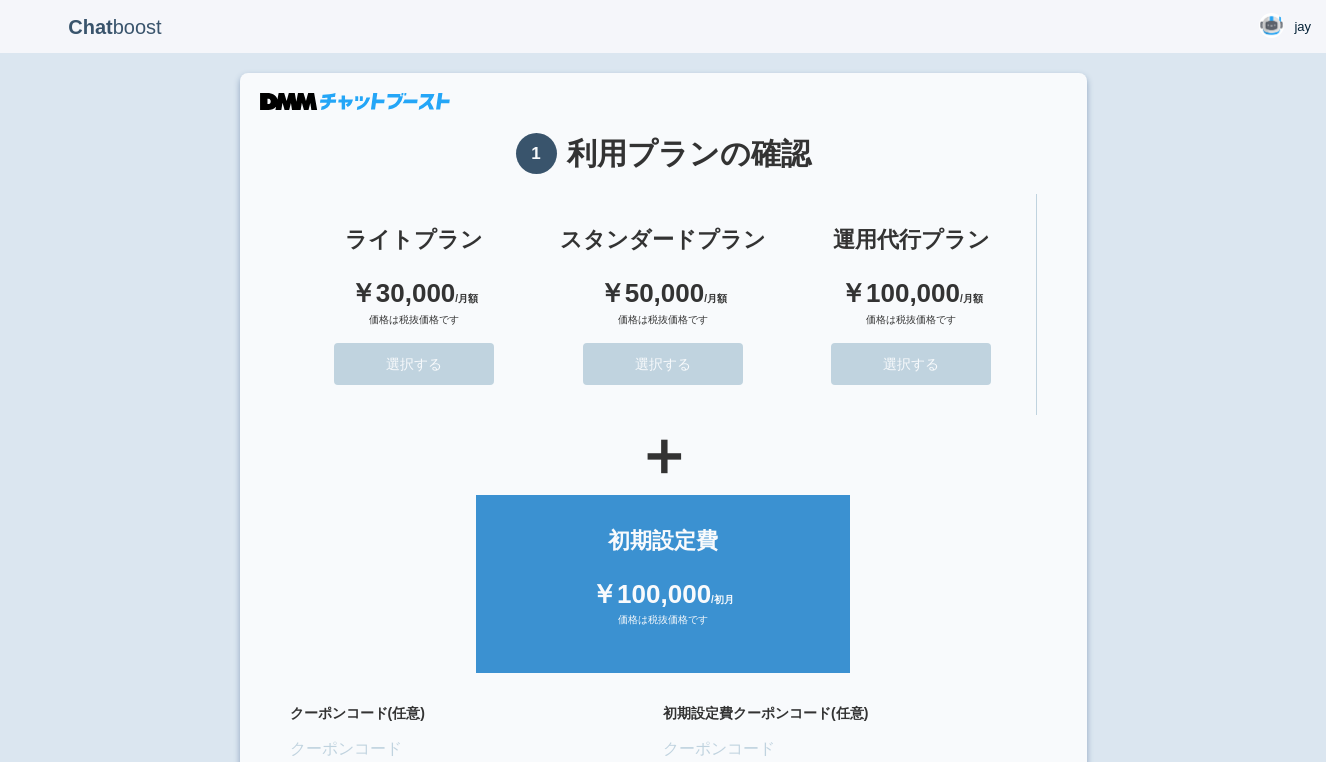 scroll, scrollTop: 0, scrollLeft: 0, axis: both 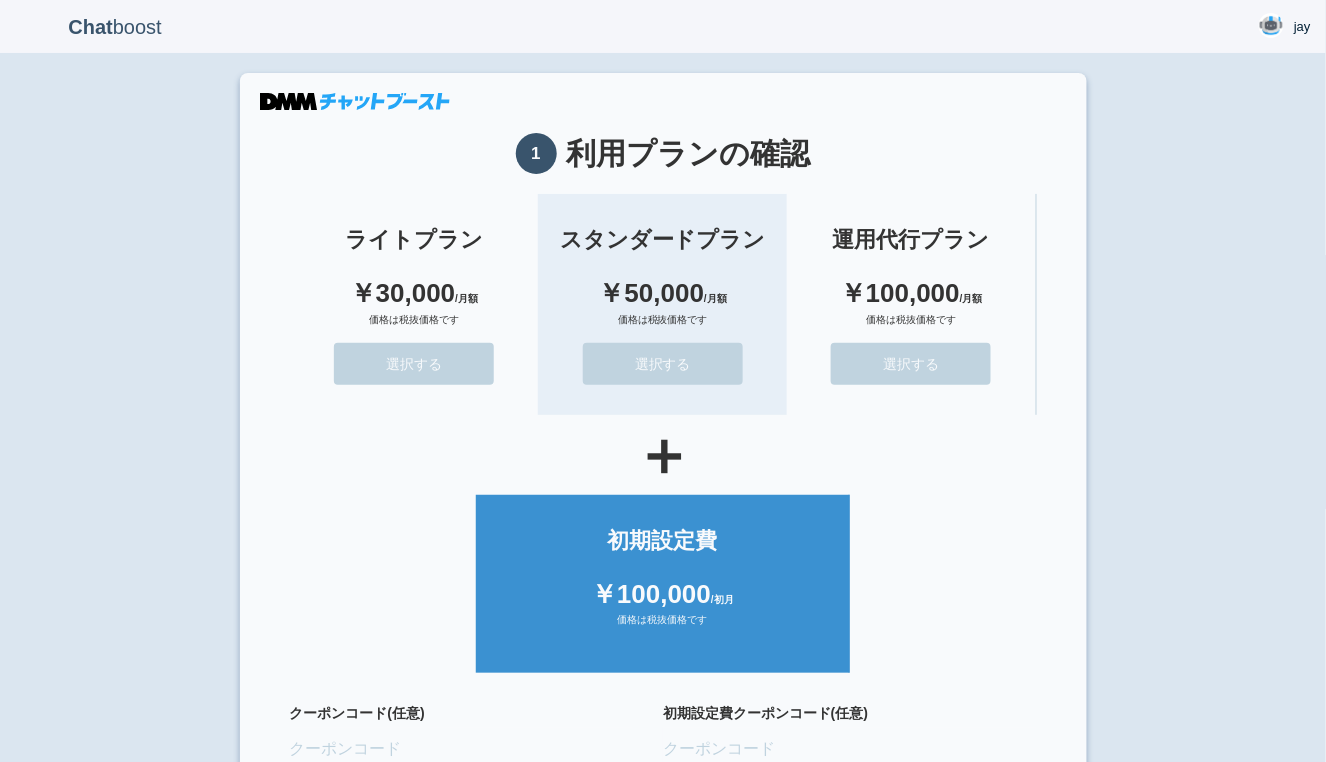 click on "選択する" at bounding box center [663, 364] 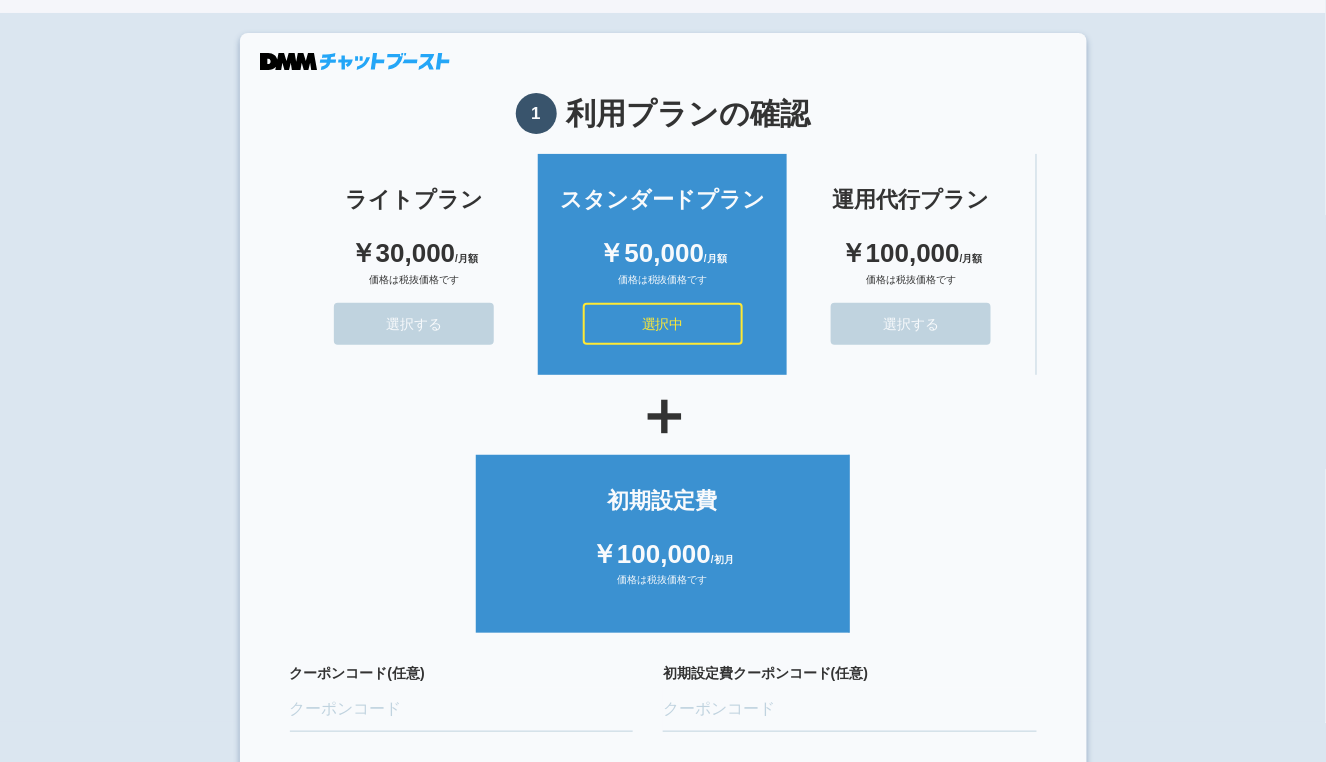 scroll, scrollTop: 136, scrollLeft: 0, axis: vertical 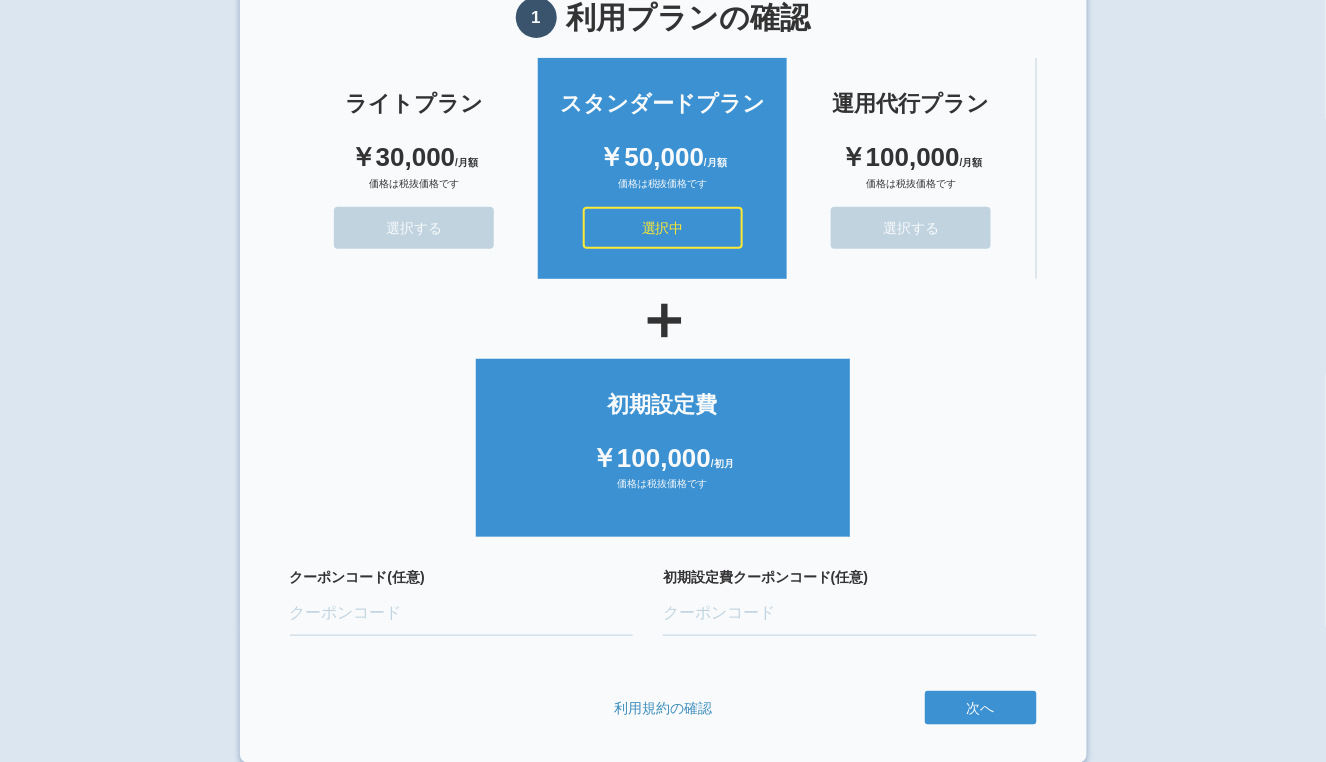 click at bounding box center (850, 641) 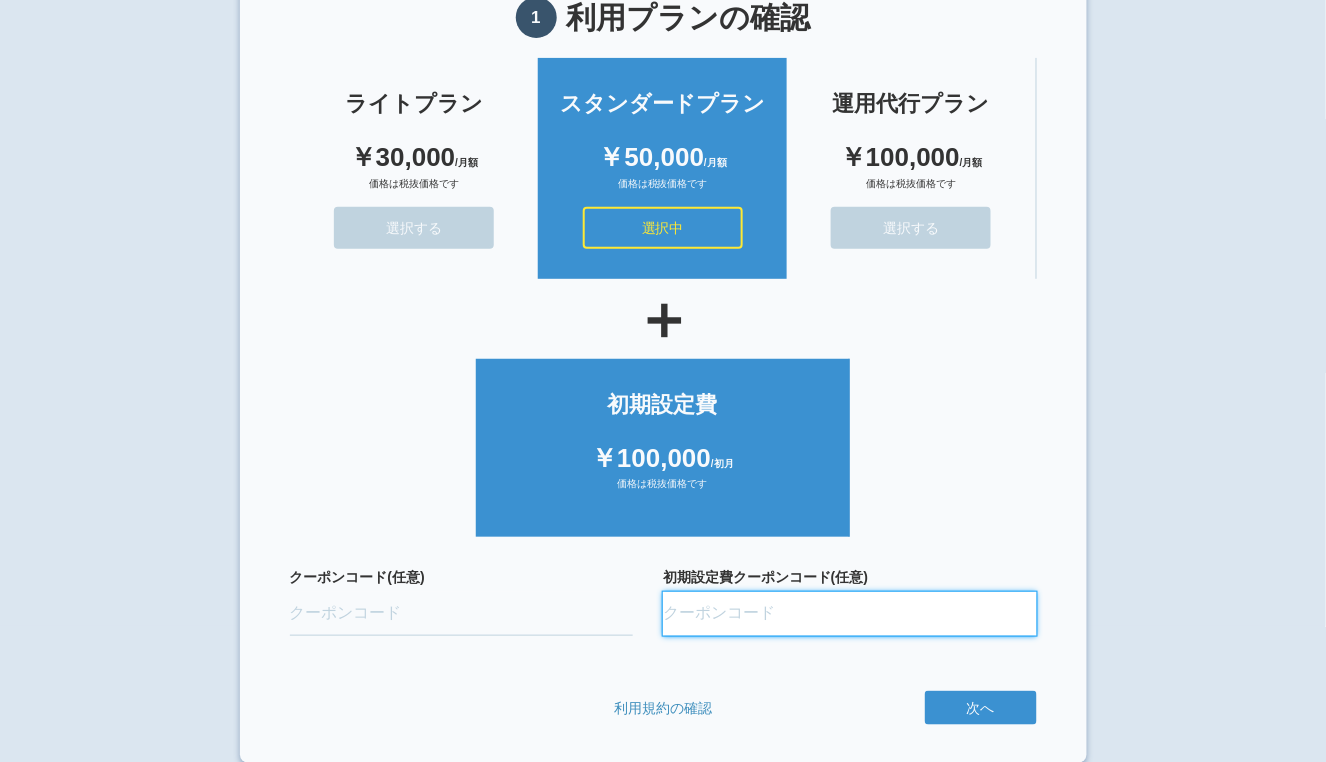 click on "初期設定費クーポンコード(任意)" at bounding box center (850, 614) 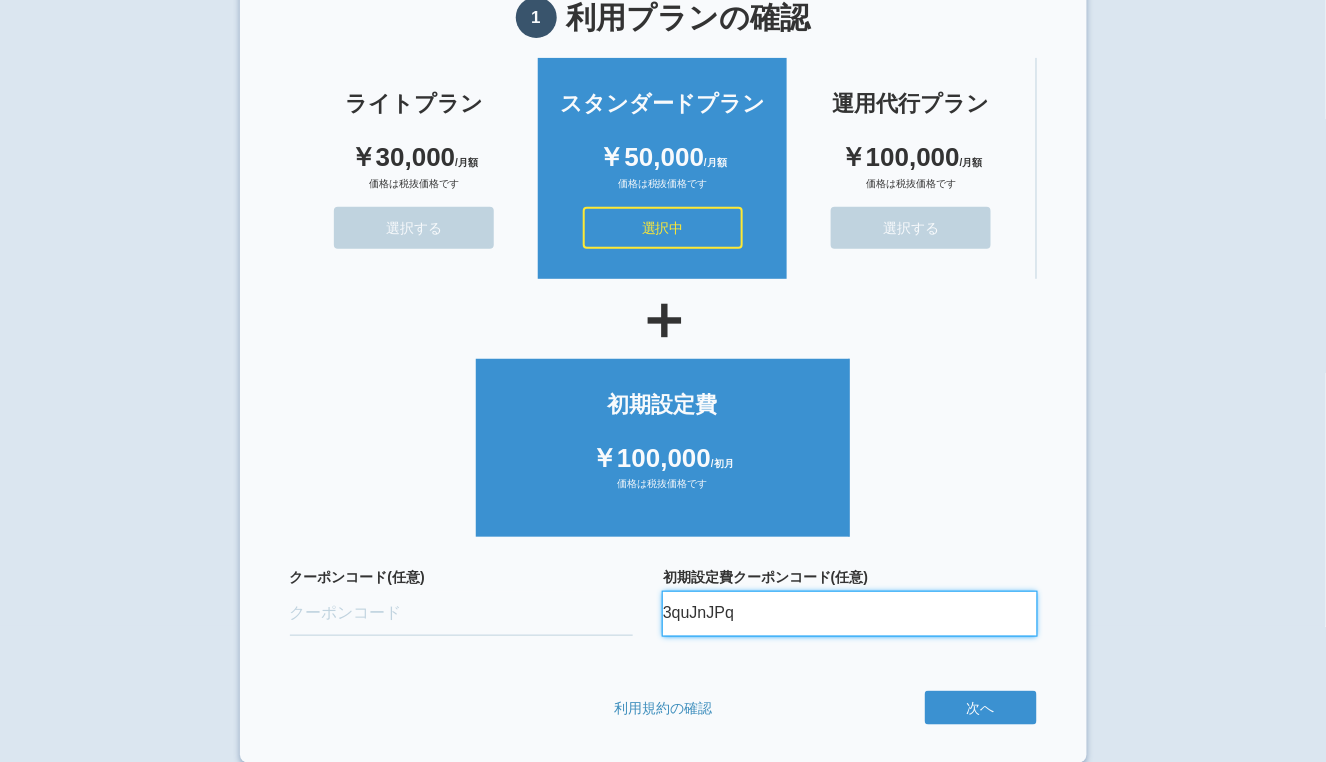 type on "3quJnJPq" 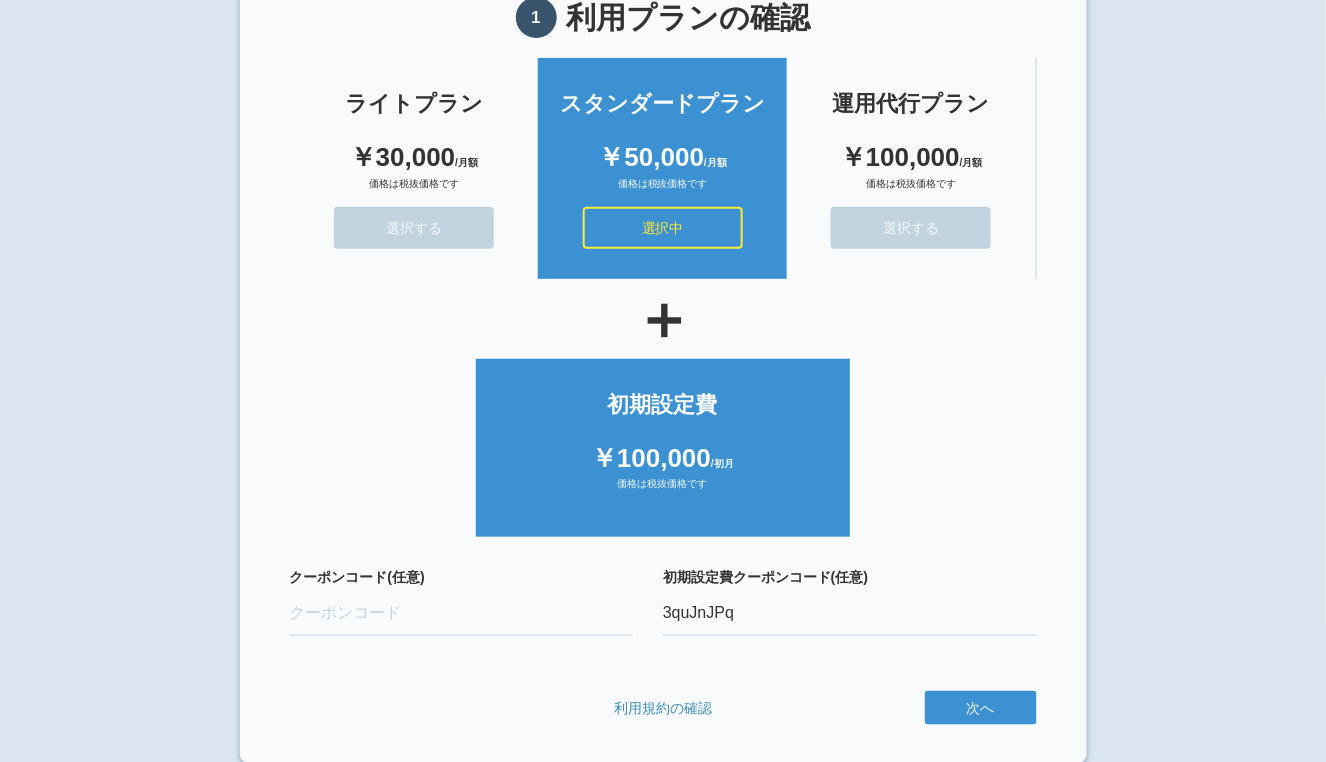 click on "Chat  boost
[FIRST]
[FIRST]
Member since admin [DATE]
ログアウト
1 利用プランの確認
ライトプラン
￥30,000 /月額
価格は税抜価格です ＋" at bounding box center [663, 245] 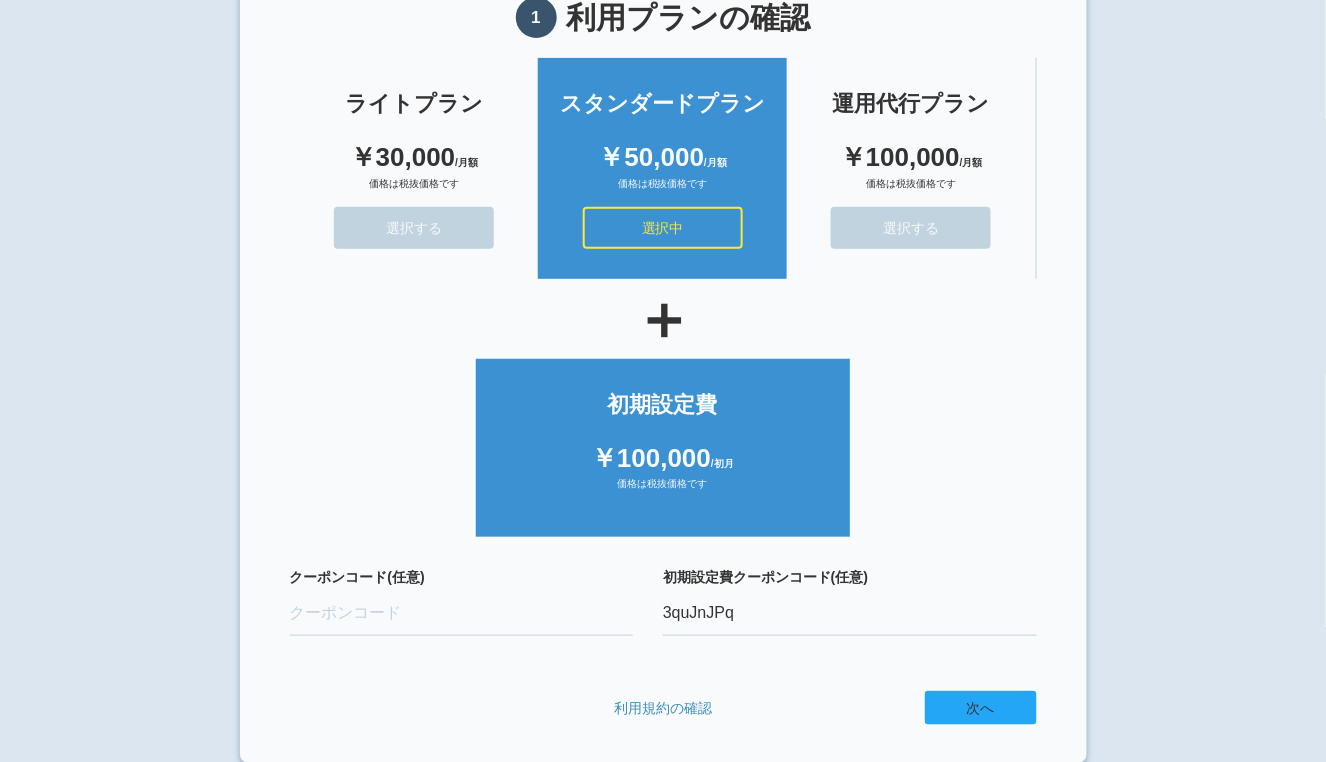 click on "次へ" at bounding box center [981, 708] 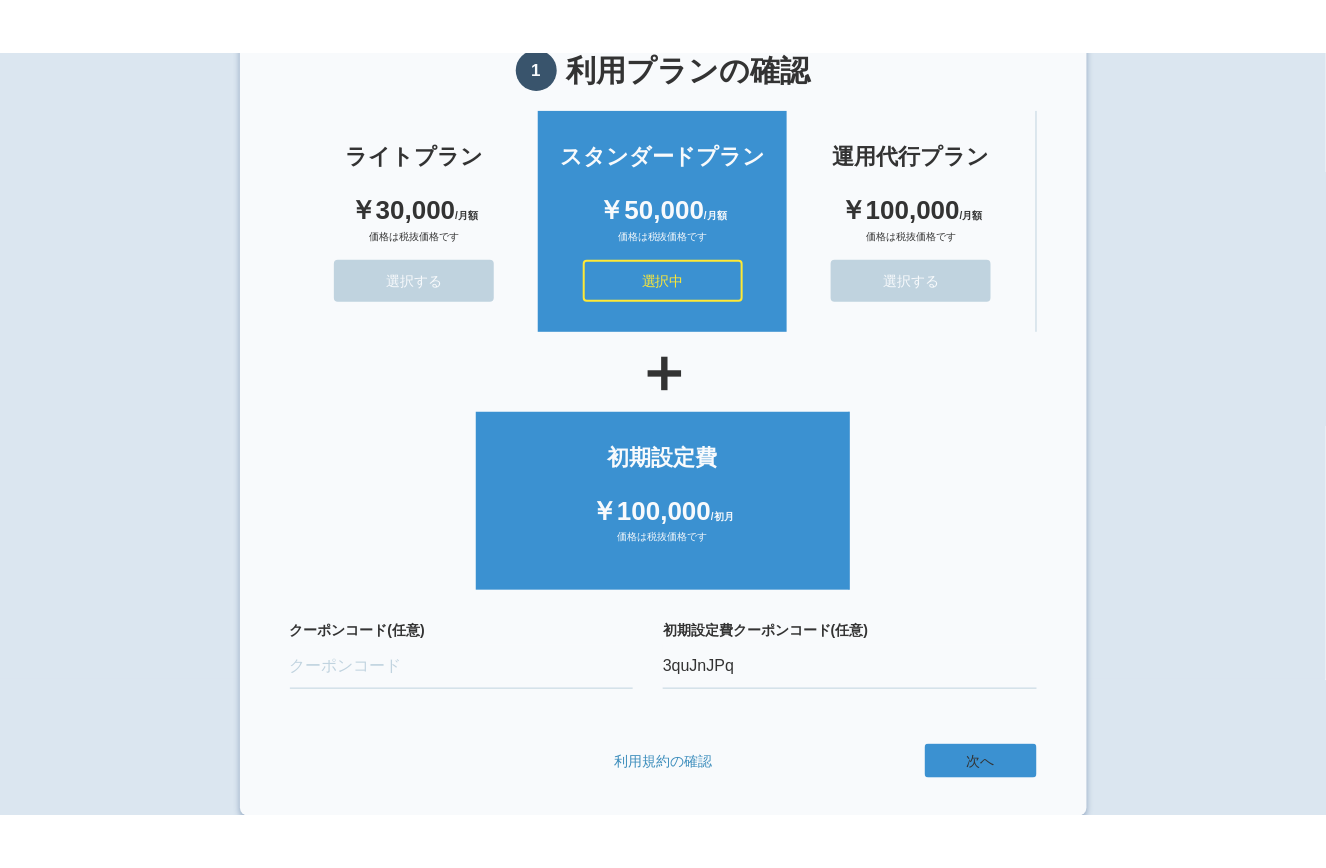 scroll, scrollTop: 30, scrollLeft: 0, axis: vertical 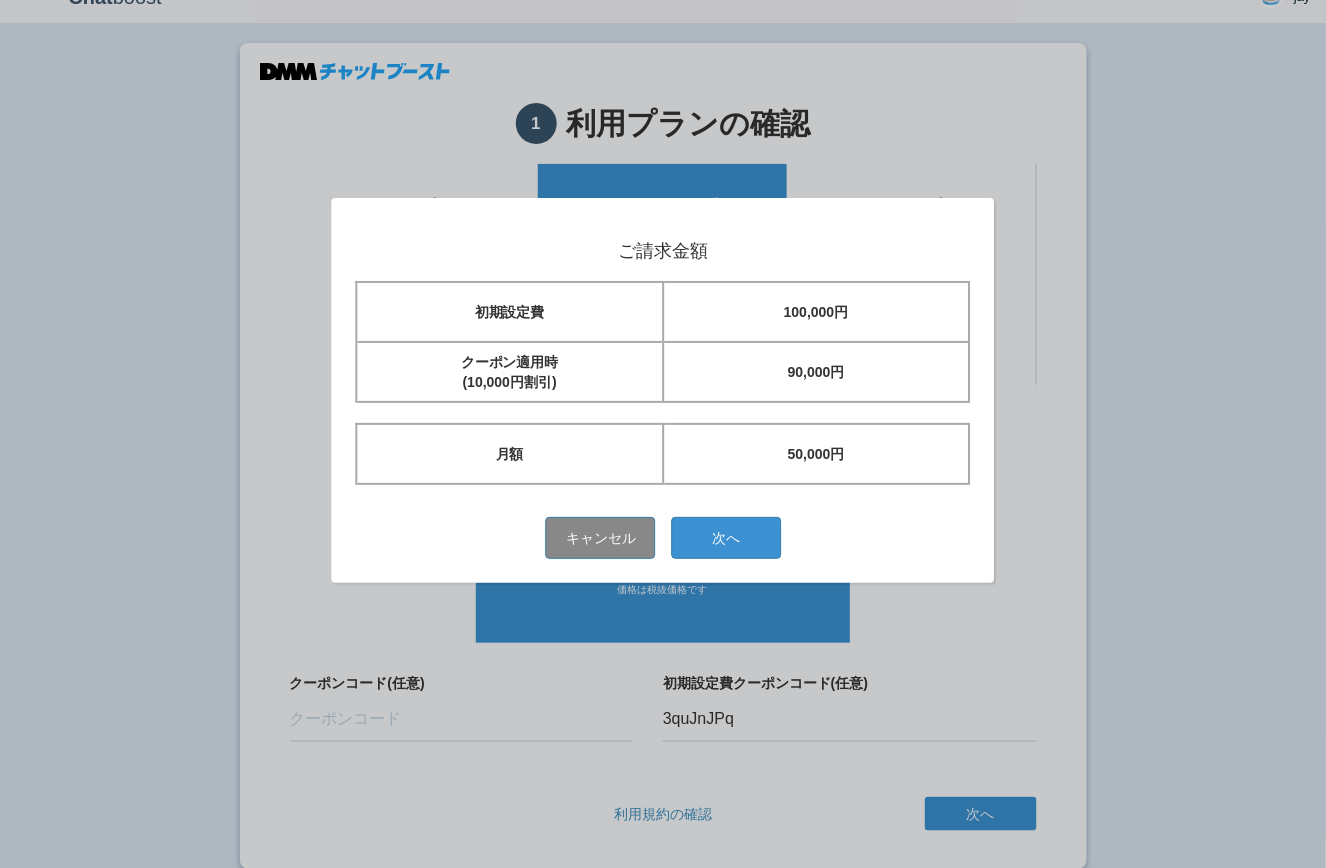 click on "ご請求金額
初期設定費
100,000円
クーポン適用時 (10,000円割引) 90,000円
月額
50,000円
キャンセル
次へ" at bounding box center (663, 434) 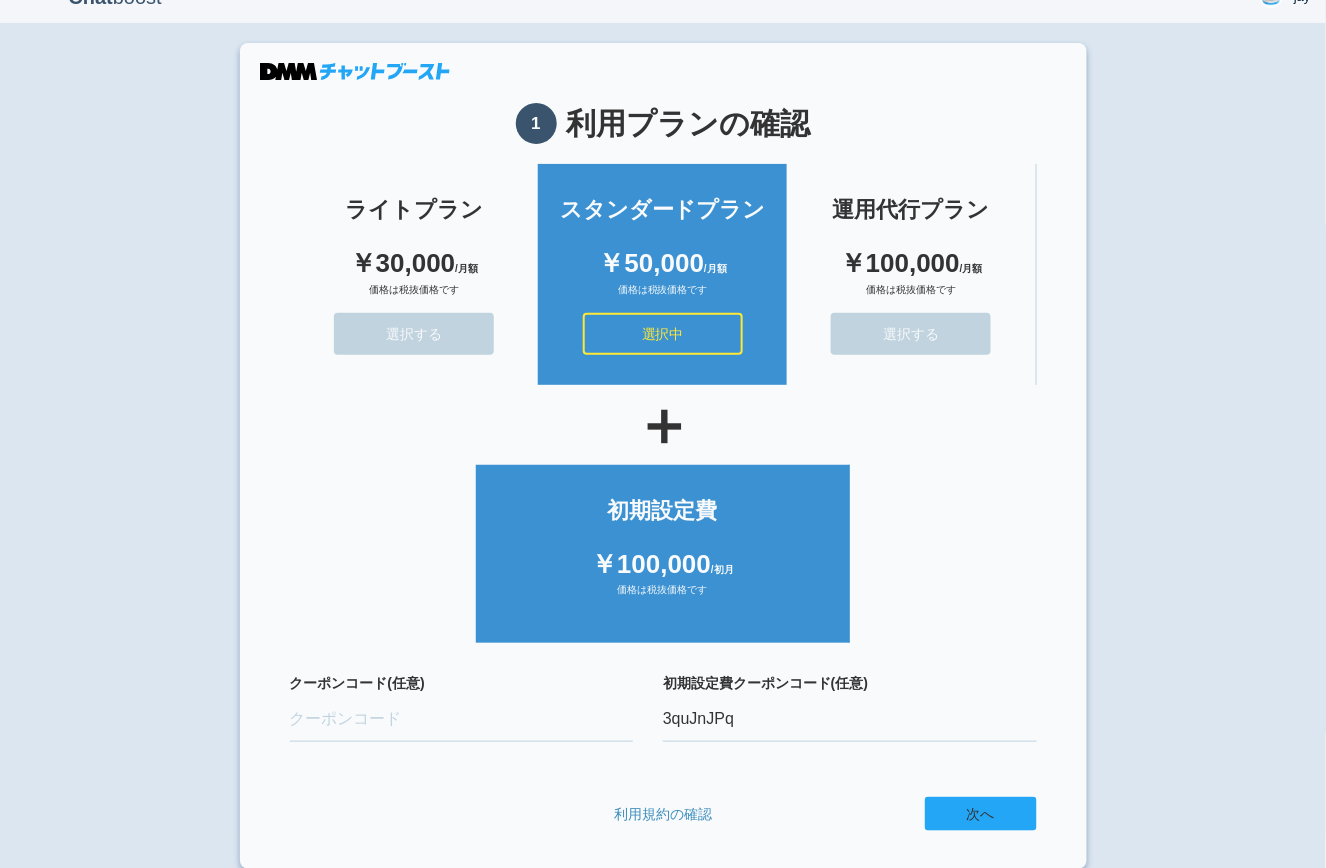 click on "次へ" at bounding box center [981, 814] 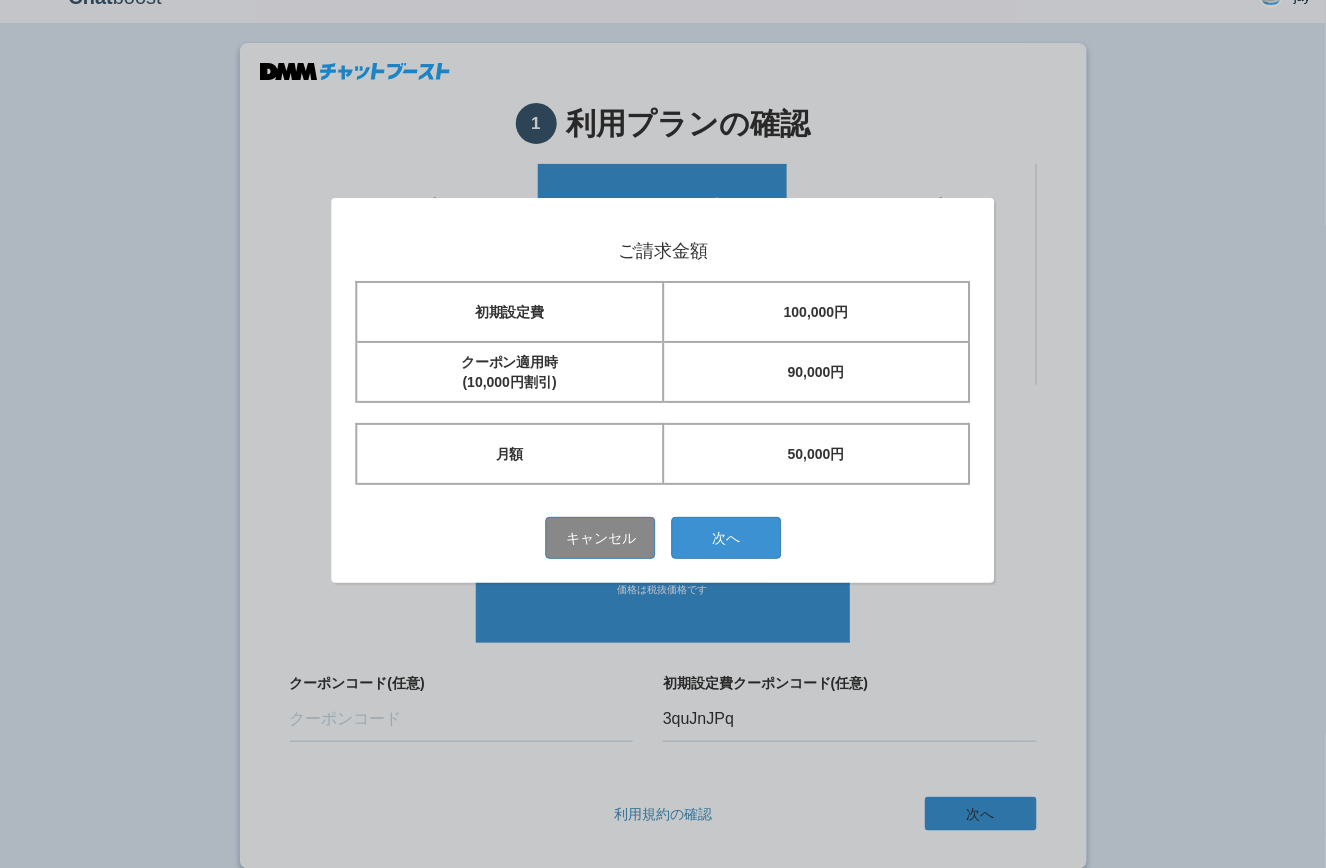 type 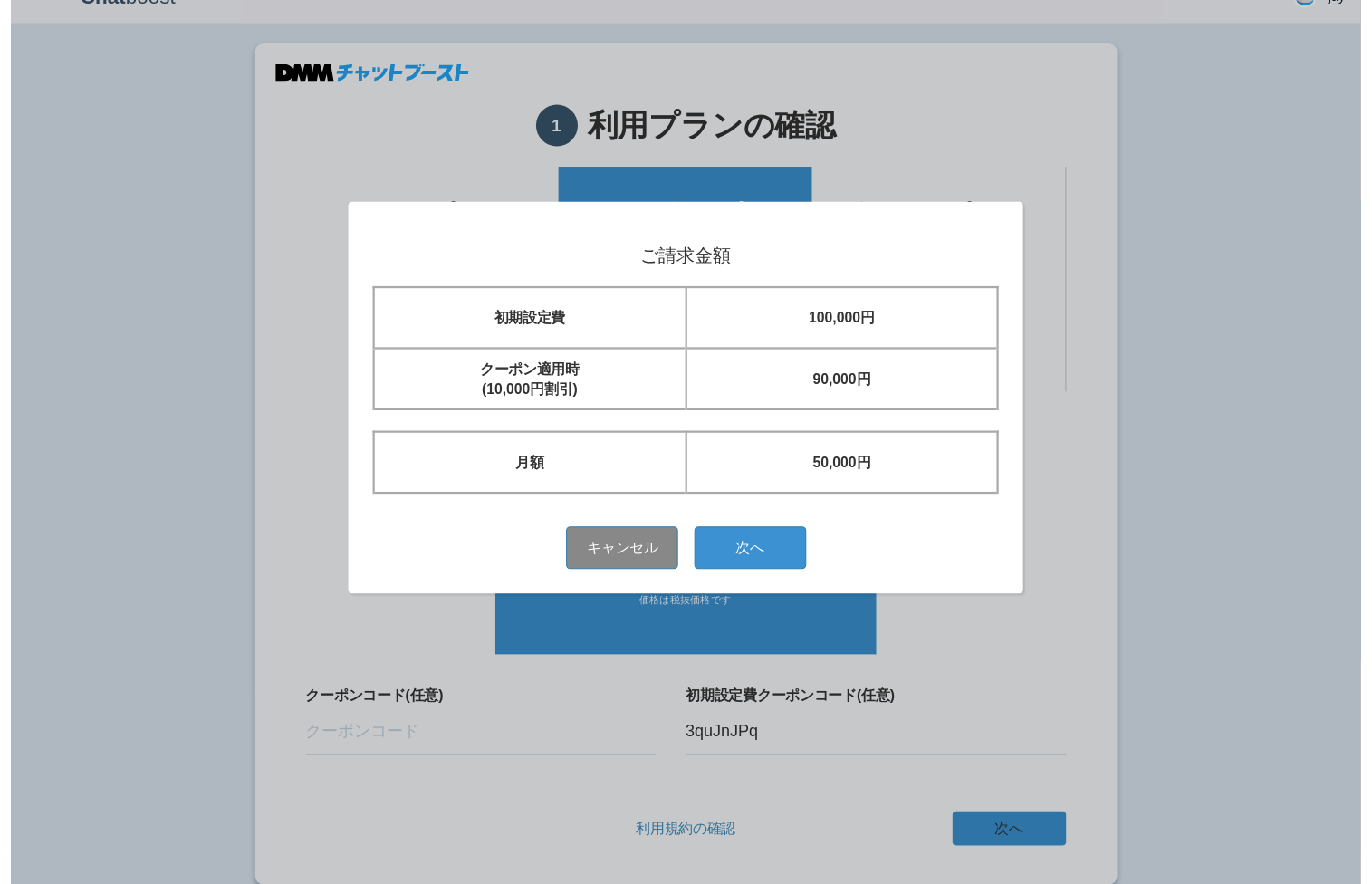 scroll, scrollTop: 0, scrollLeft: 0, axis: both 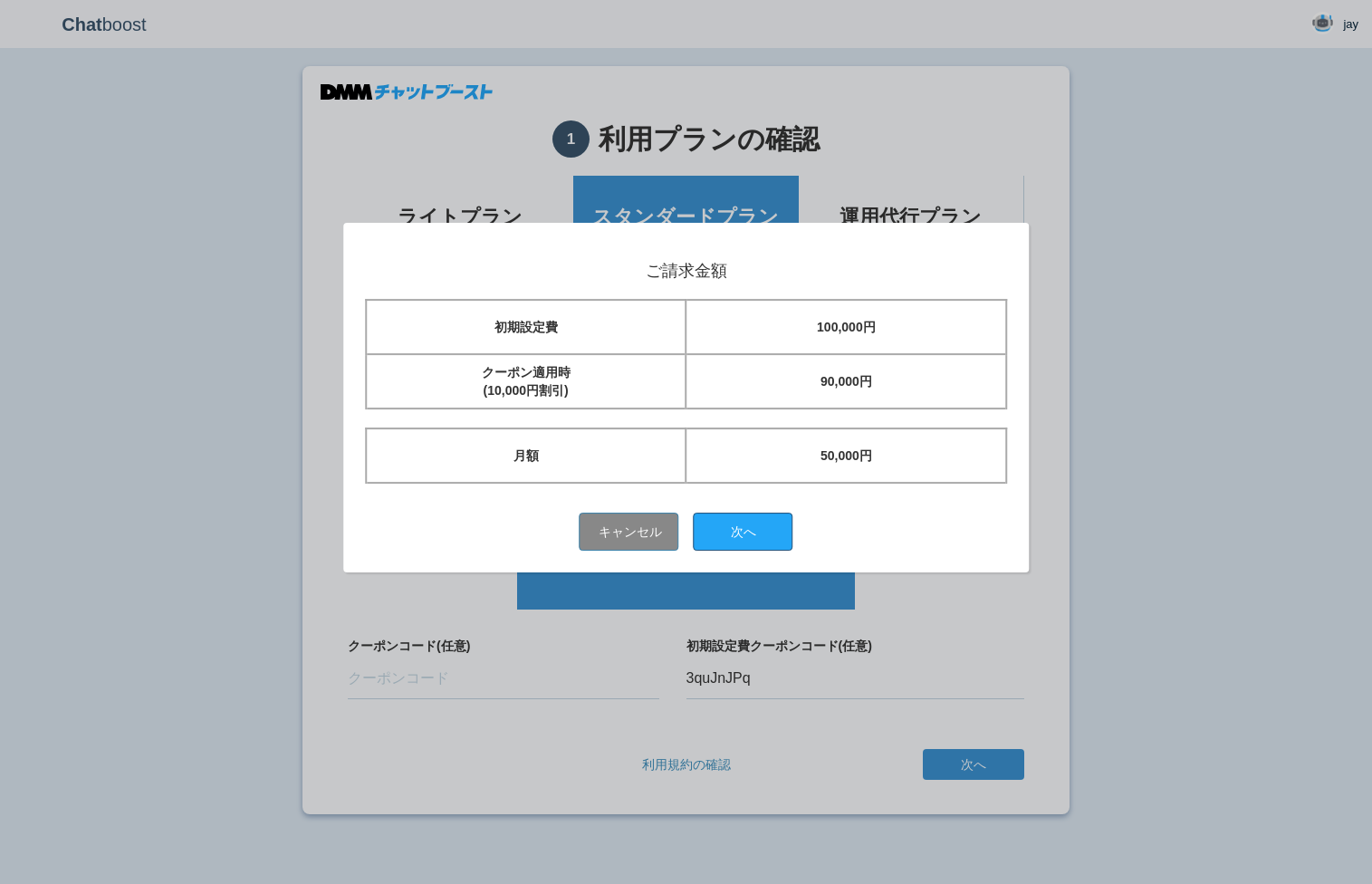 click on "次へ" at bounding box center [744, 532] 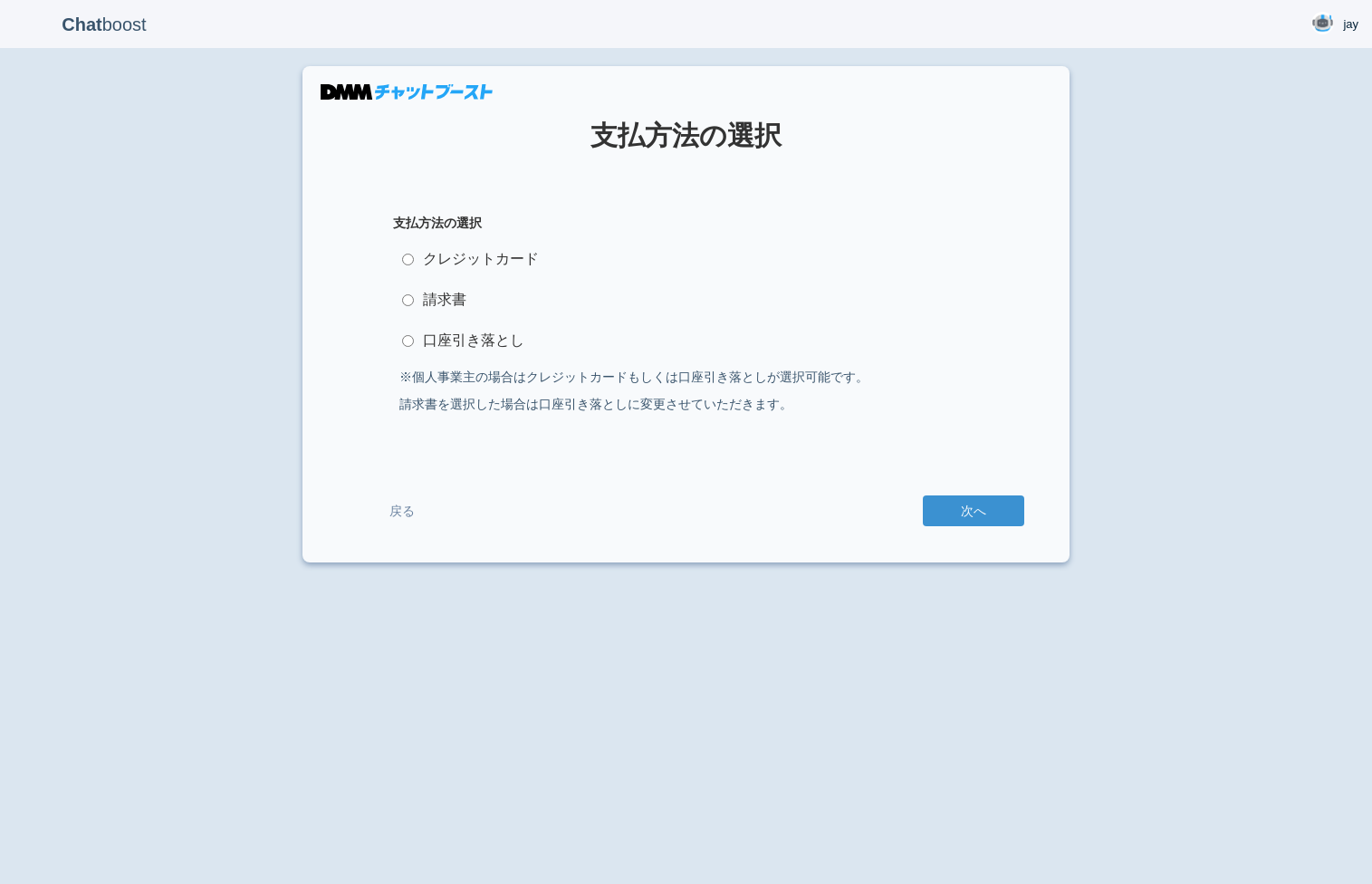 scroll, scrollTop: 0, scrollLeft: 0, axis: both 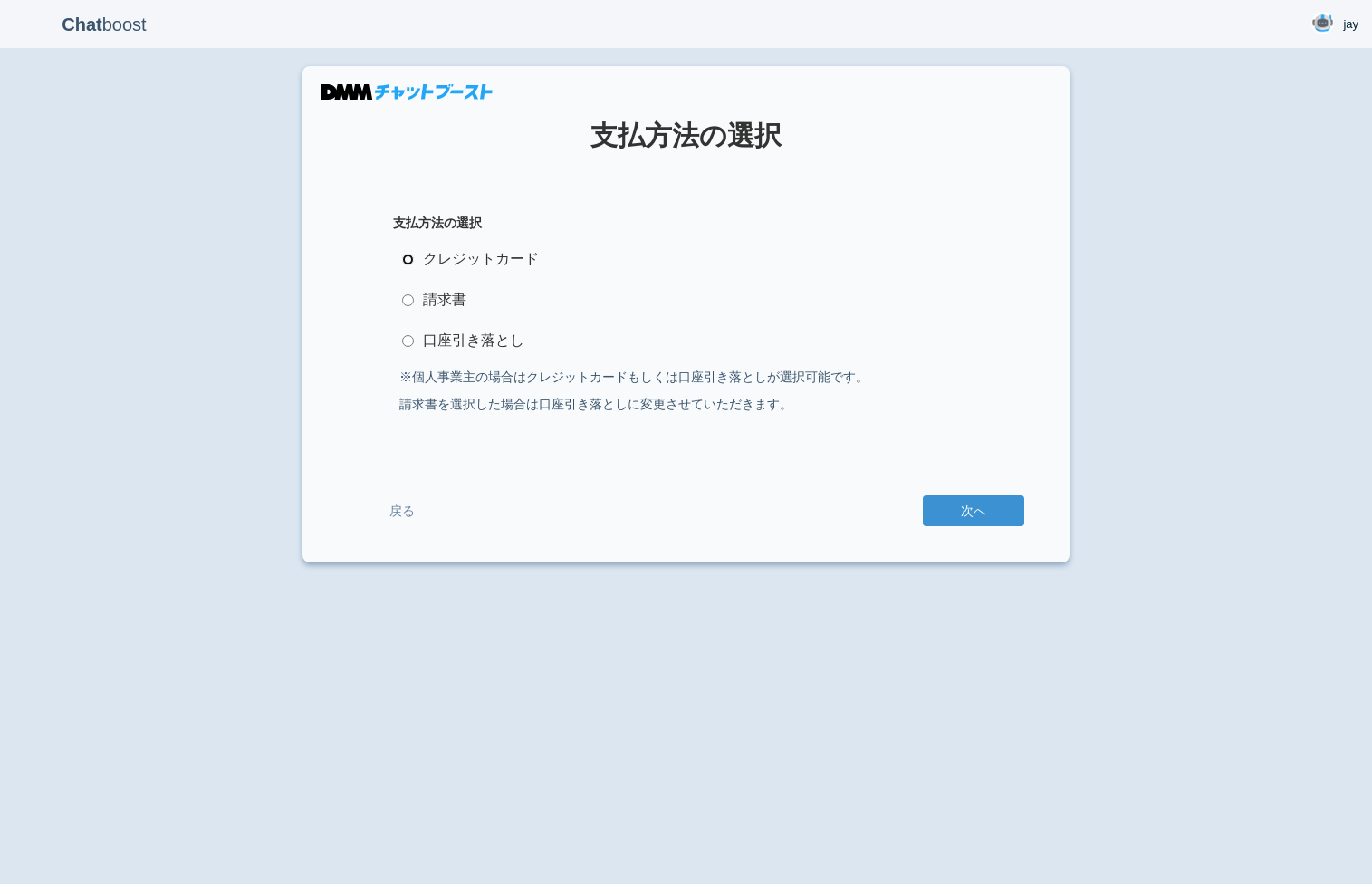 click on "クレジットカード" at bounding box center (408, 259) 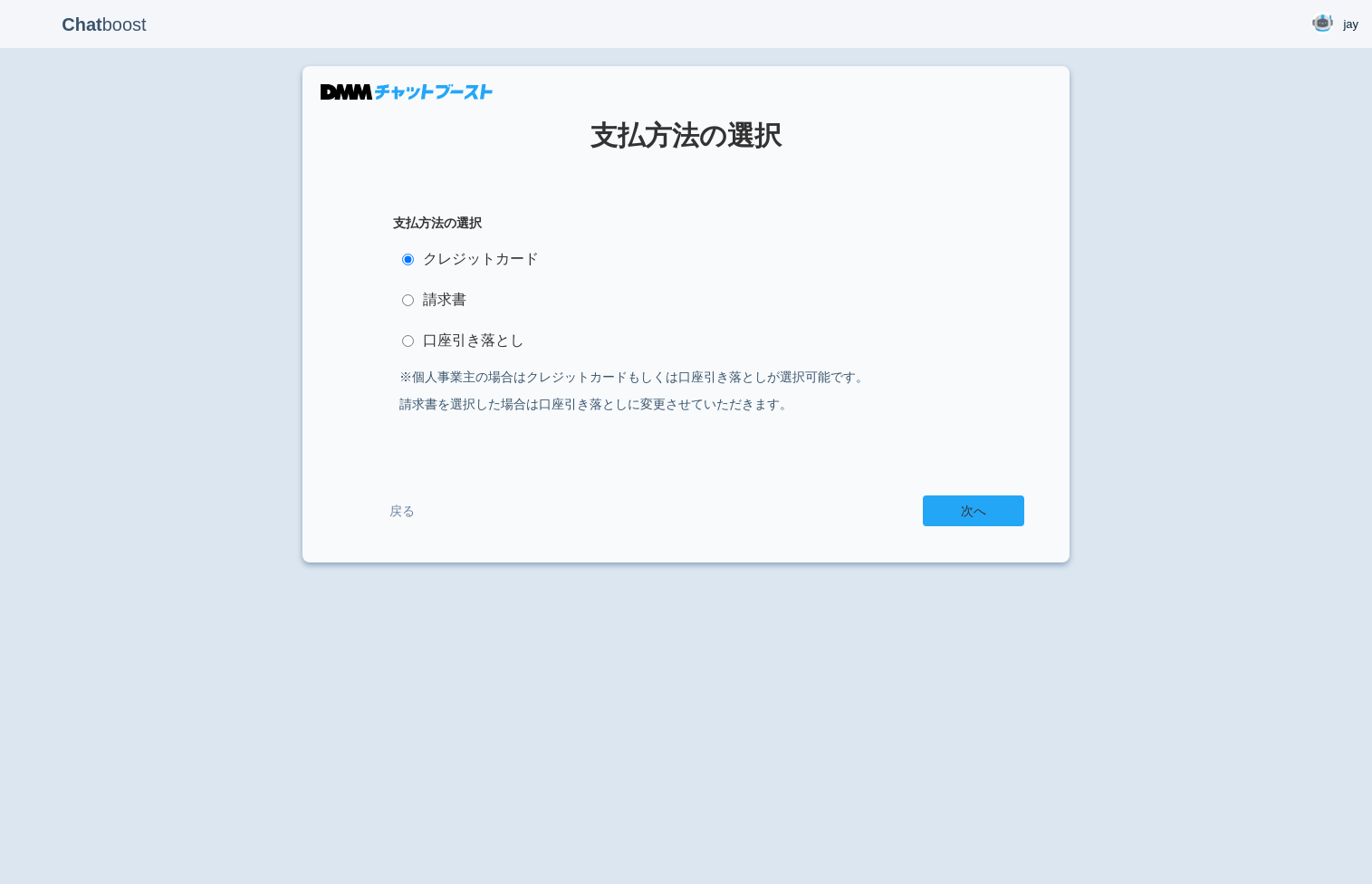 click on "次へ" at bounding box center (974, 511) 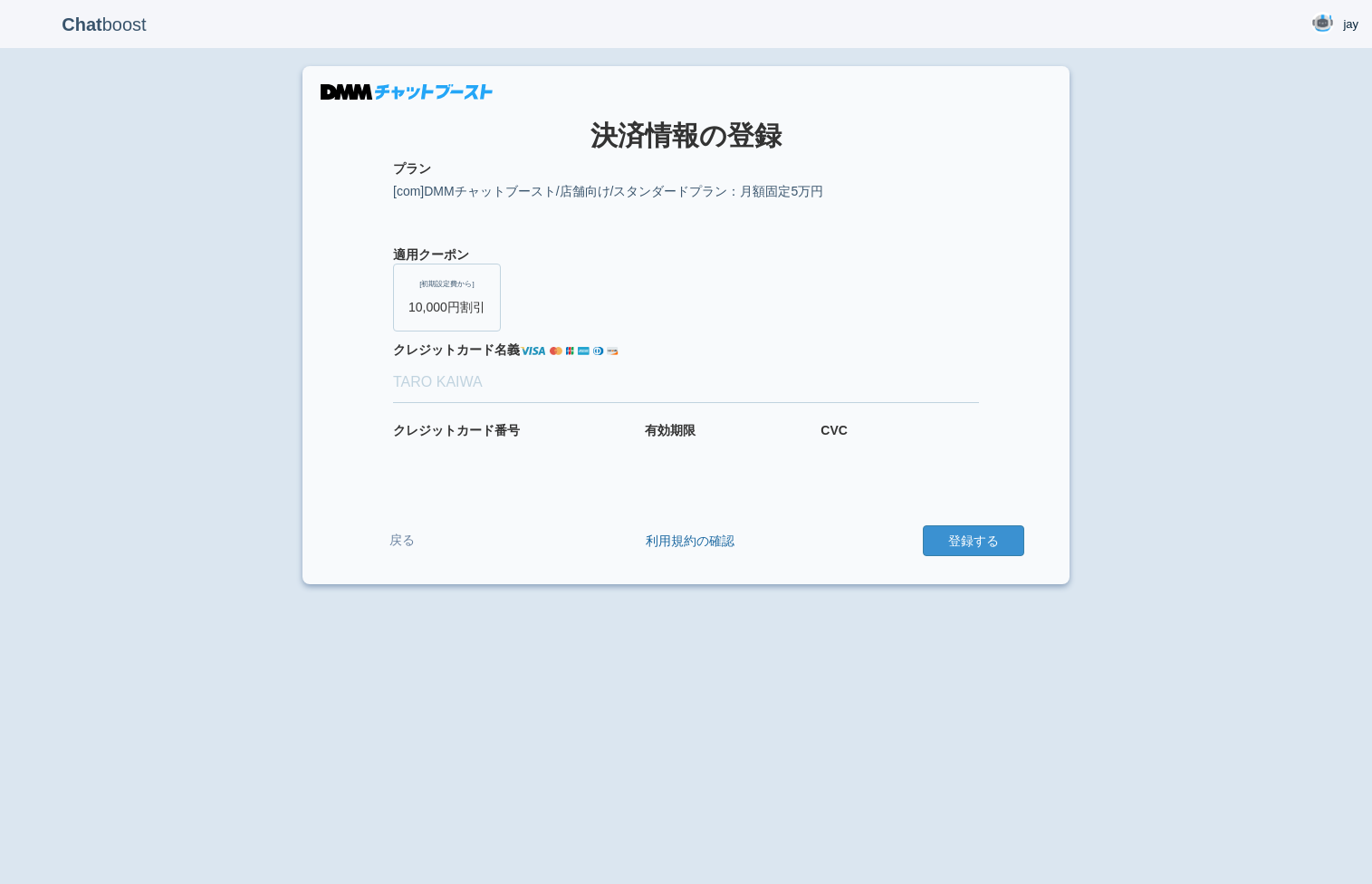 scroll, scrollTop: 0, scrollLeft: 0, axis: both 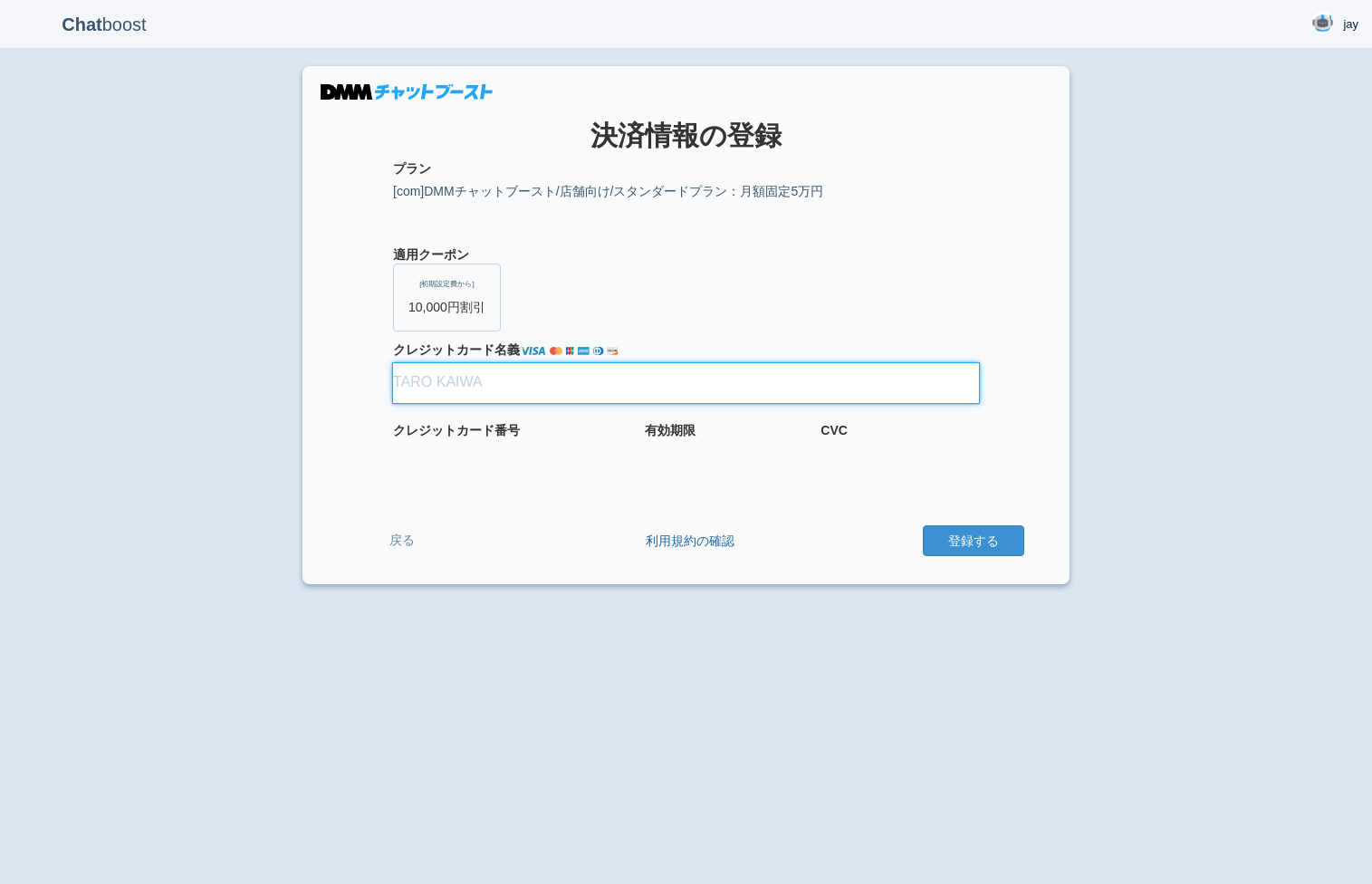 click on "クレジット カード名義" at bounding box center (686, 383) 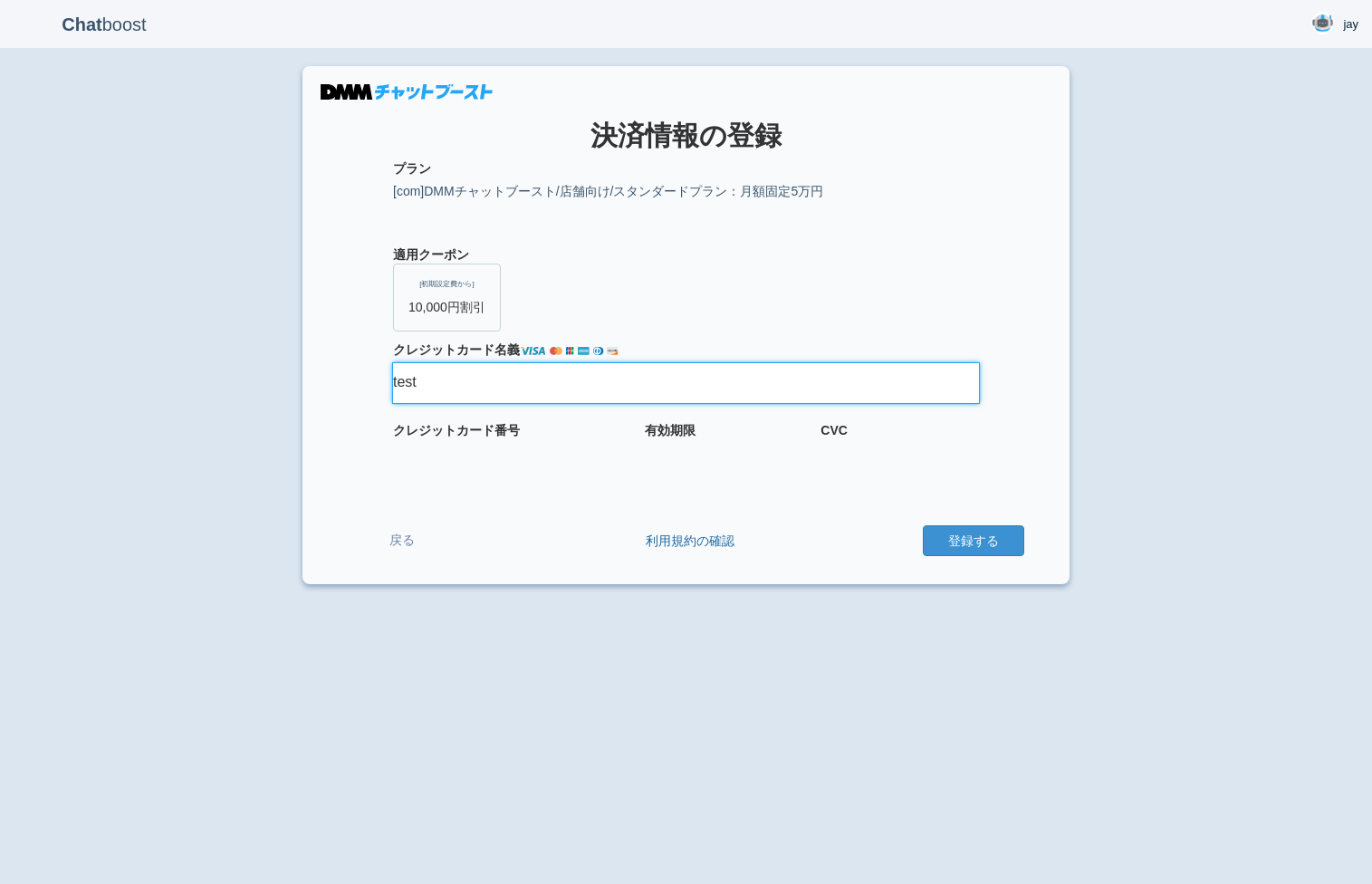 type on "test" 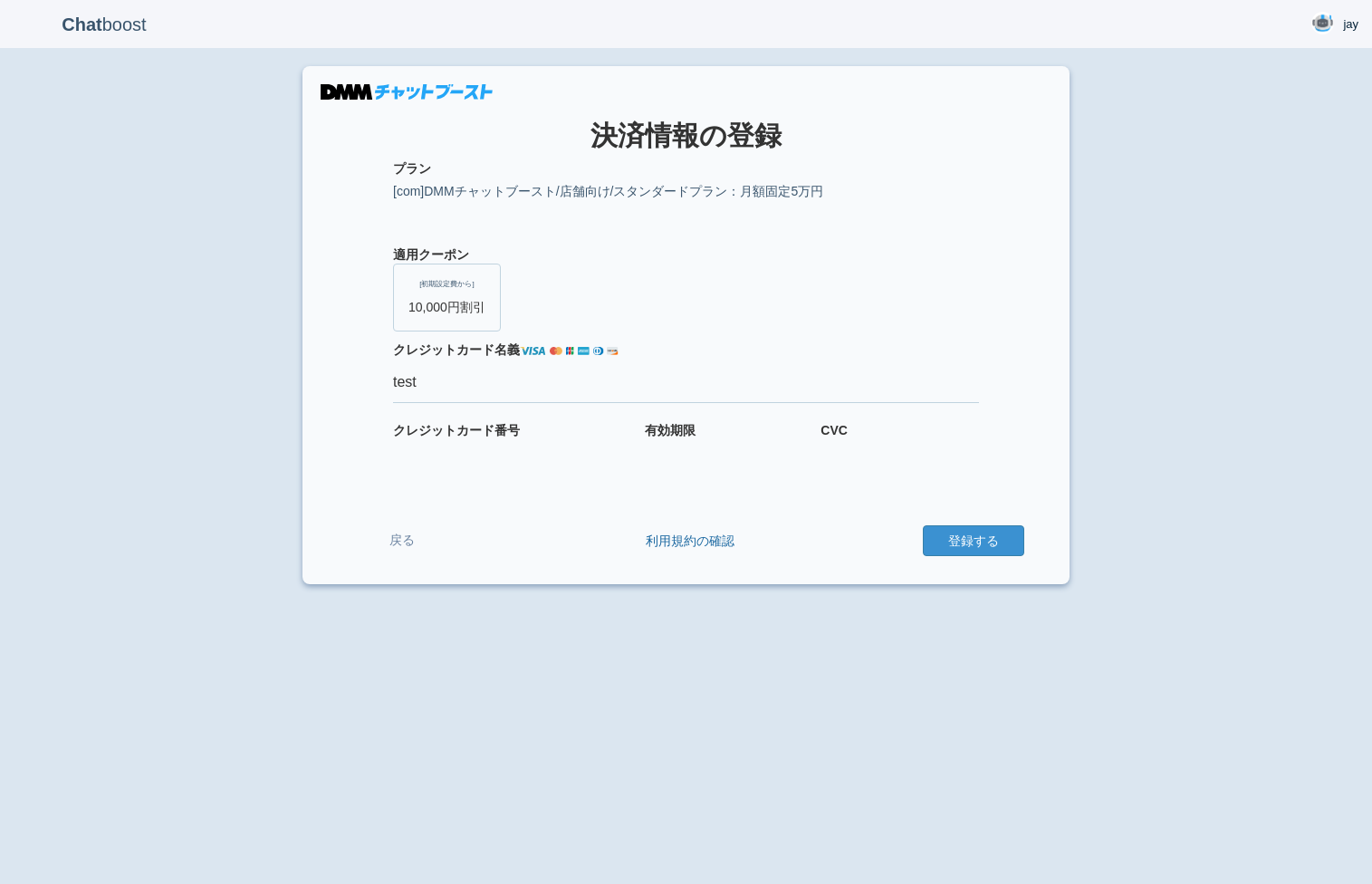 click at bounding box center (724, 452) 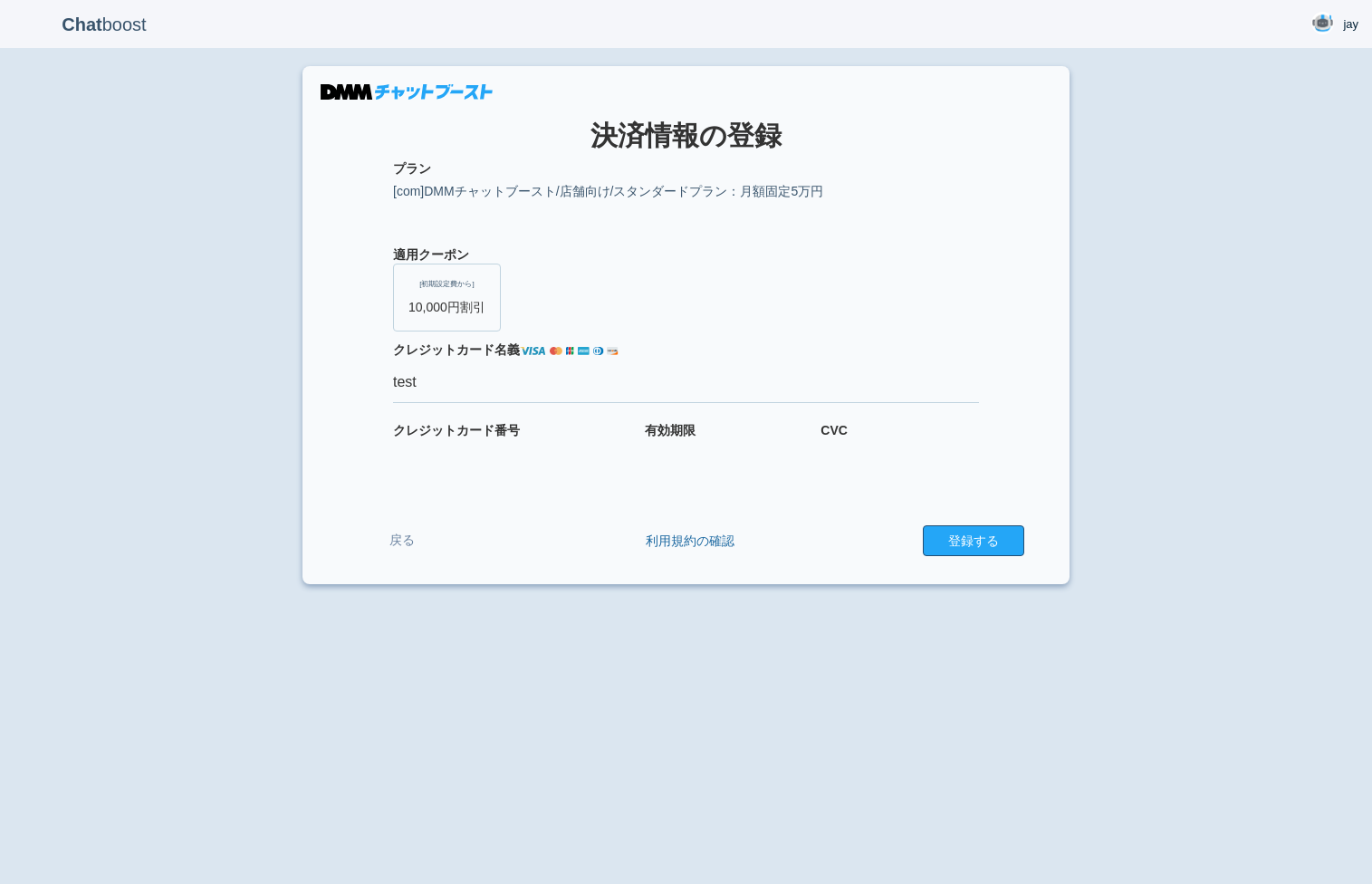 click on "登録する" at bounding box center (974, 541) 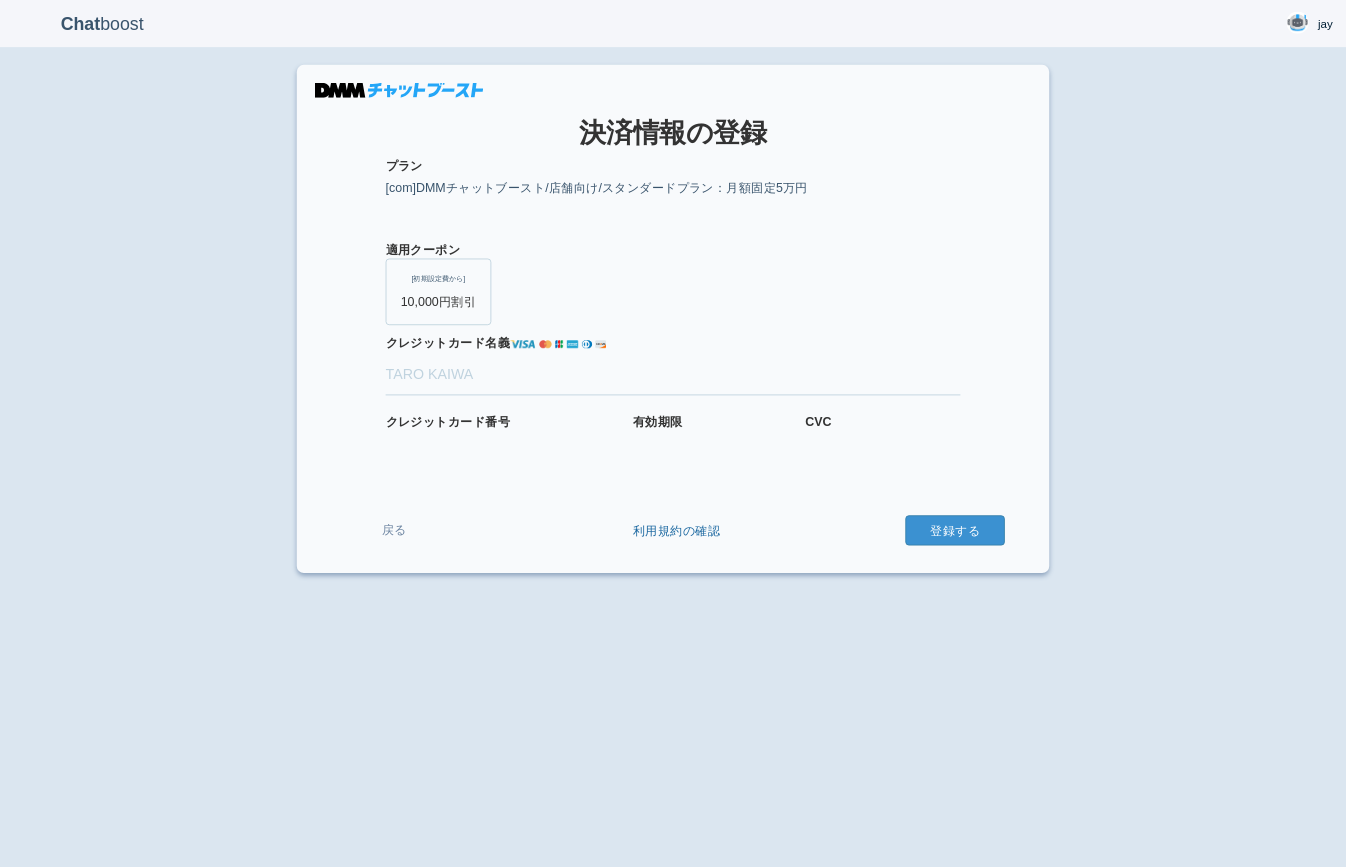 scroll, scrollTop: 0, scrollLeft: 0, axis: both 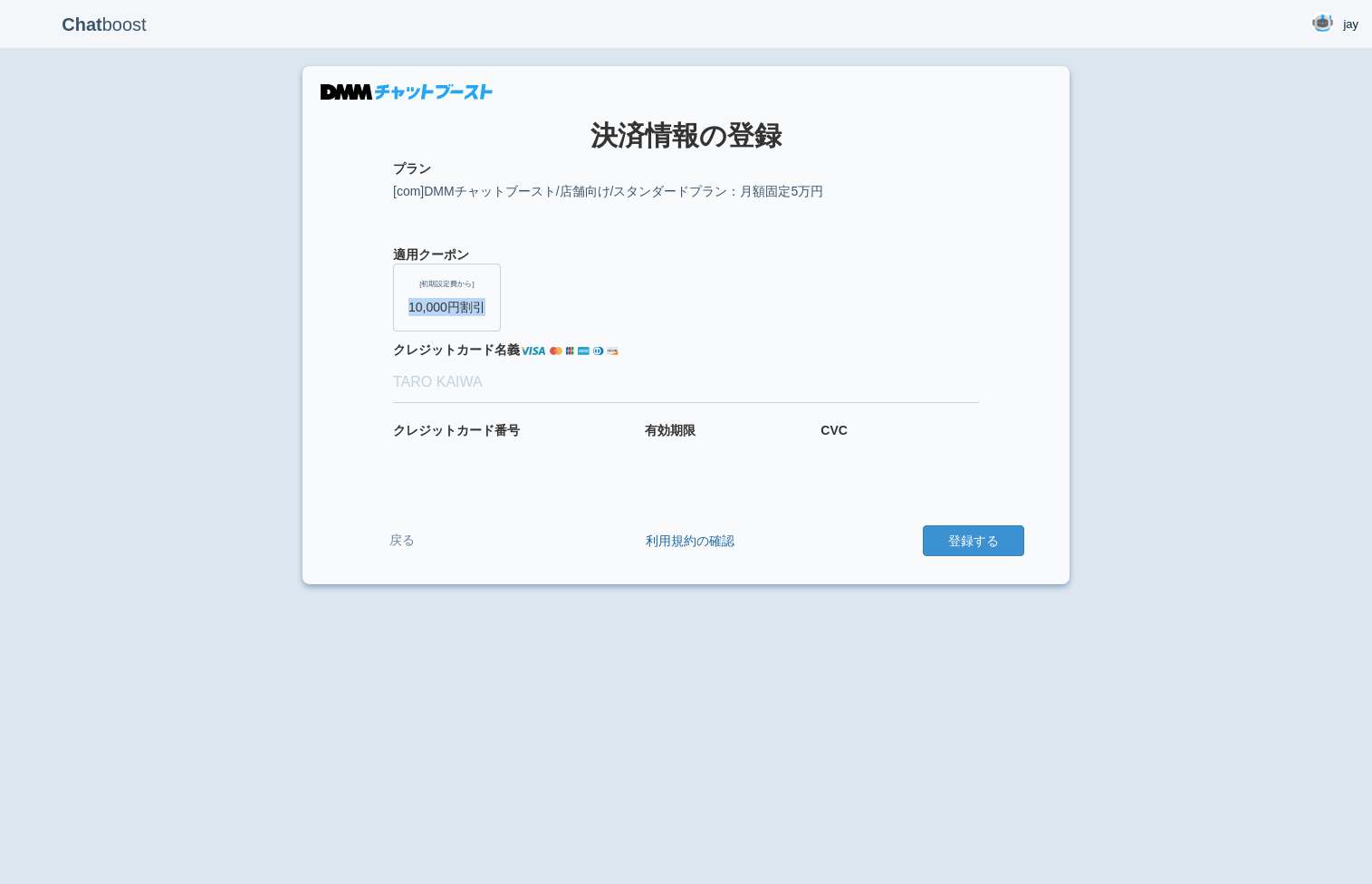 drag, startPoint x: 404, startPoint y: 305, endPoint x: 494, endPoint y: 316, distance: 90.66973 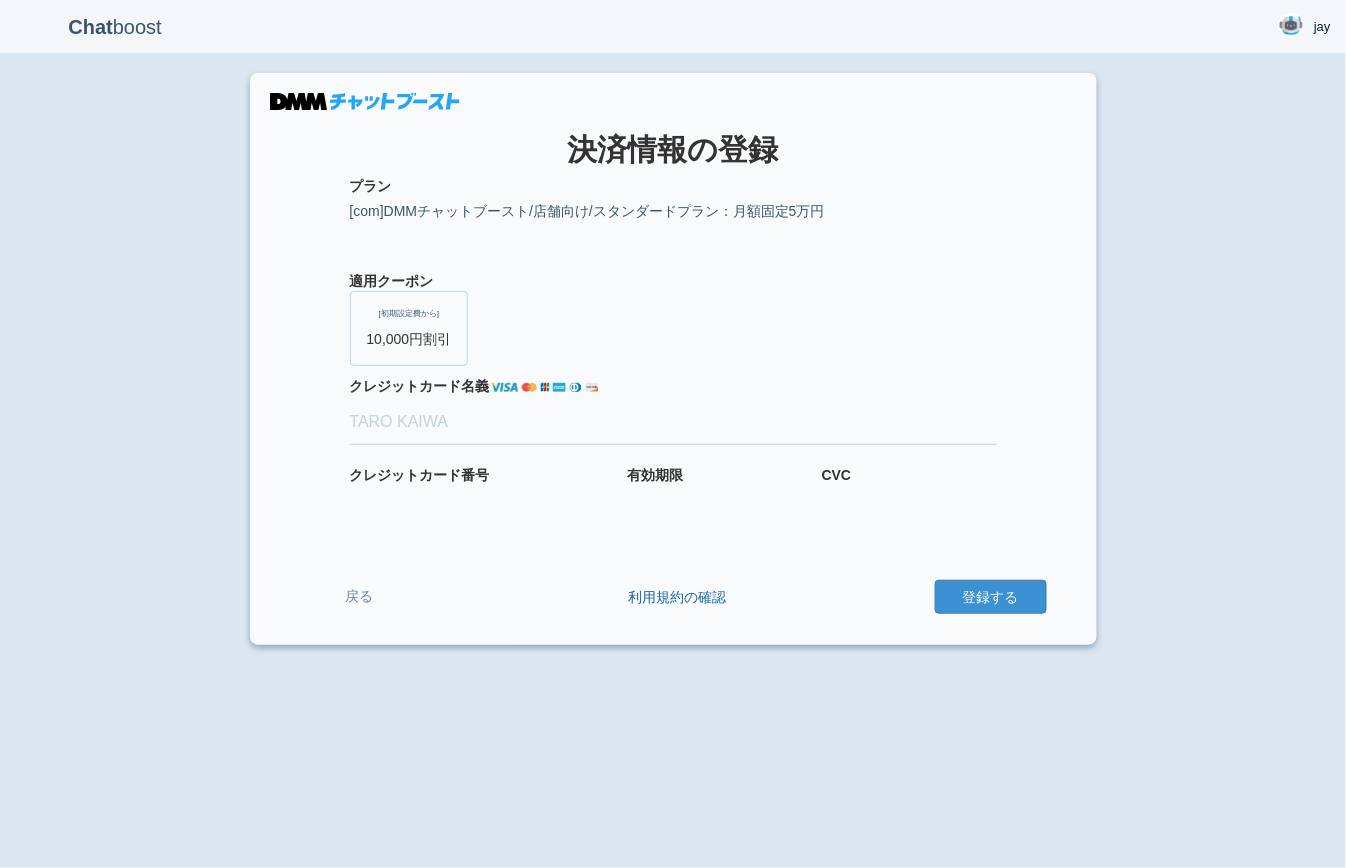 click on "[初期設定費から] 10,000円割引" at bounding box center [673, 328] 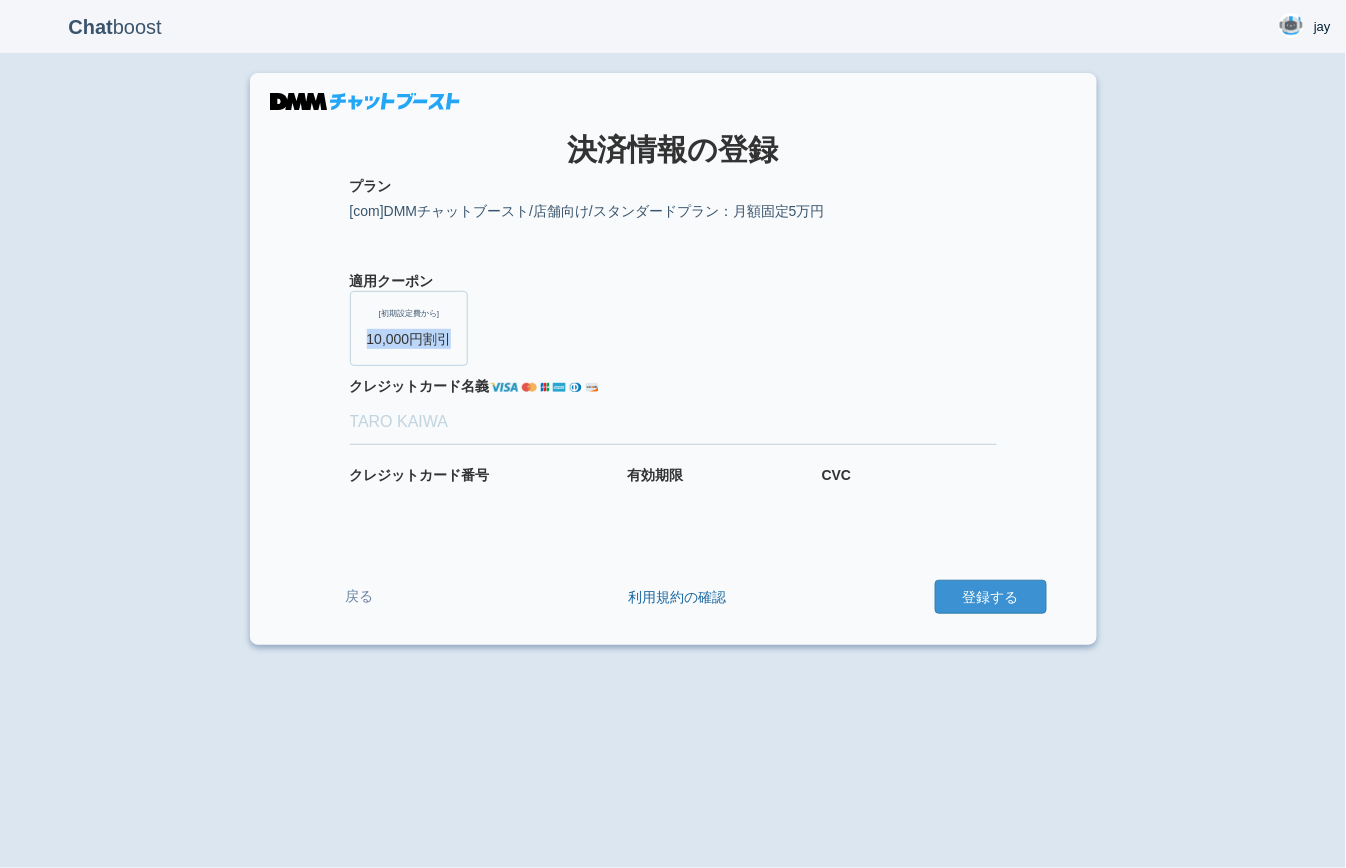 drag, startPoint x: 345, startPoint y: 334, endPoint x: 505, endPoint y: 339, distance: 160.07811 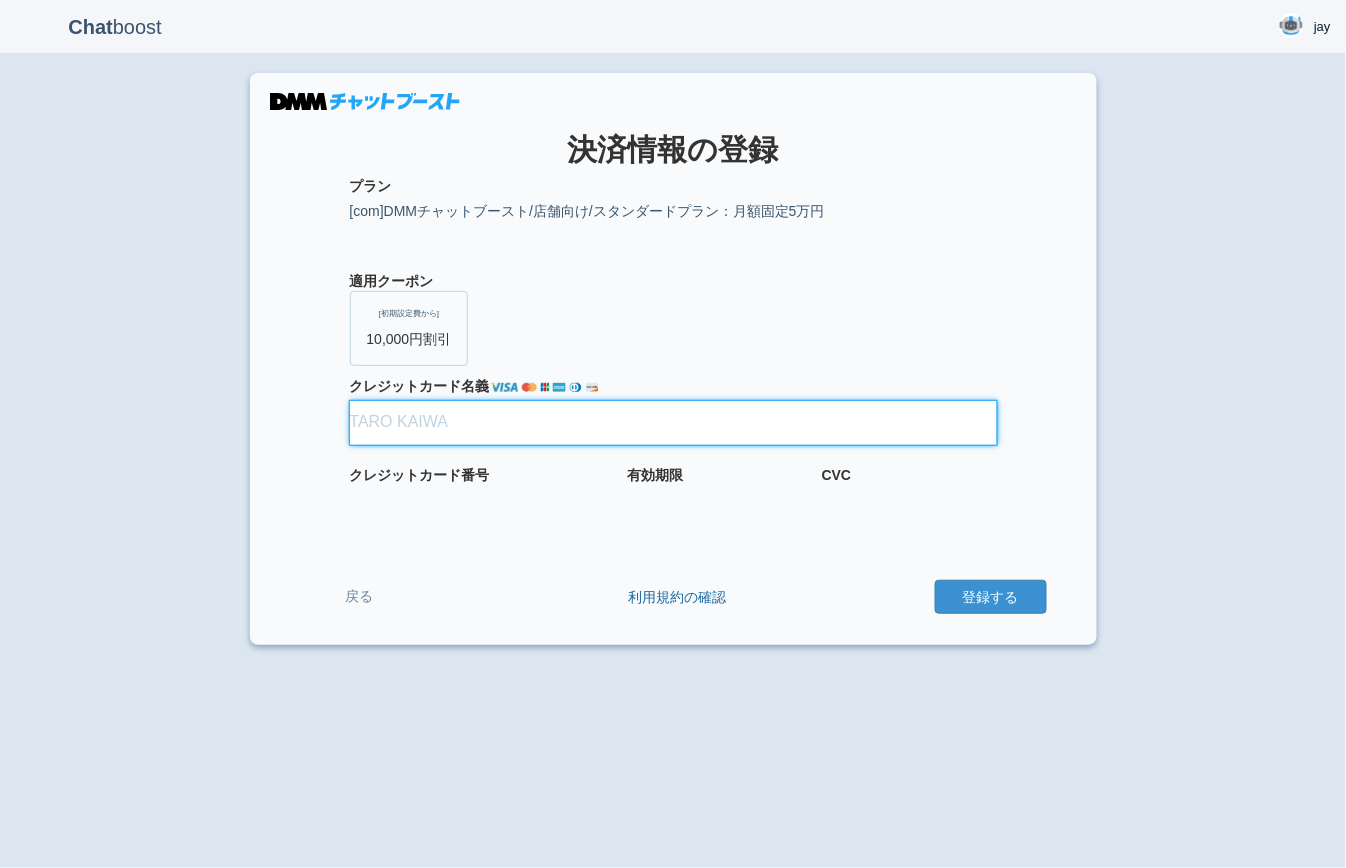 click on "クレジット カード名義" at bounding box center (673, 423) 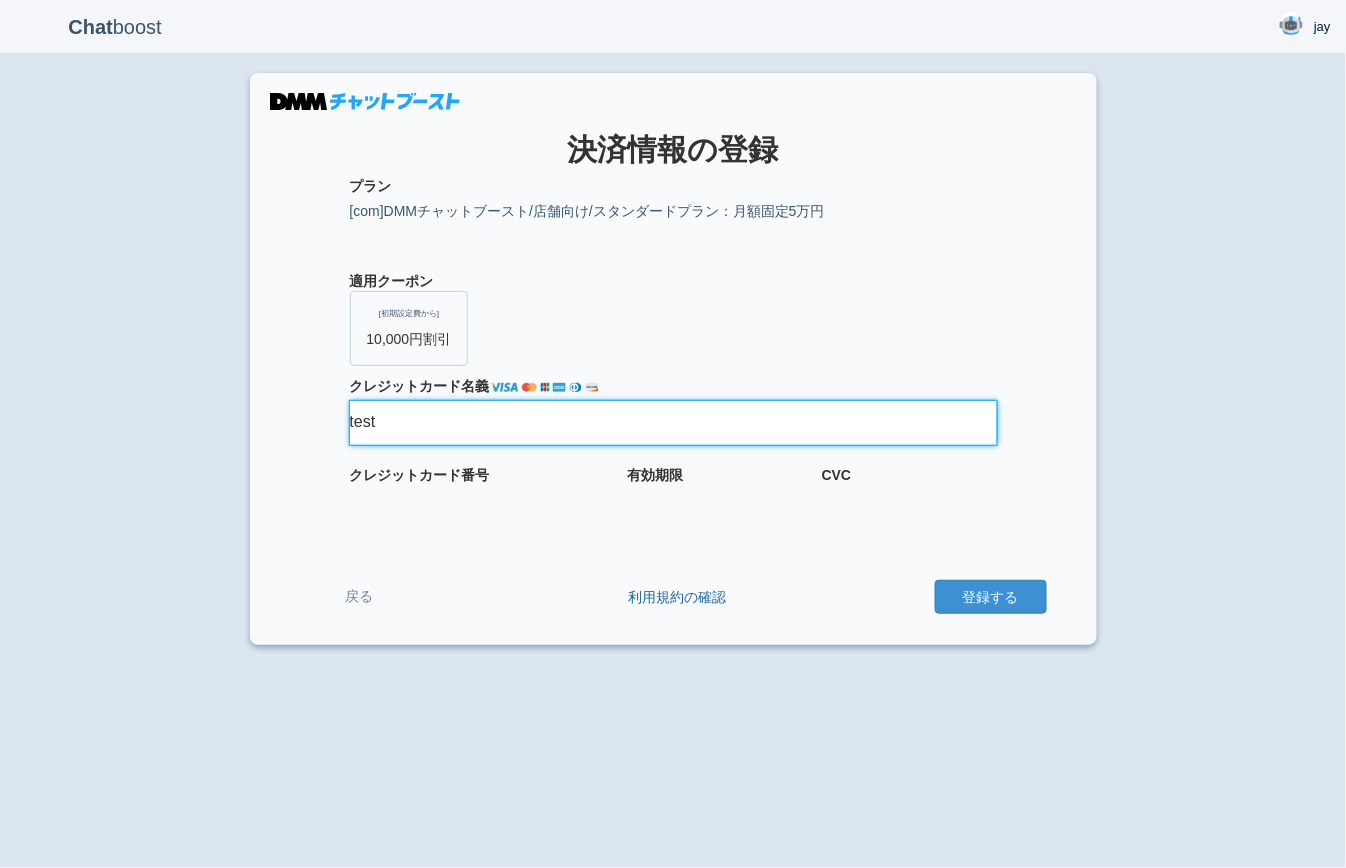 type on "test" 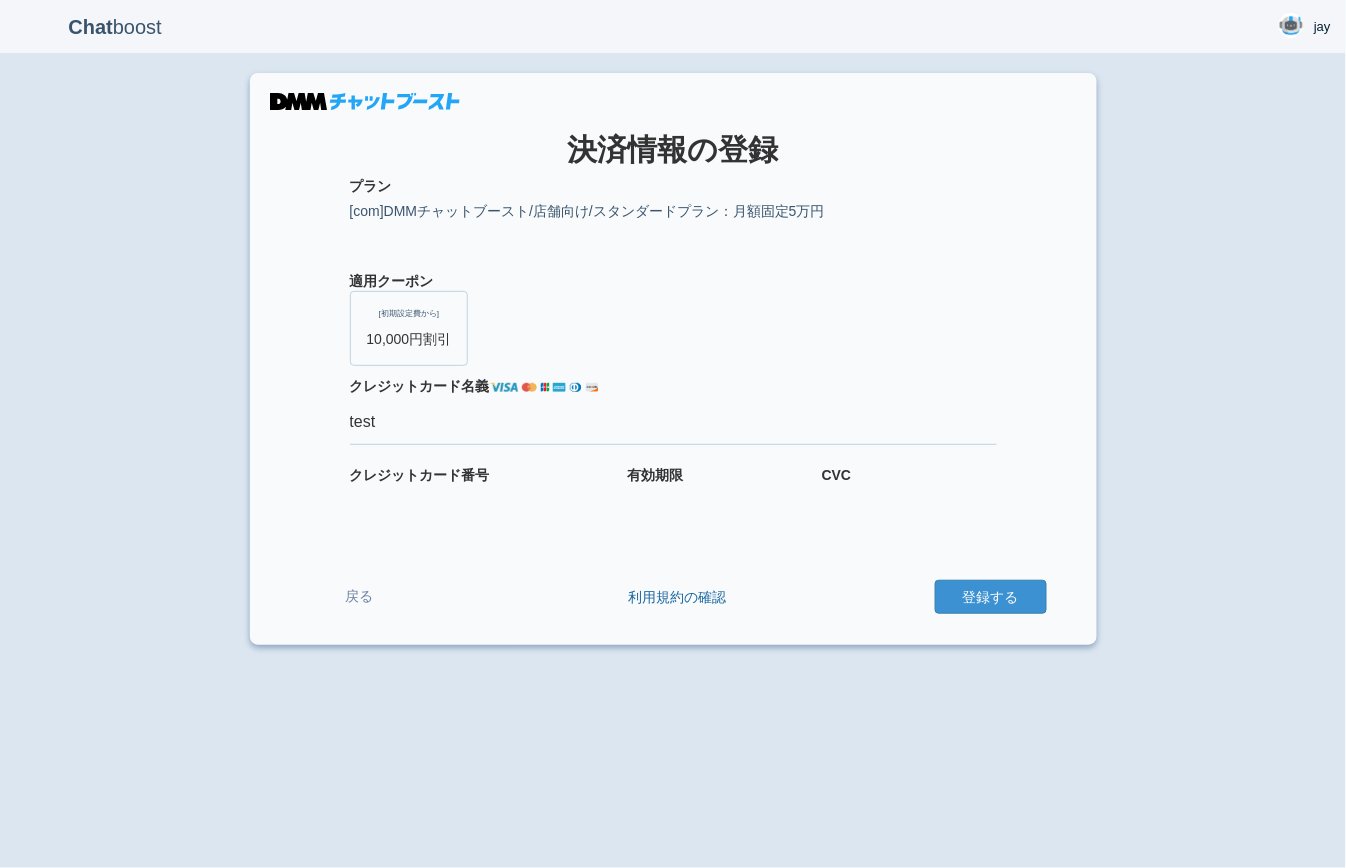 click on "プラン
[com]DMMチャットブースト/店舗向け/スタンダードプラン：月額固定5万円
適用クーポン
[初期設定費から] 10,000円割引
クレジット カード名義
test
クレジット カード番号
有効期限
CVC
戻る
利用規約の確認
登録する" at bounding box center [673, 395] 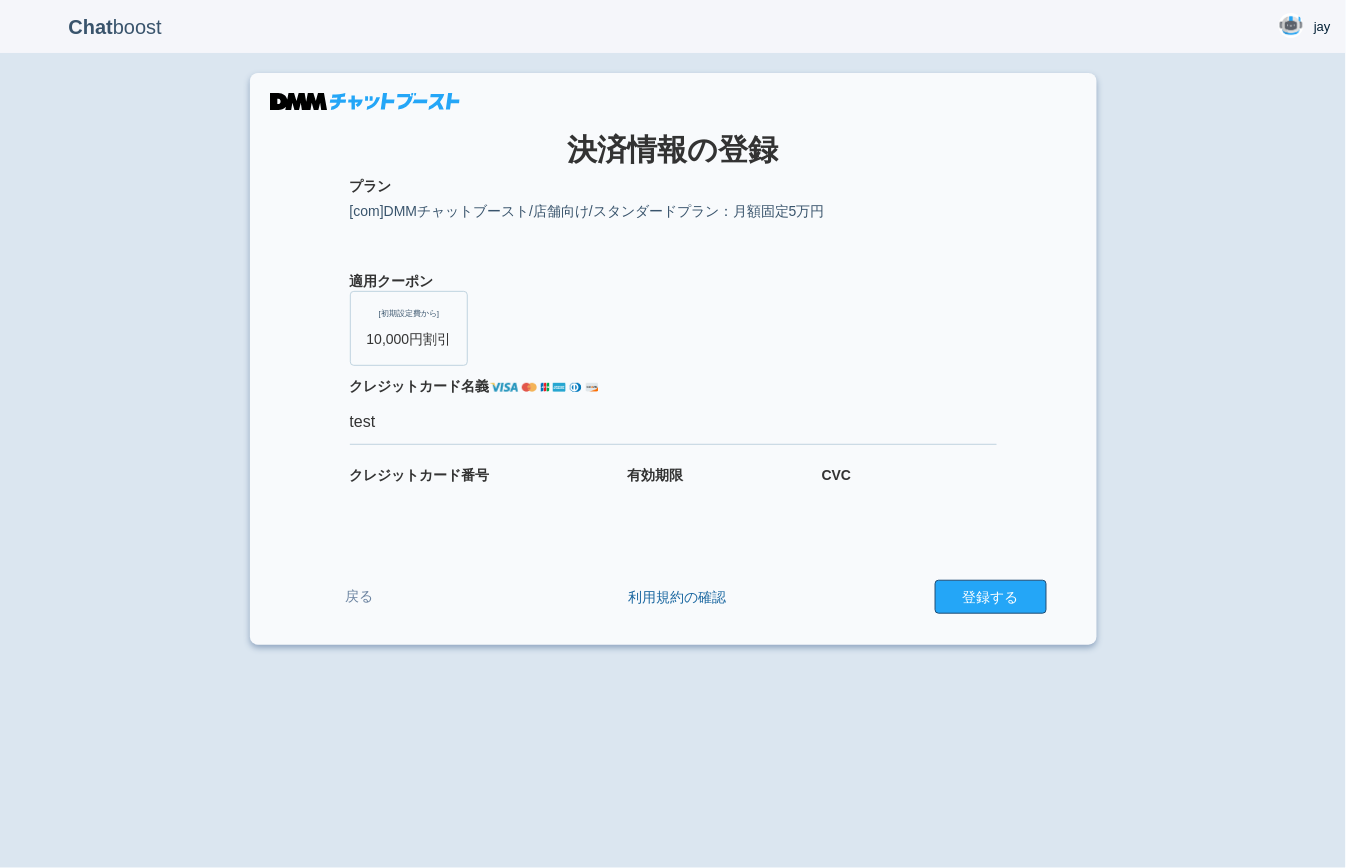 click on "登録する" at bounding box center (991, 597) 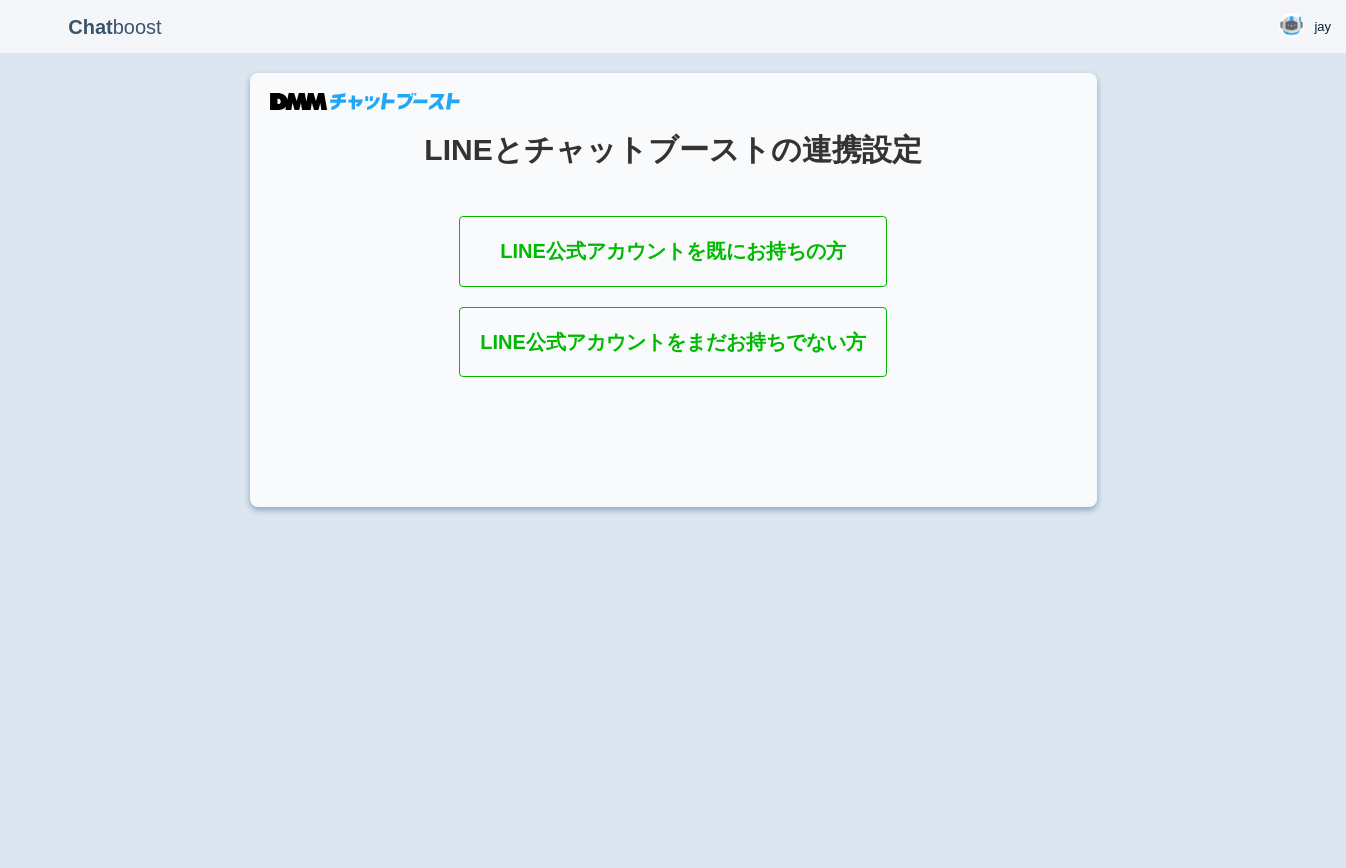 scroll, scrollTop: 0, scrollLeft: 0, axis: both 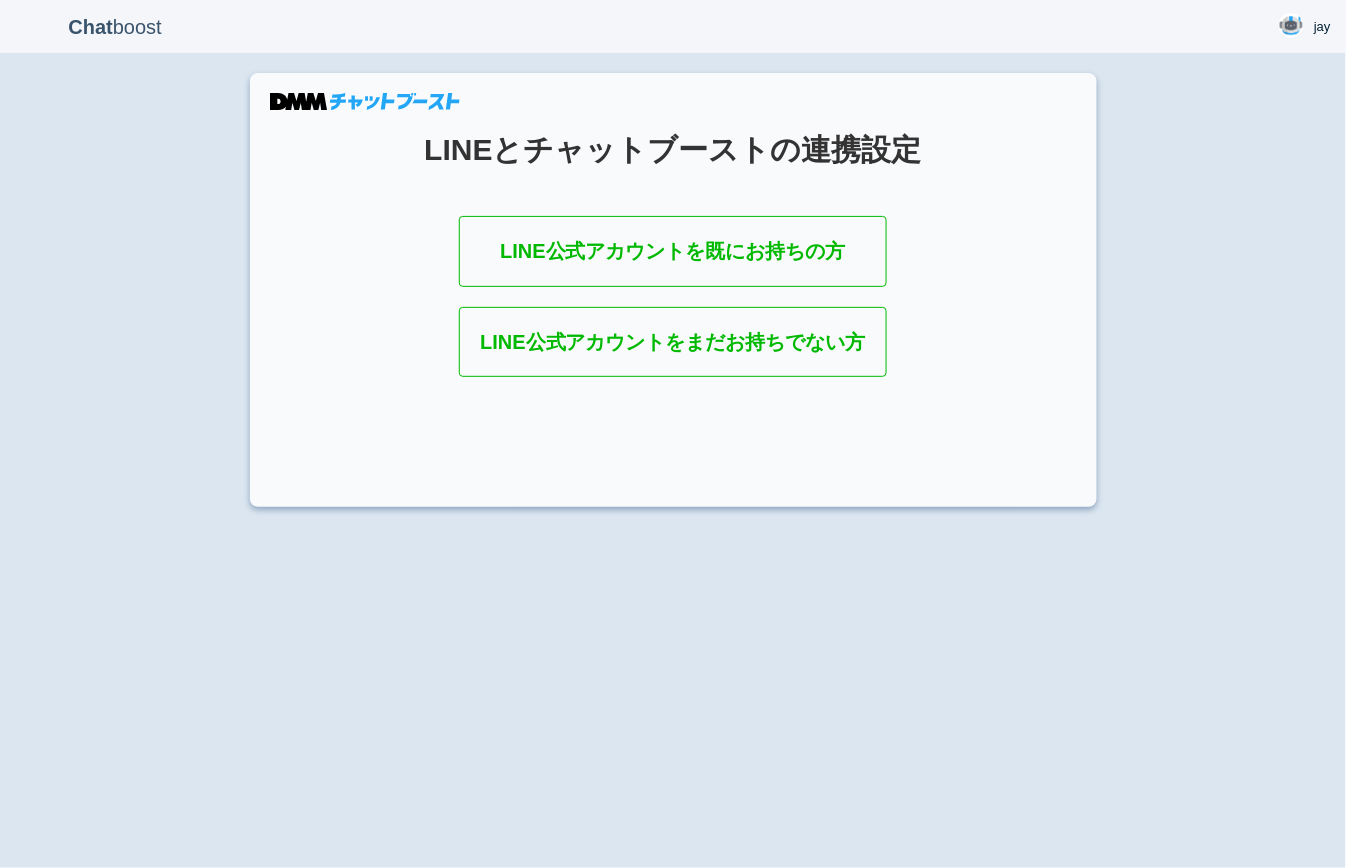 click on "LINEとチャットブーストの連携設定
LINE公式アカウントを既にお持ちの方
LINE公式アカウントをまだお持ちでない方" at bounding box center (673, 290) 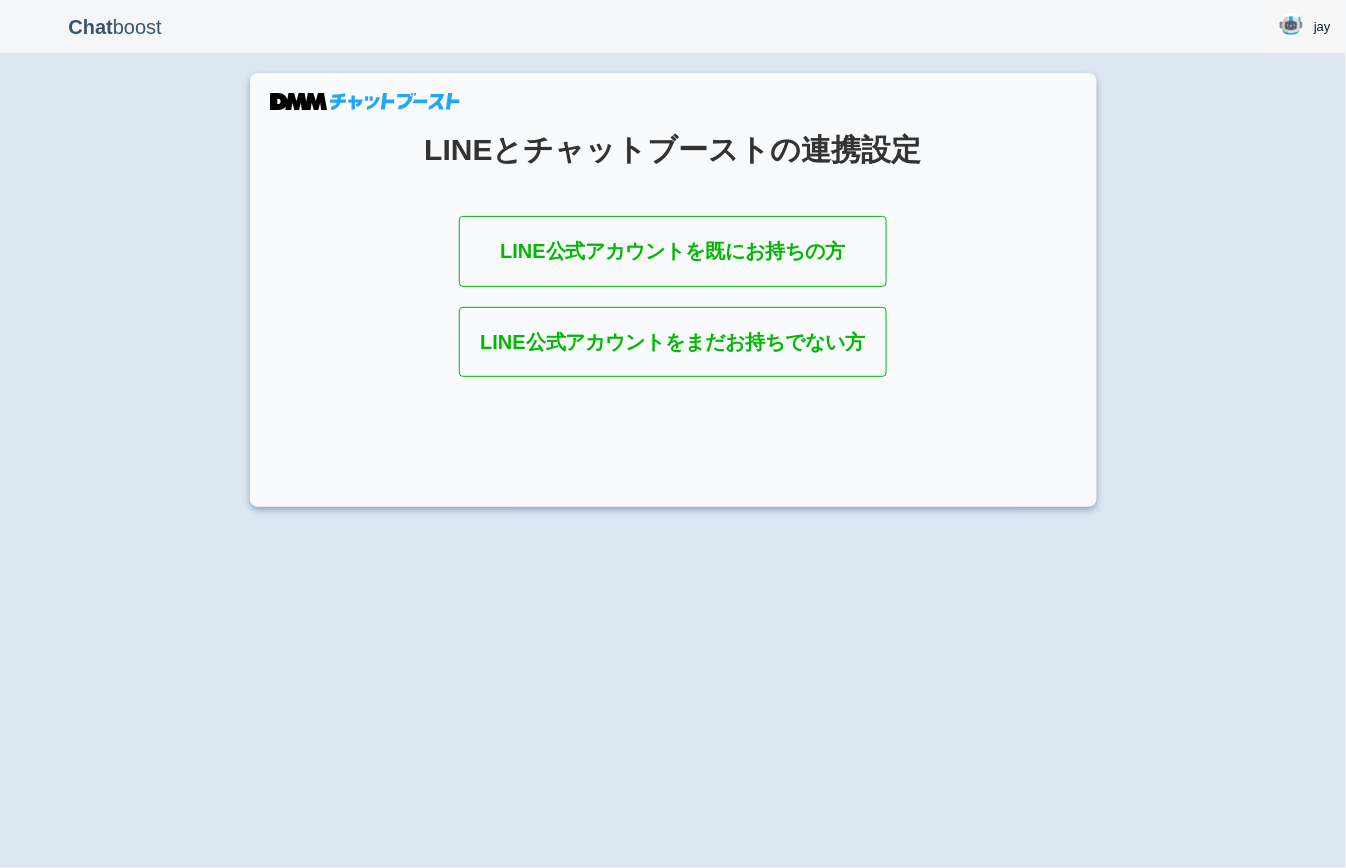 click at bounding box center [1291, 25] 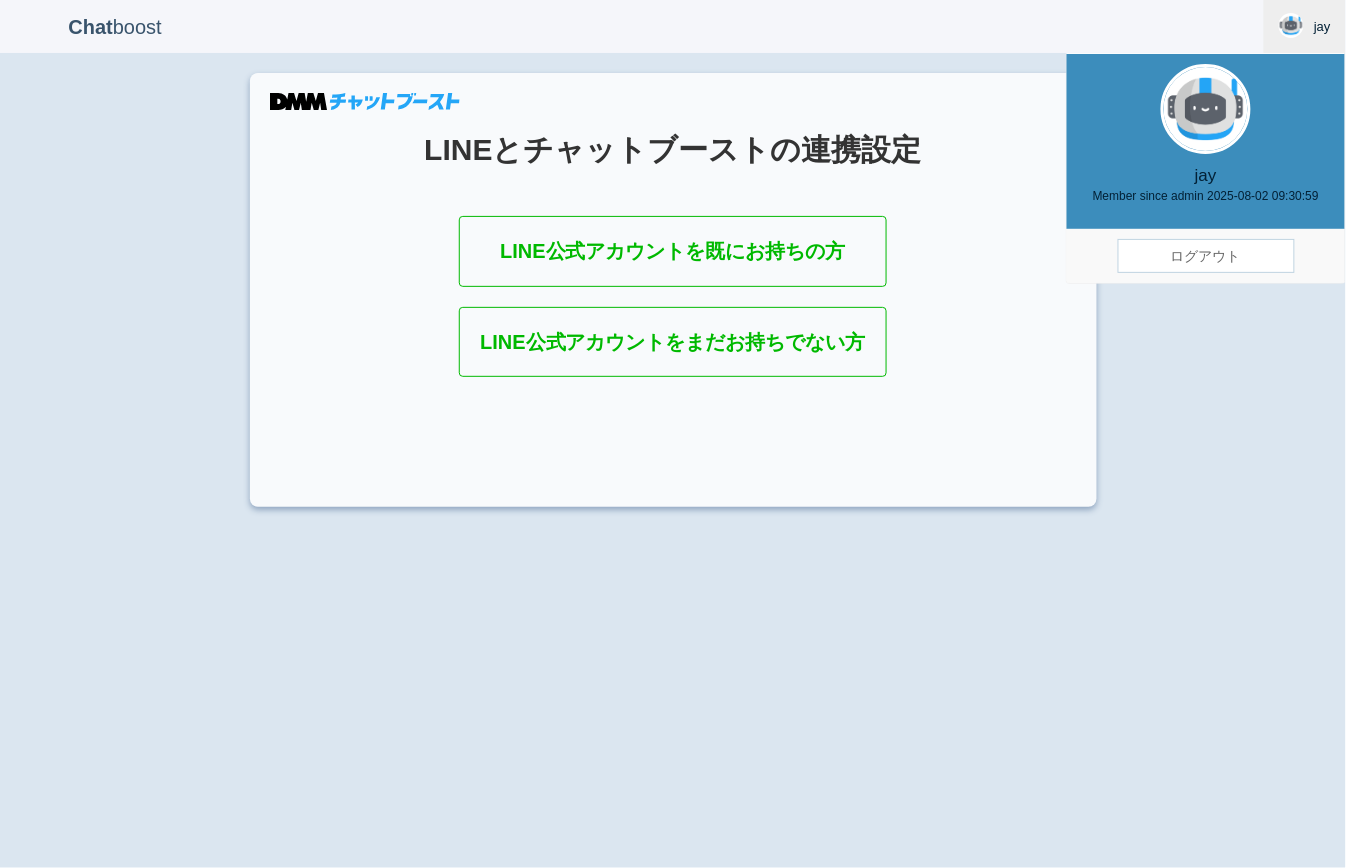 click on "ログアウト" at bounding box center [1206, 256] 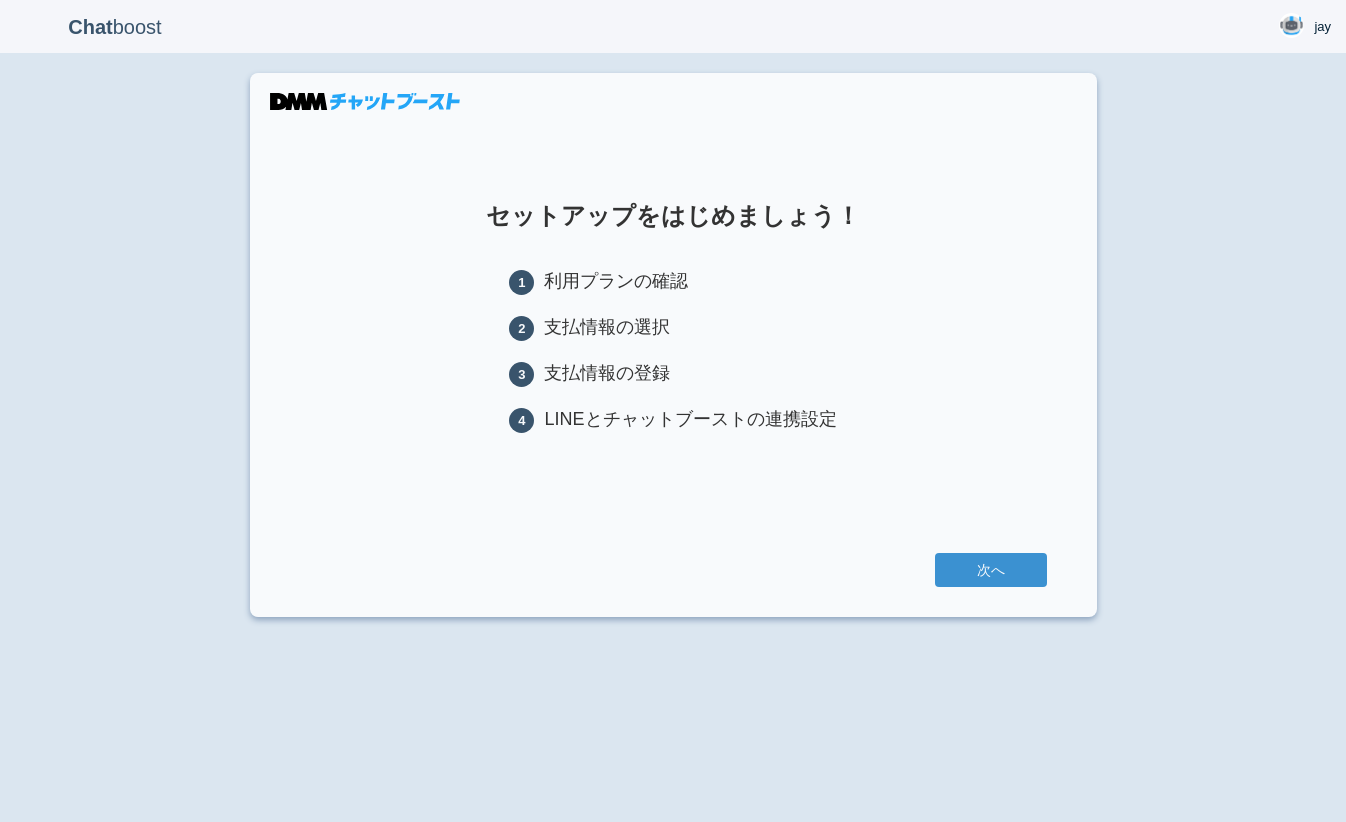 scroll, scrollTop: 0, scrollLeft: 0, axis: both 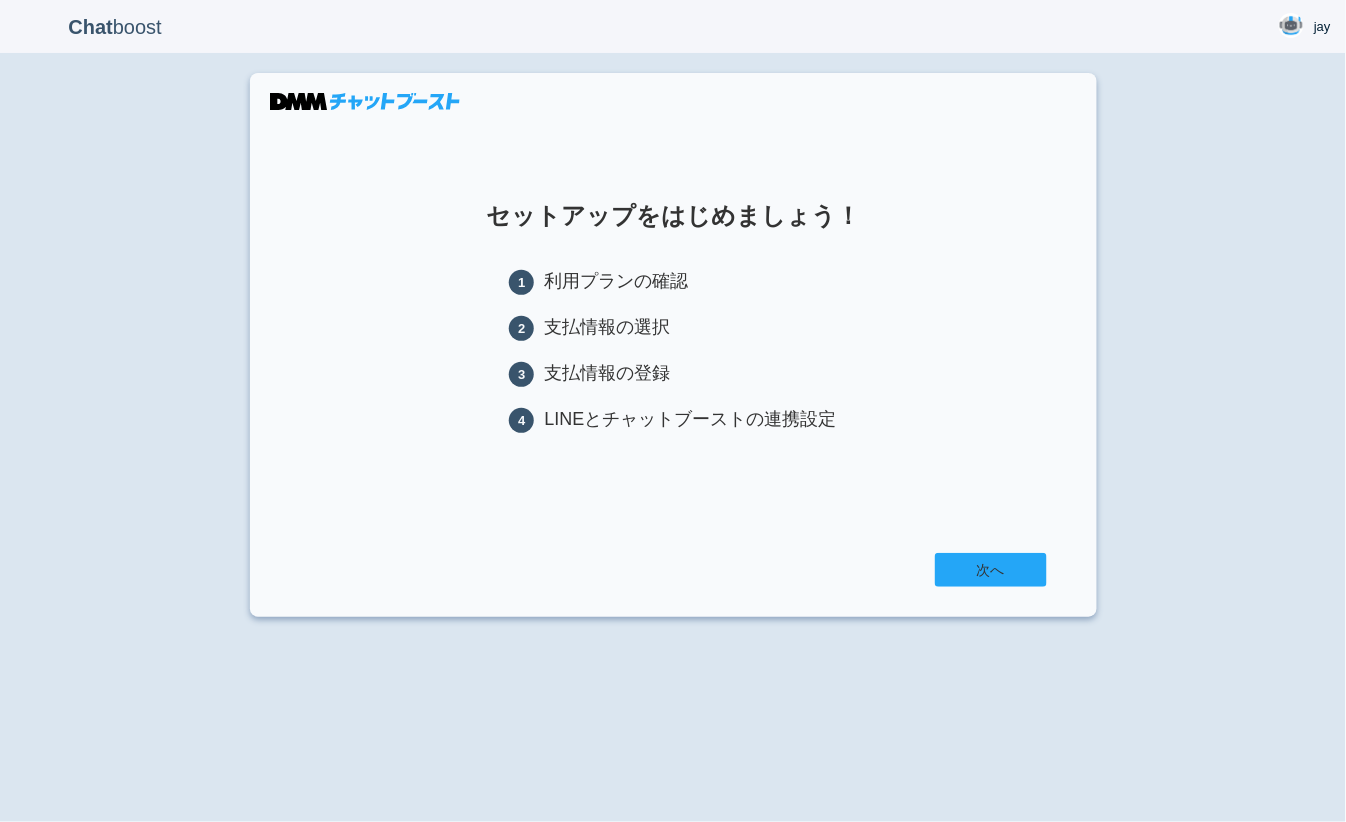 click on "次へ" at bounding box center [991, 570] 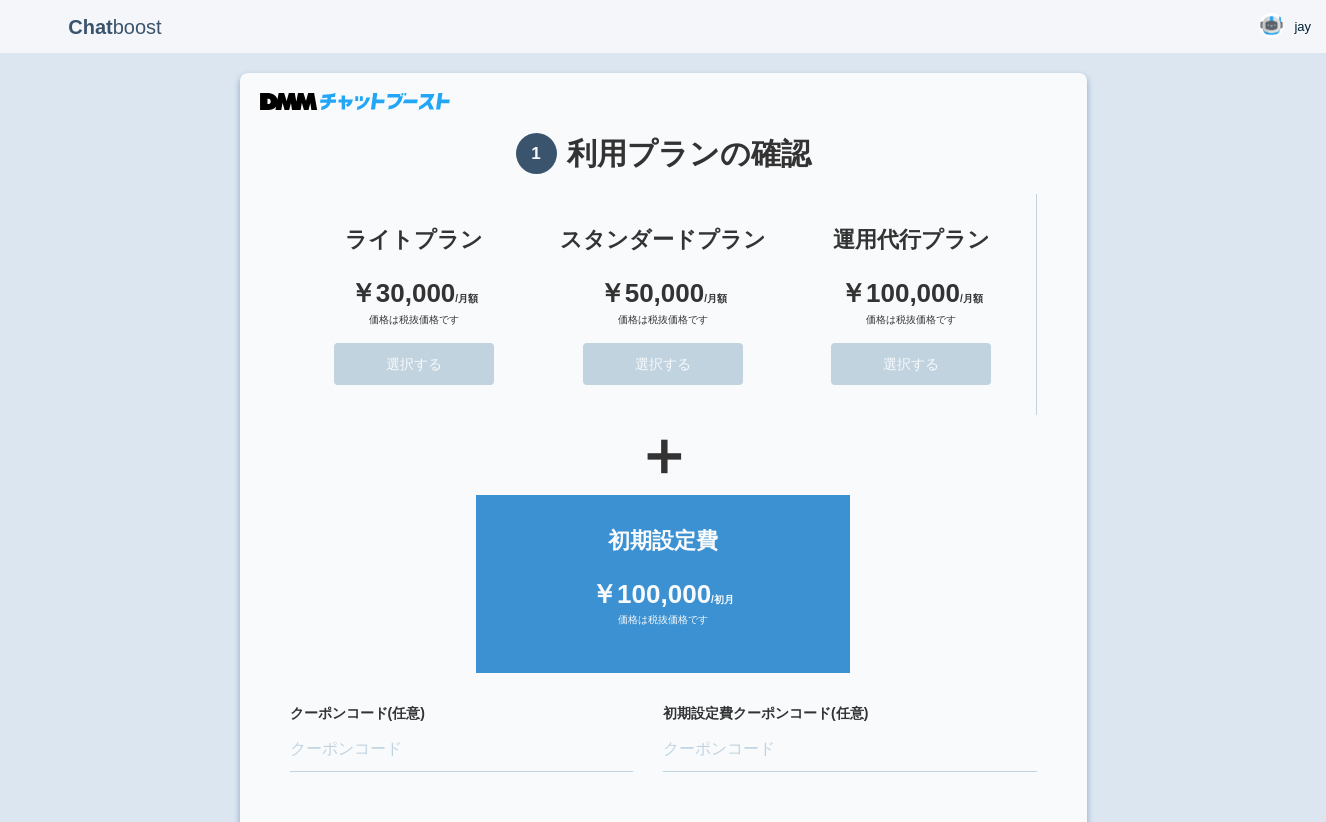 scroll, scrollTop: 0, scrollLeft: 0, axis: both 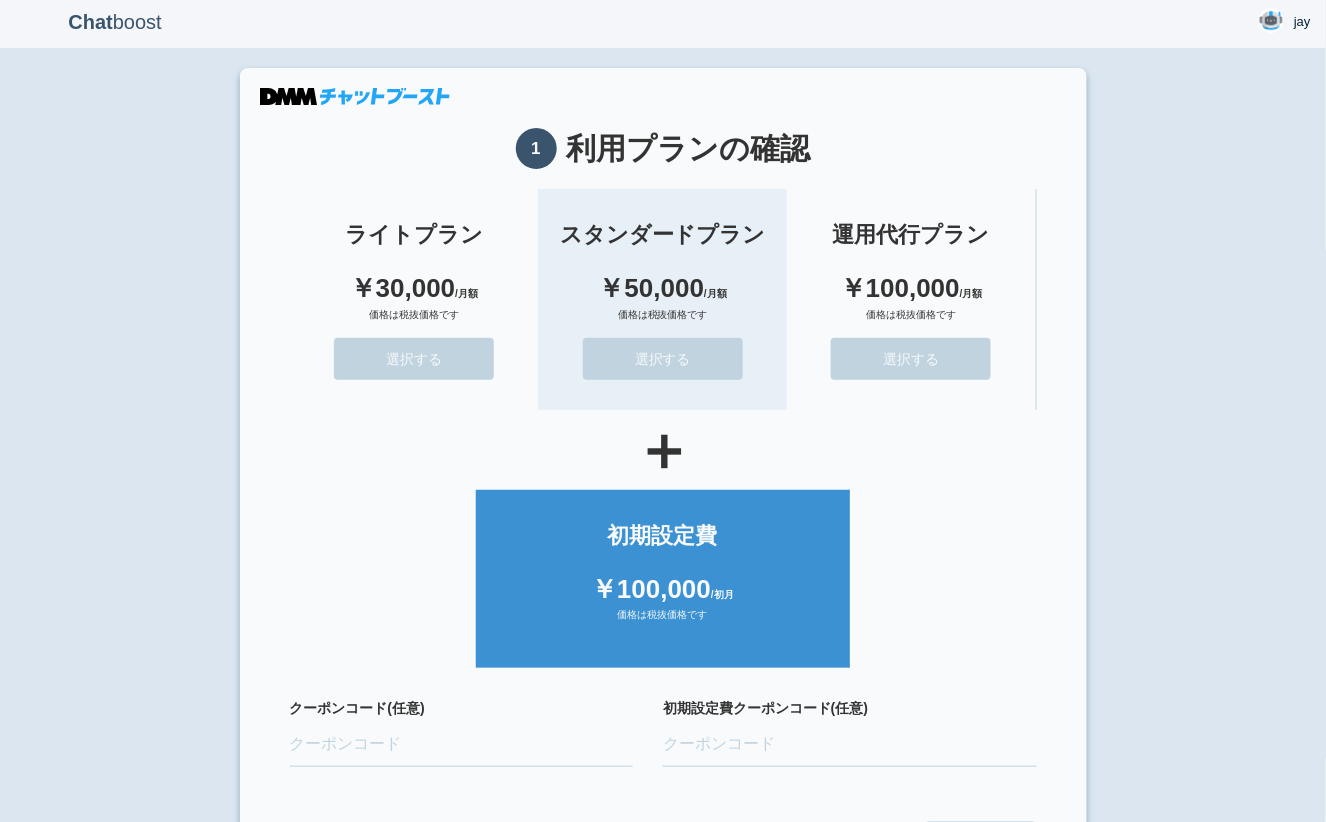 click on "選択する" at bounding box center [663, 359] 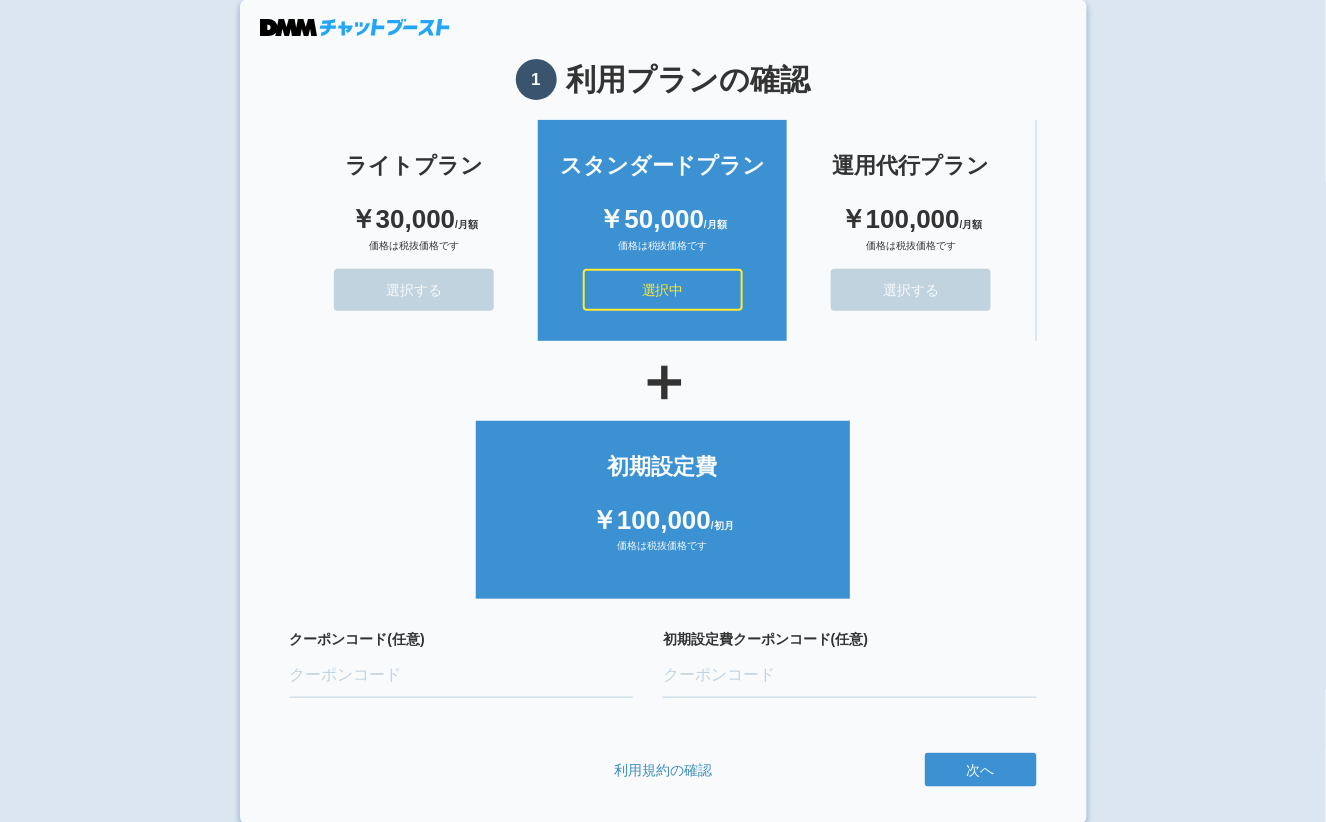 scroll, scrollTop: 76, scrollLeft: 0, axis: vertical 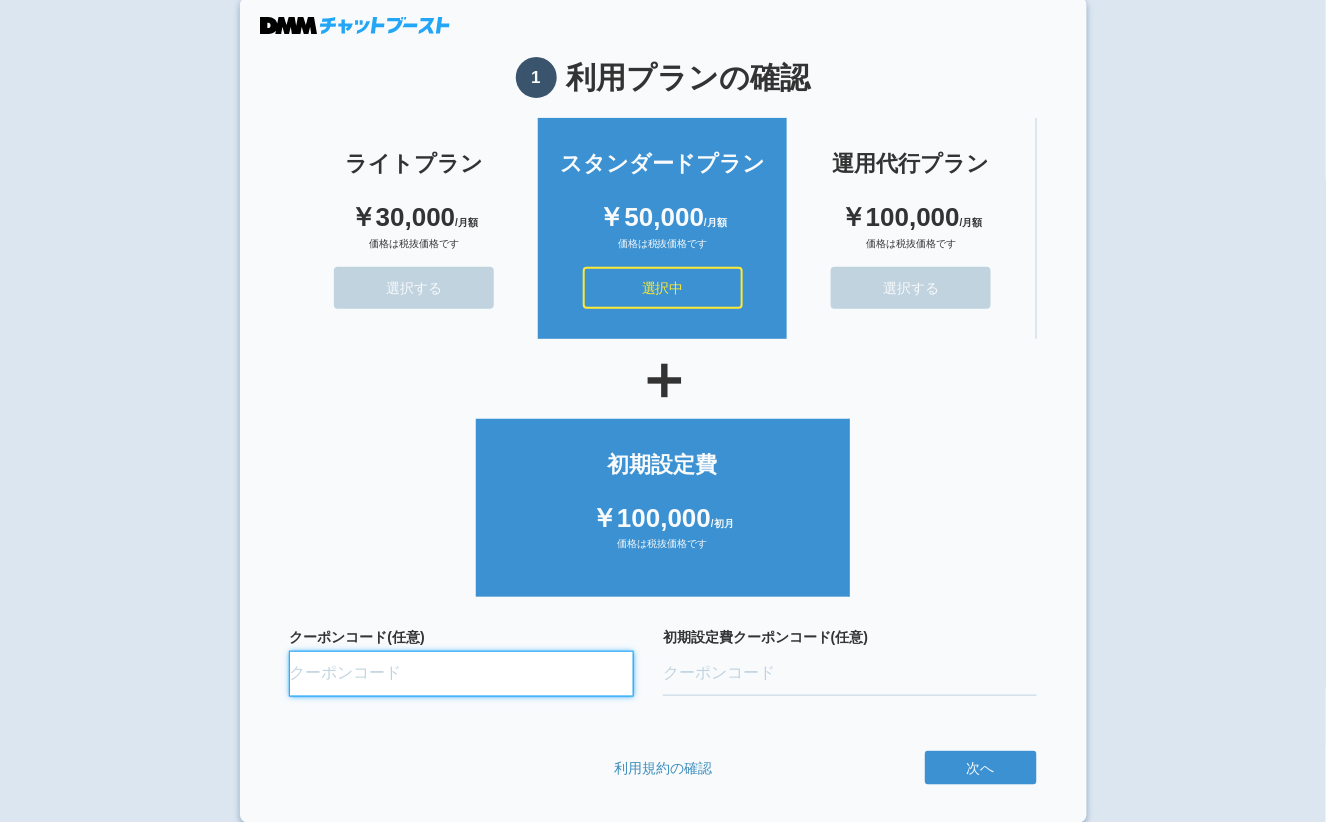 click on "クーポンコード(任意)" at bounding box center (462, 674) 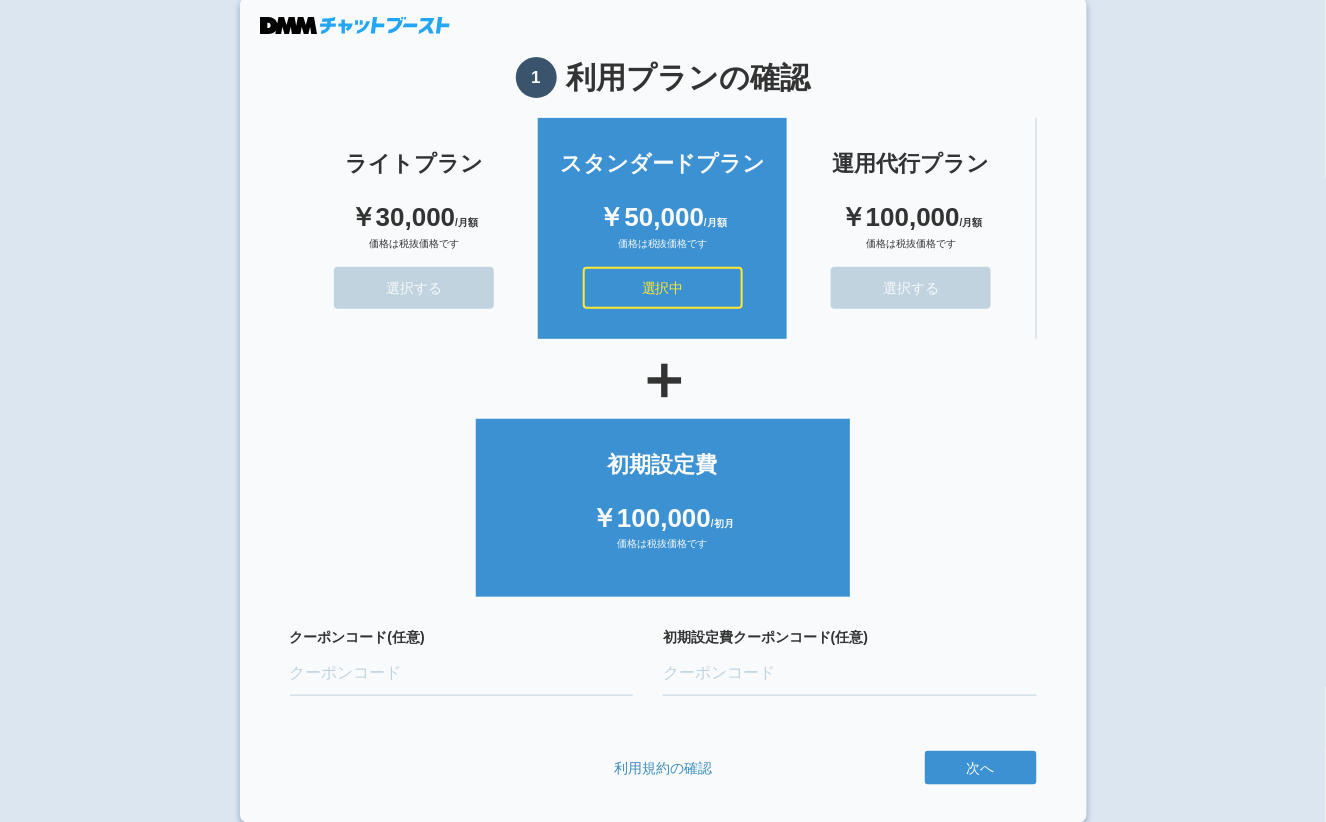 click on "1 利用プランの確認
ライトプラン
￥30,000 /月額
価格は税抜価格です
選択する
スタンダードプラン
￥50,000 /月額
価格は税抜価格です
選択中
運用代行プラン
￥100,000 /月額
価格は税抜価格です
選択する
＋
/初月" at bounding box center (663, 410) 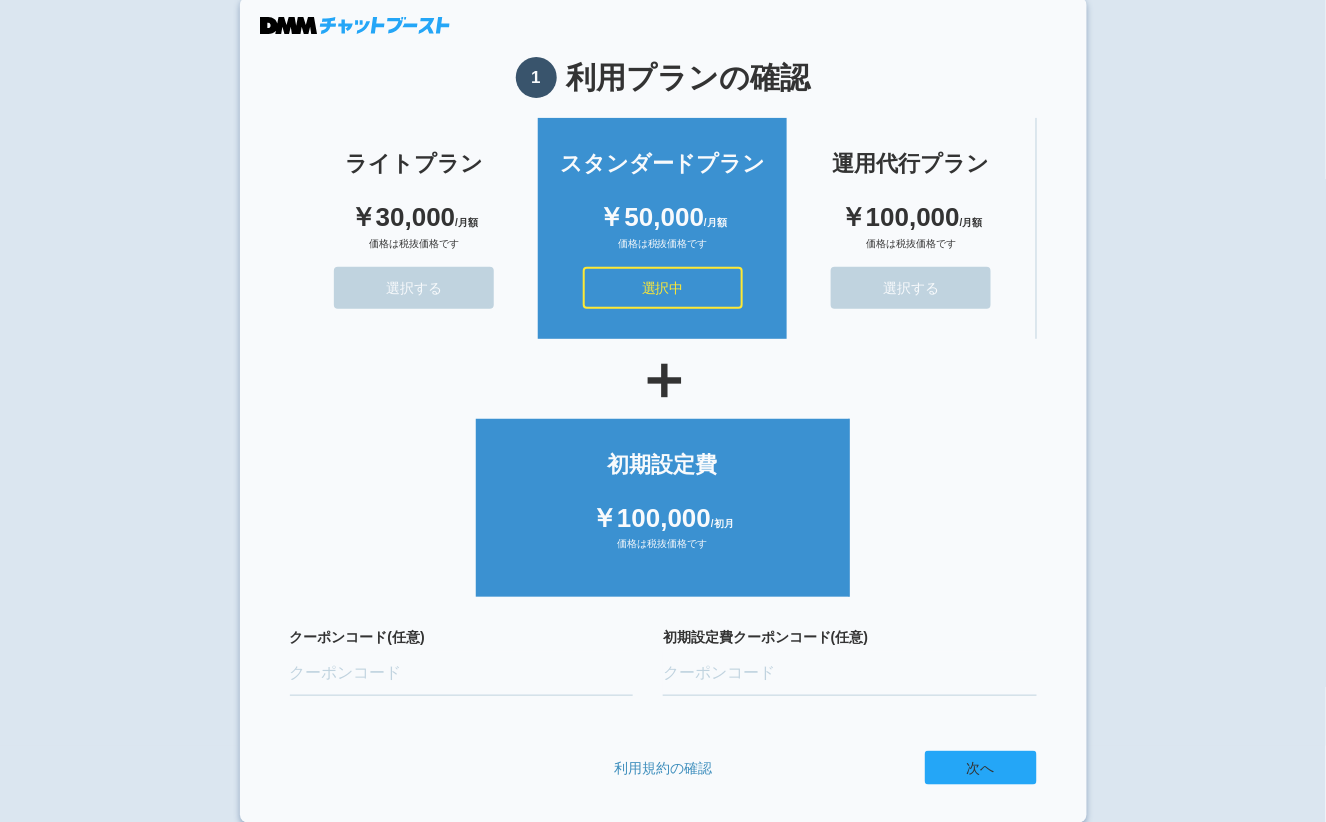 click on "次へ" at bounding box center (981, 768) 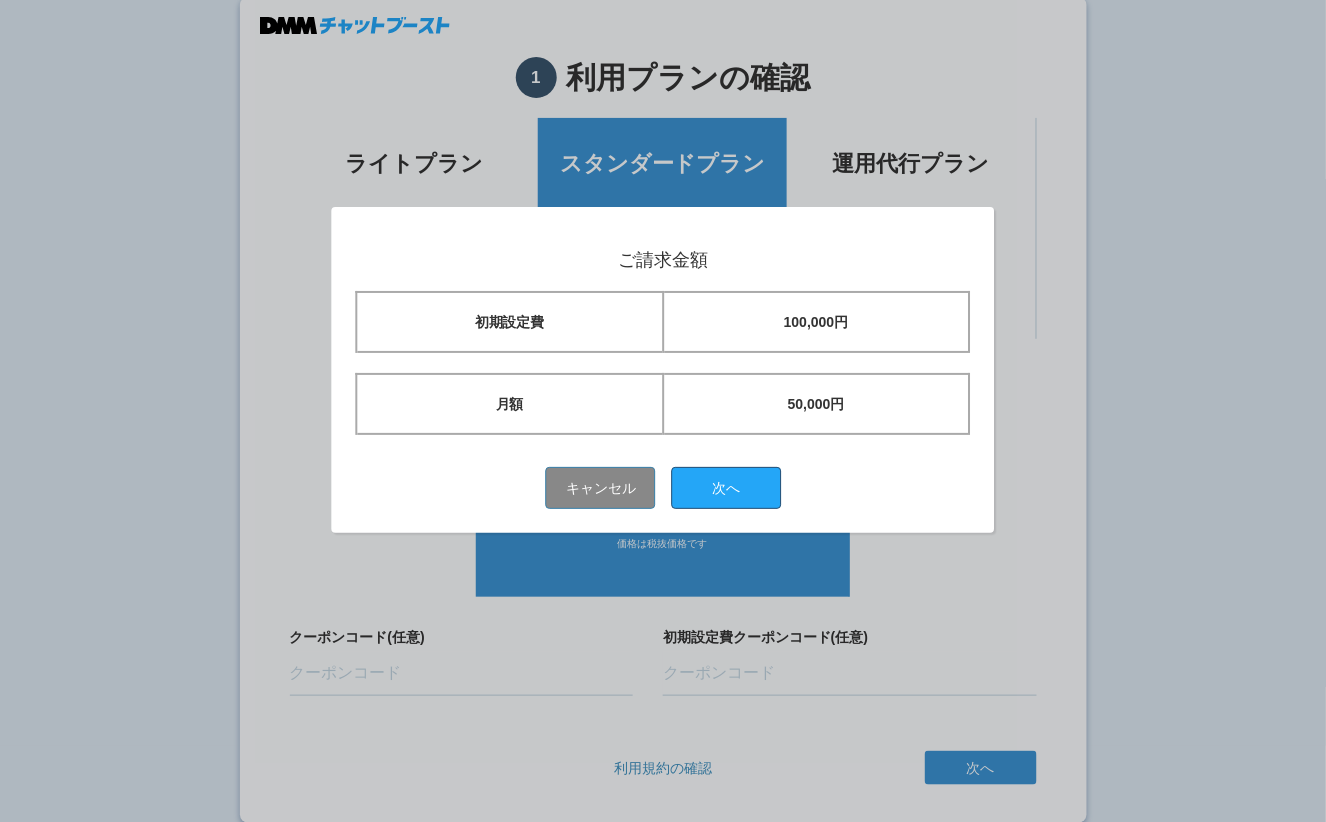 click on "次へ" at bounding box center (726, 488) 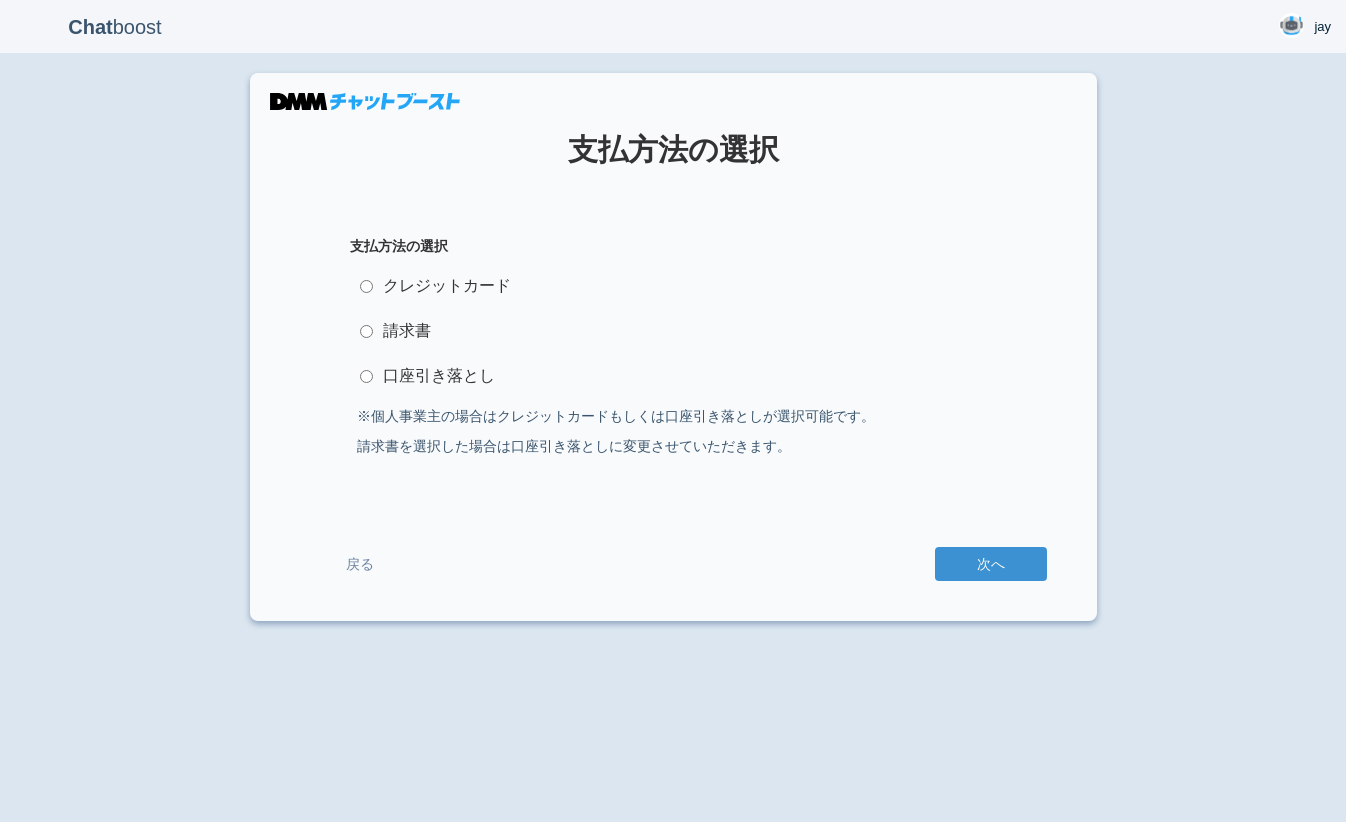 scroll, scrollTop: 0, scrollLeft: 0, axis: both 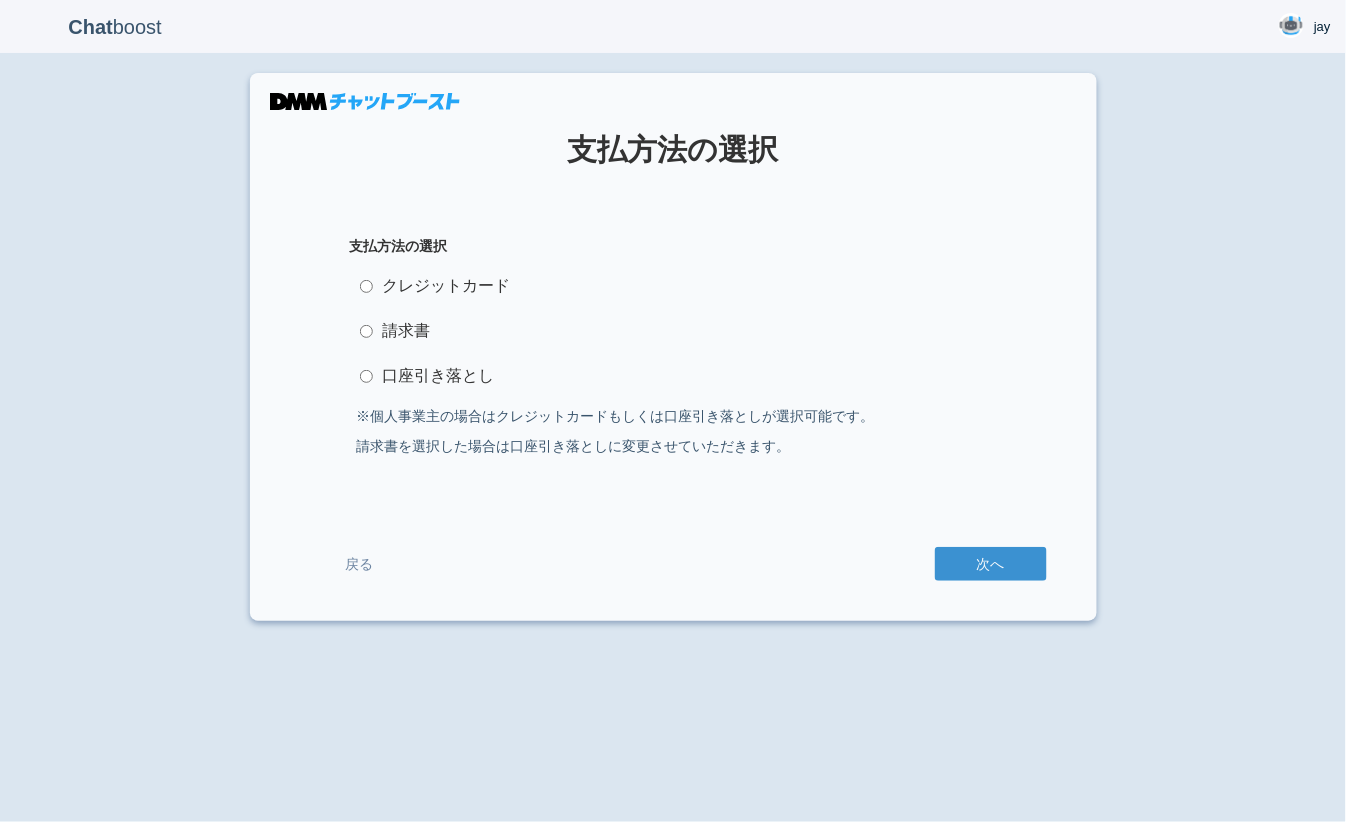 click on "クレジットカード" at bounding box center [673, 286] 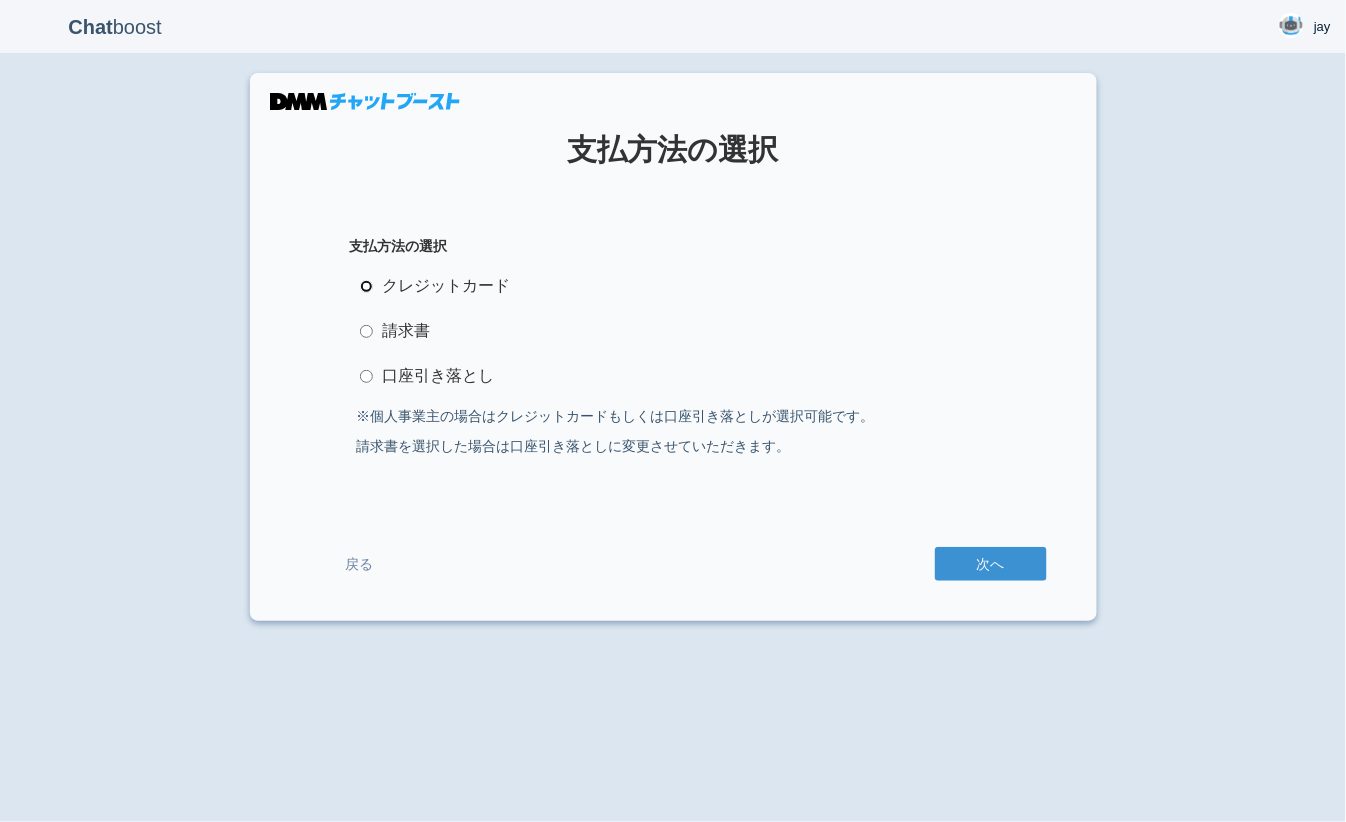 radio on "true" 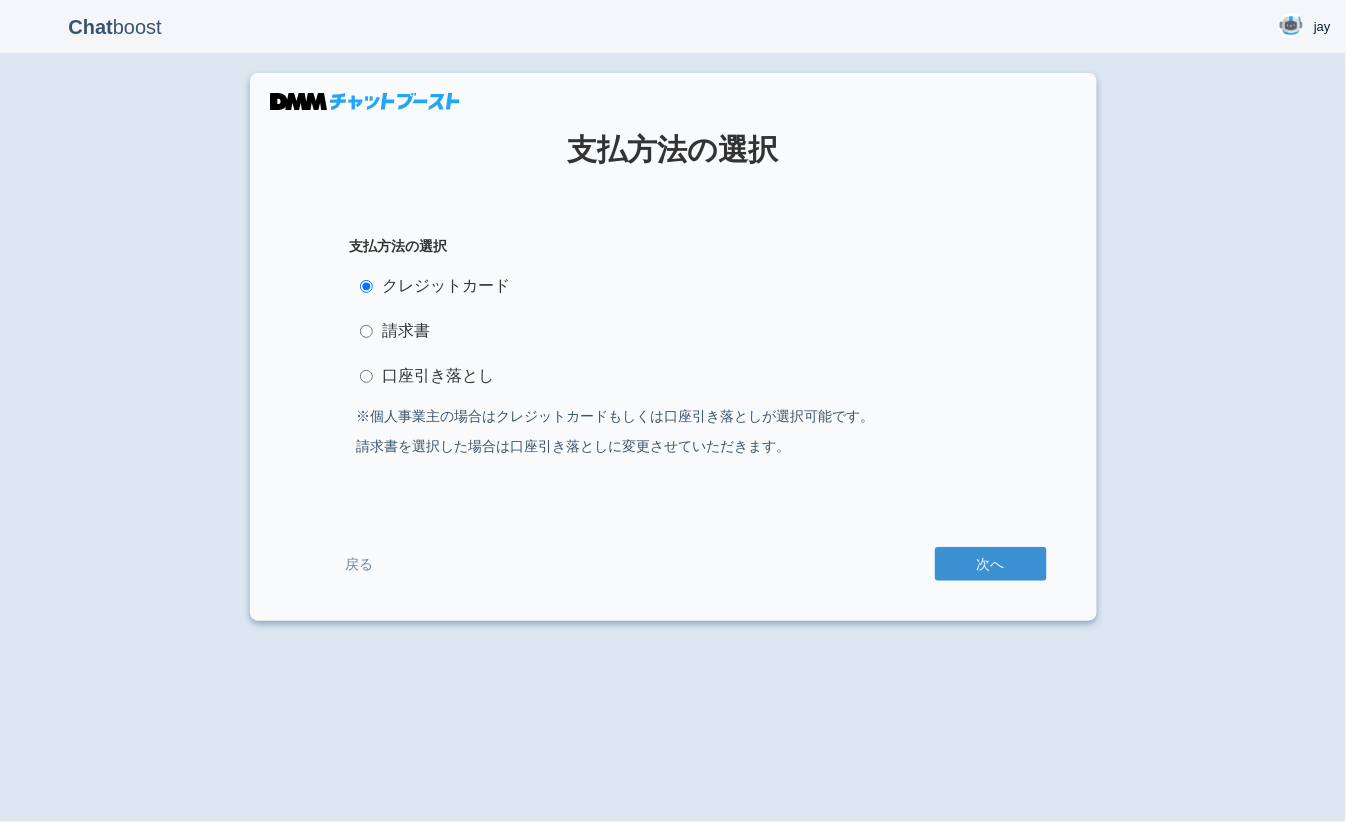 click on "Chat  boost
[FIRST]
[FIRST]
Member since admin [DATE]
ログアウト
支払方法の選択
支払方法の選択
クレジットカード
請求書
口座引き落とし" at bounding box center [673, 411] 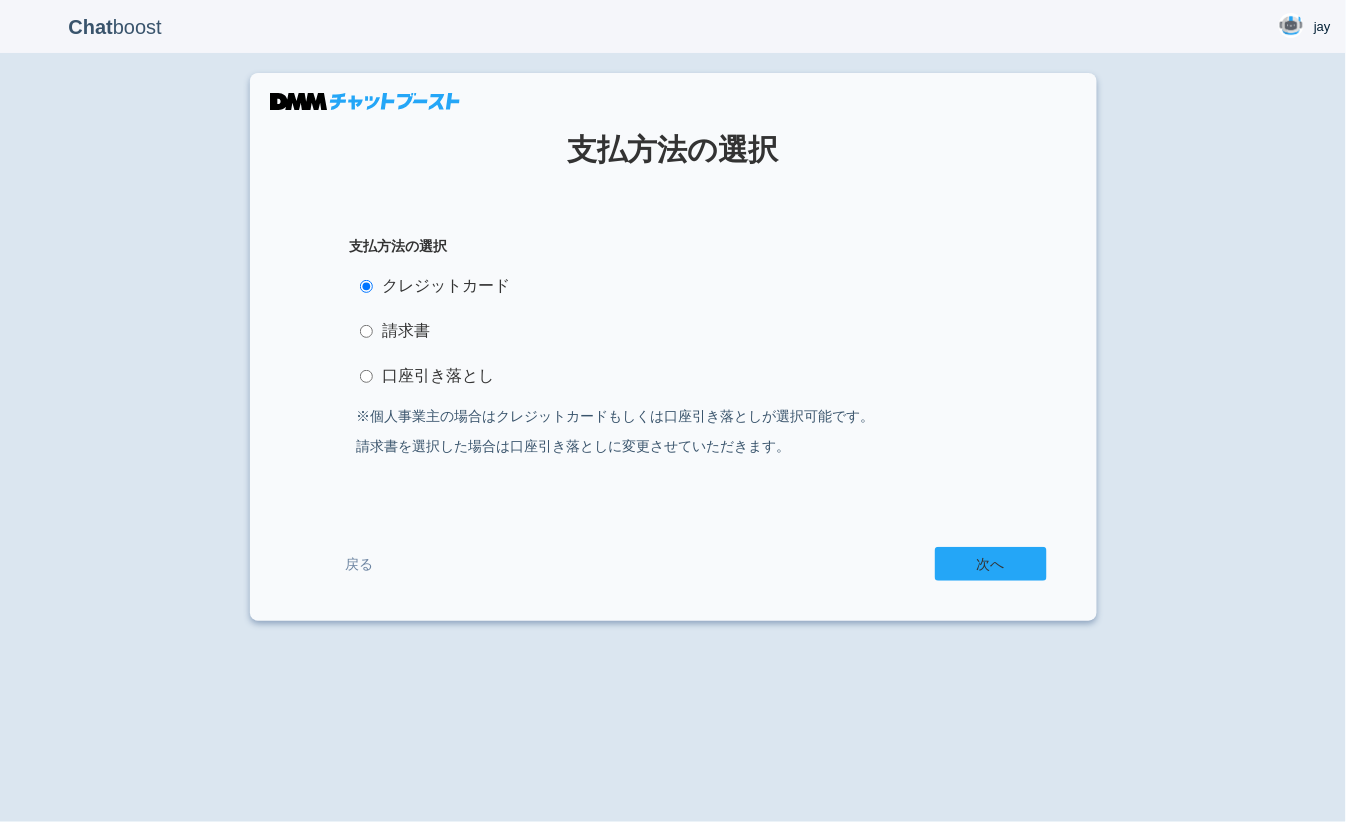 click on "次へ" at bounding box center [991, 564] 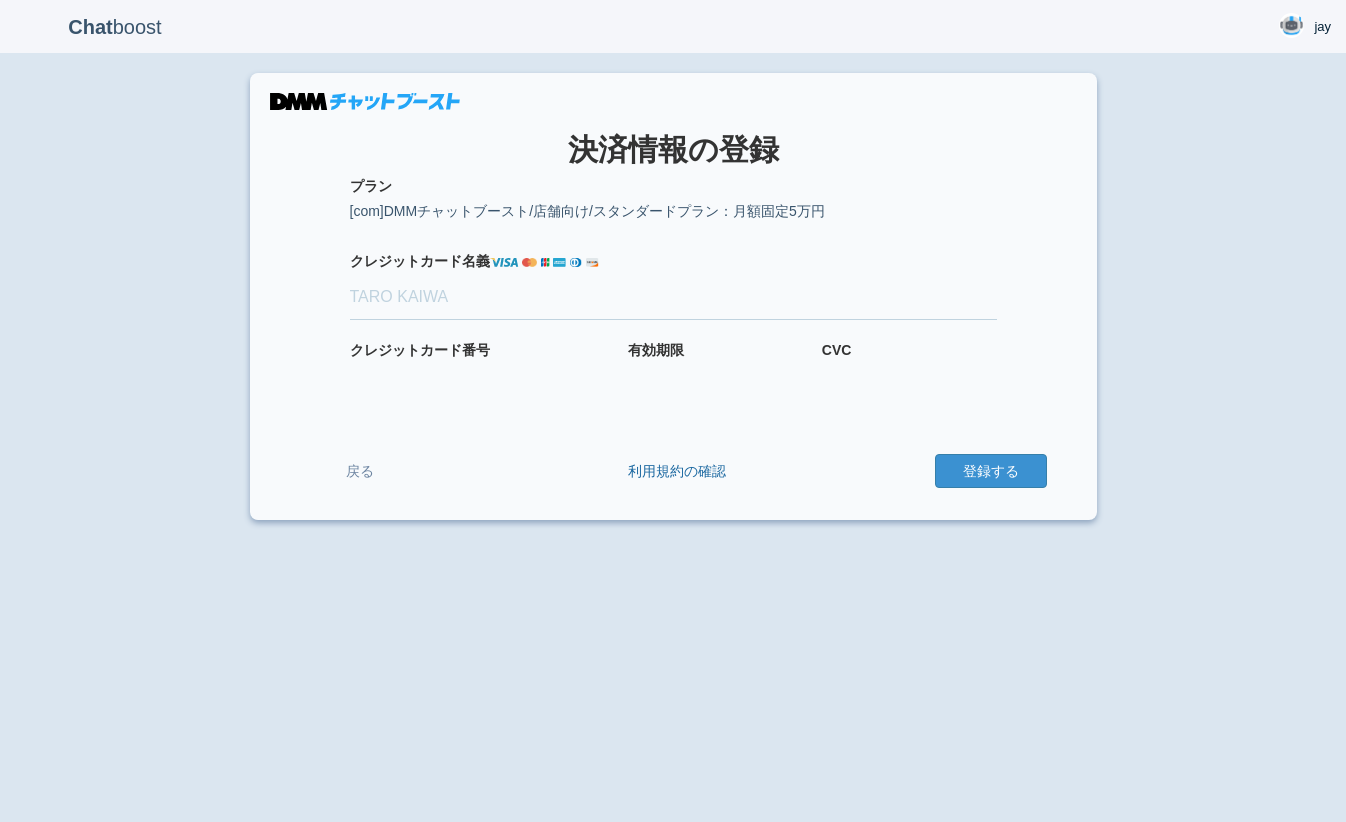 scroll, scrollTop: 0, scrollLeft: 0, axis: both 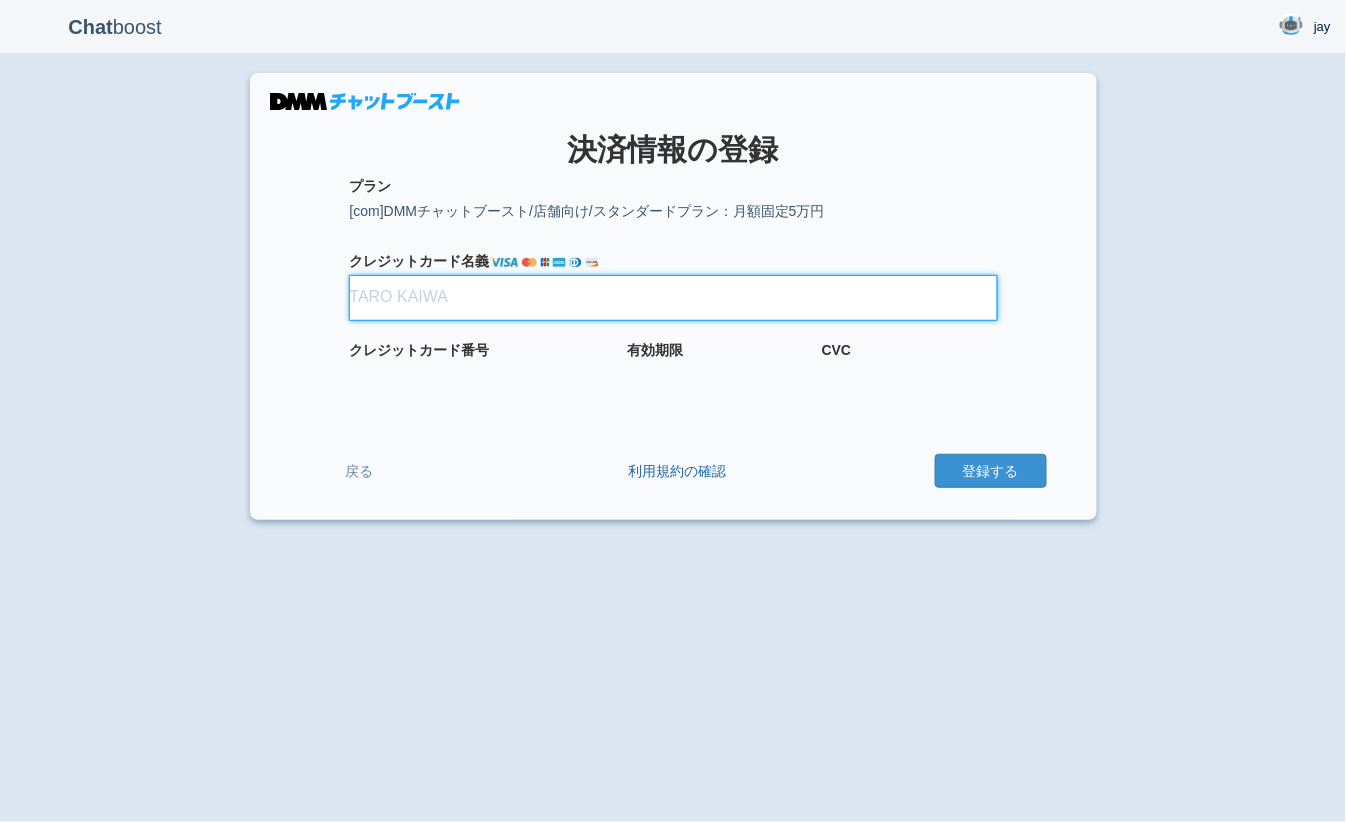 click on "クレジット カード名義" at bounding box center (673, 298) 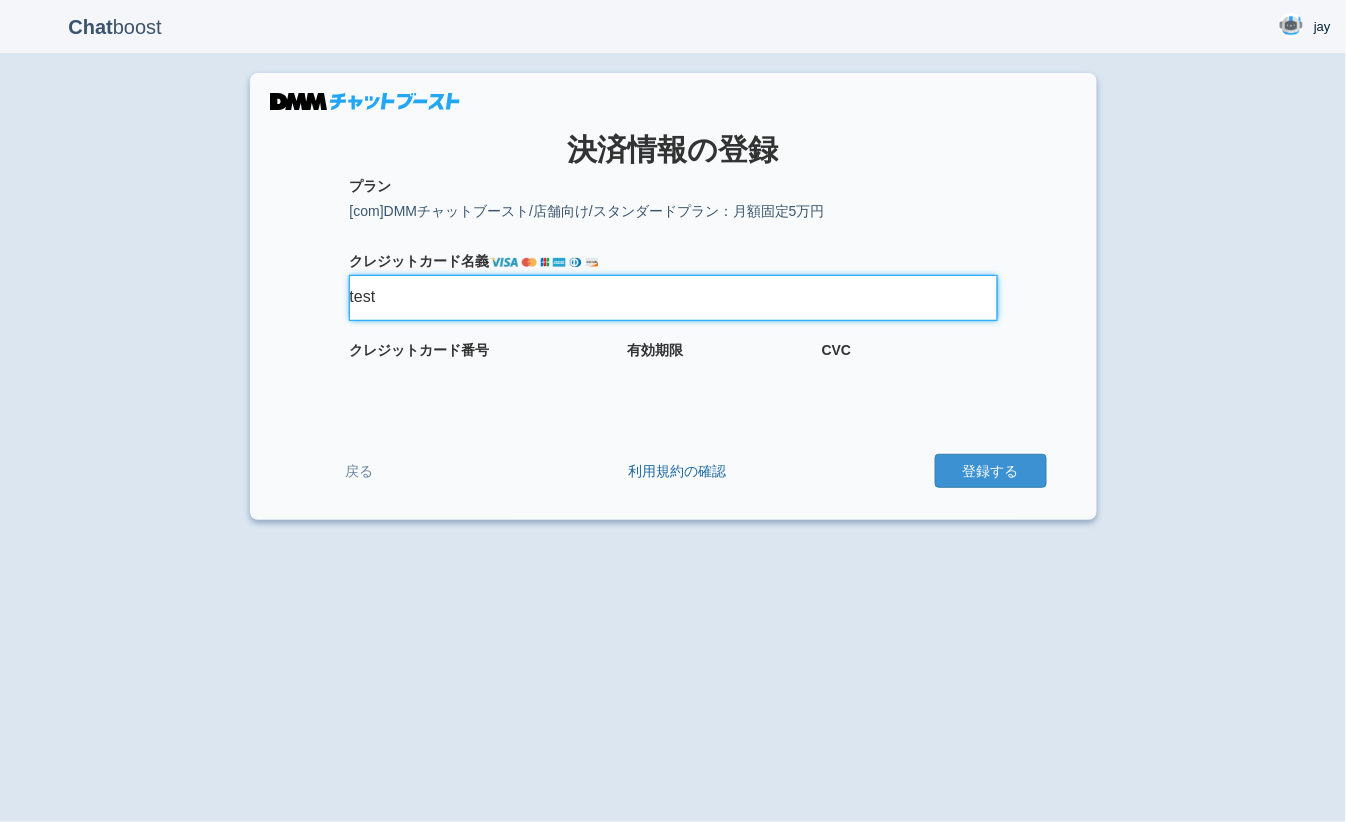 type on "test" 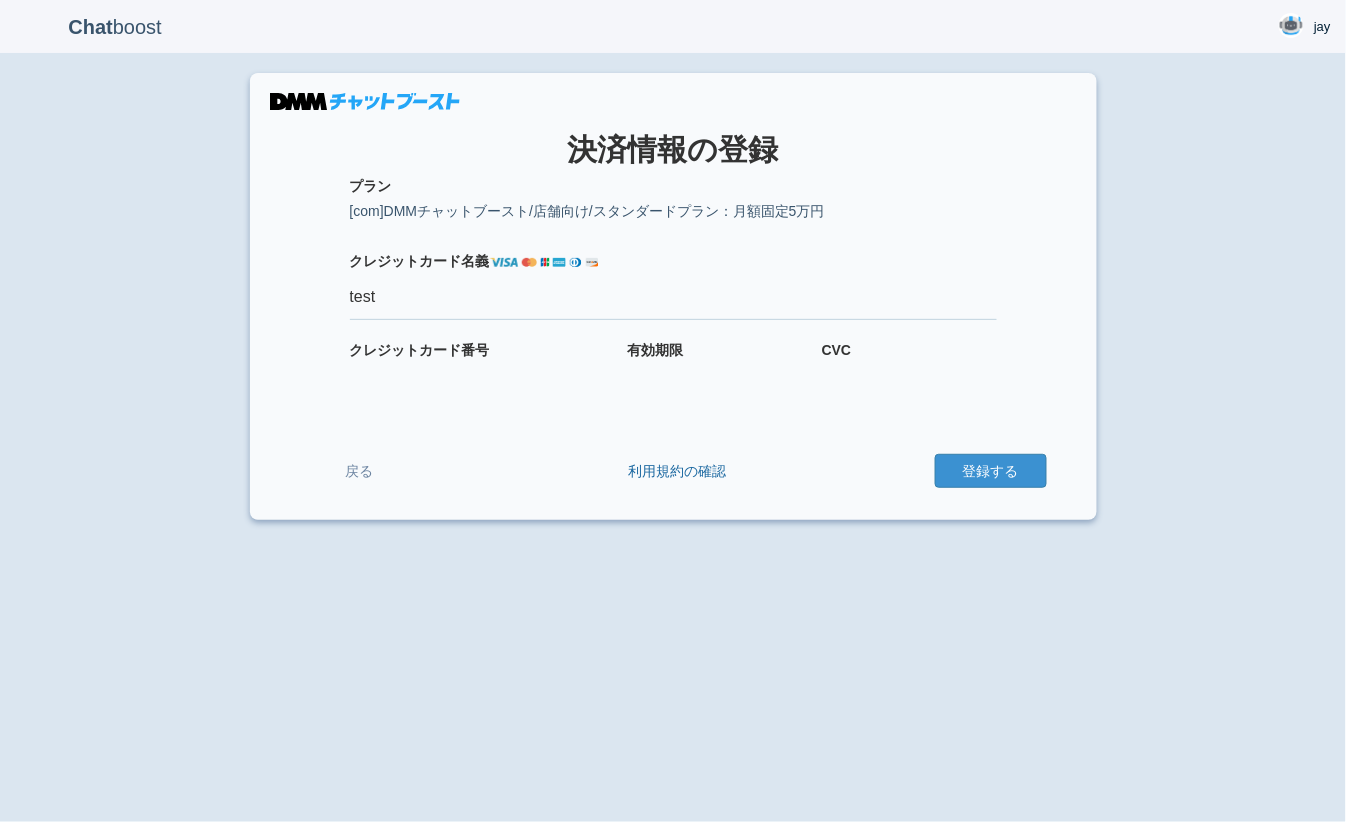 click on "クレジット カード番号" at bounding box center [479, 361] 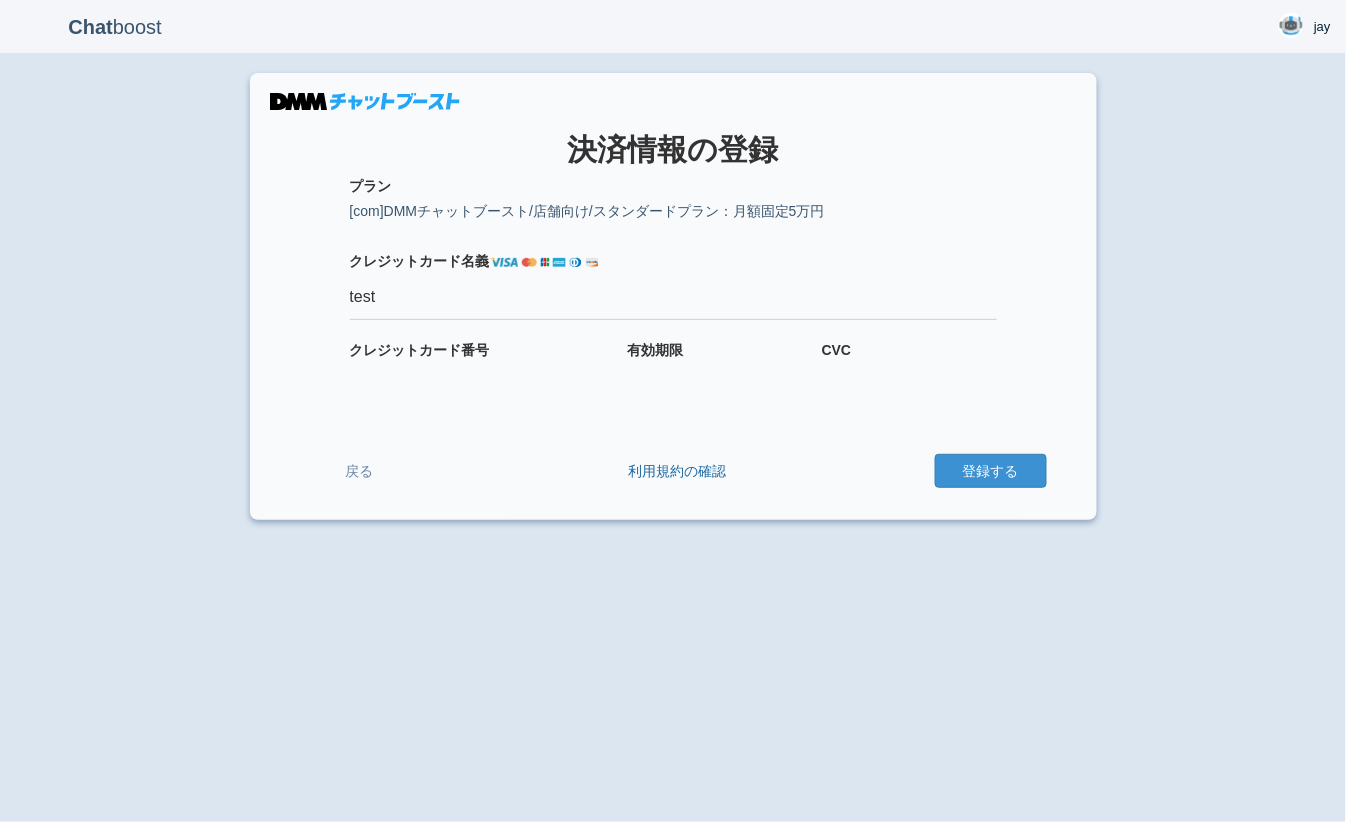 click on "Chat  boost
[FIRST]
[FIRST]
Member since admin [DATE]
ログアウト
×
決済情報の登録
プラン
適用クーポン" at bounding box center [673, 411] 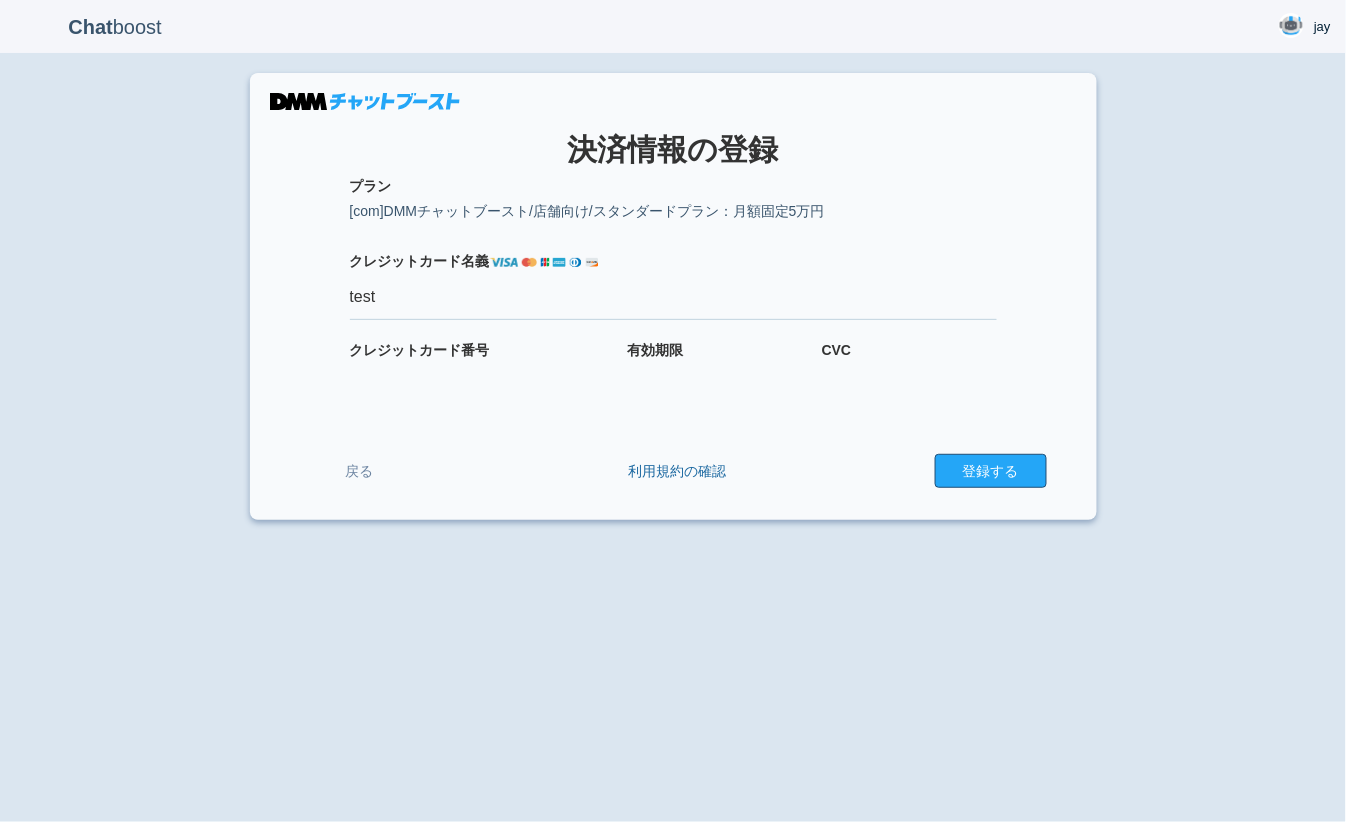 click on "登録する" at bounding box center [991, 471] 